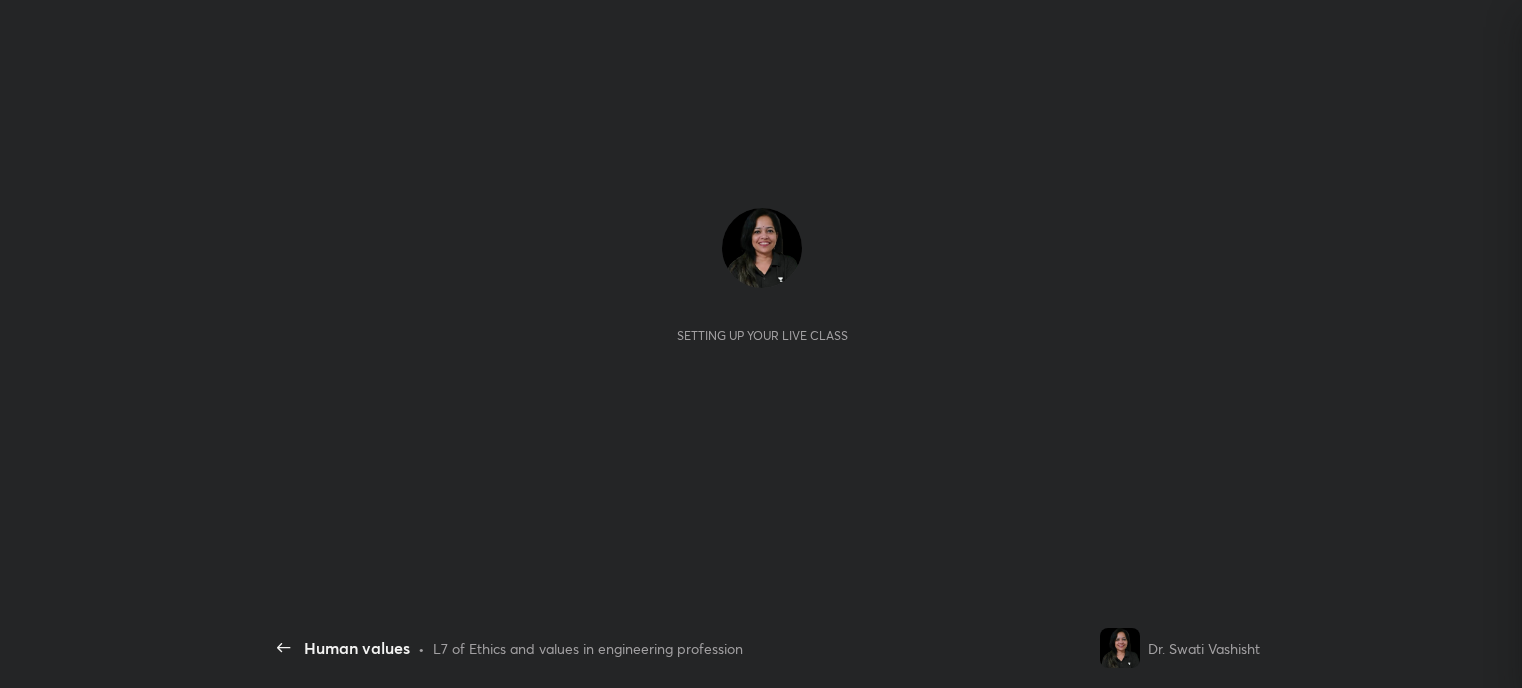scroll, scrollTop: 0, scrollLeft: 0, axis: both 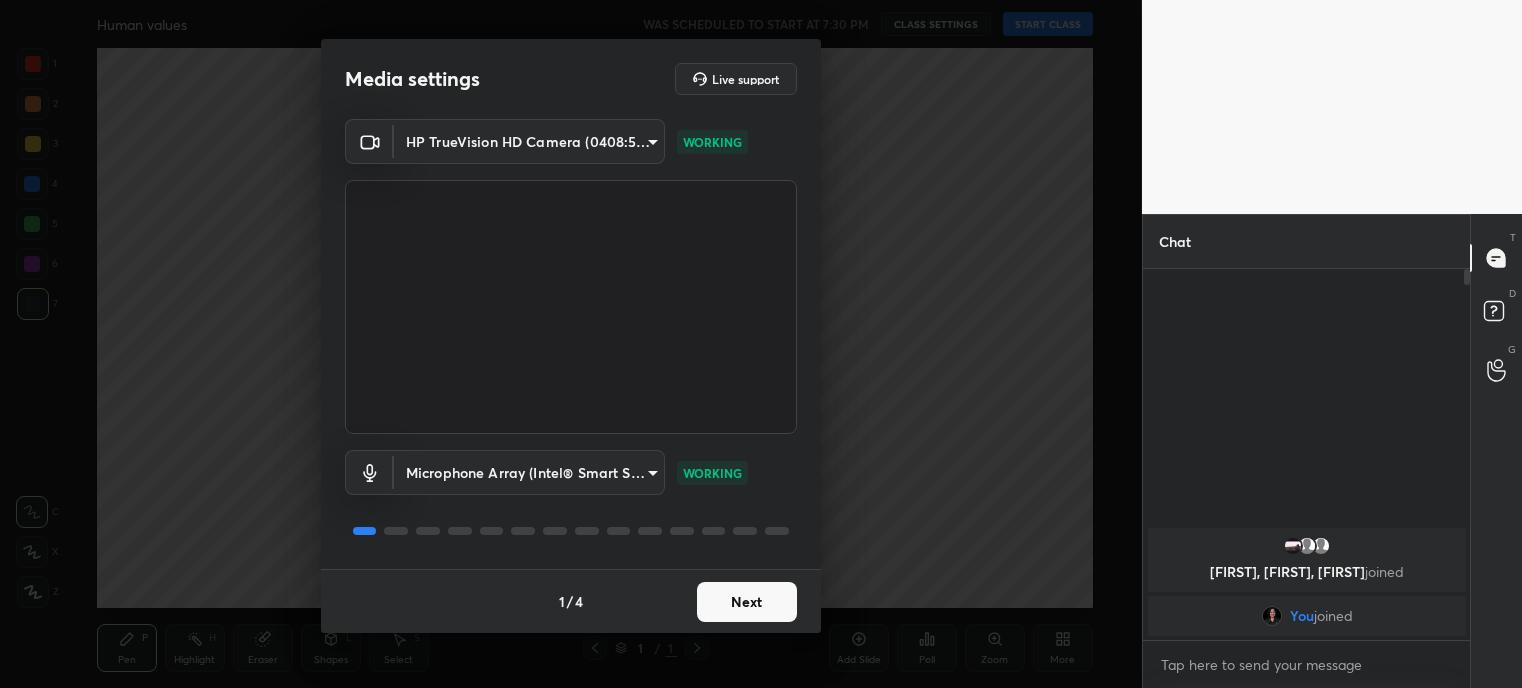 click on "Next" at bounding box center (747, 602) 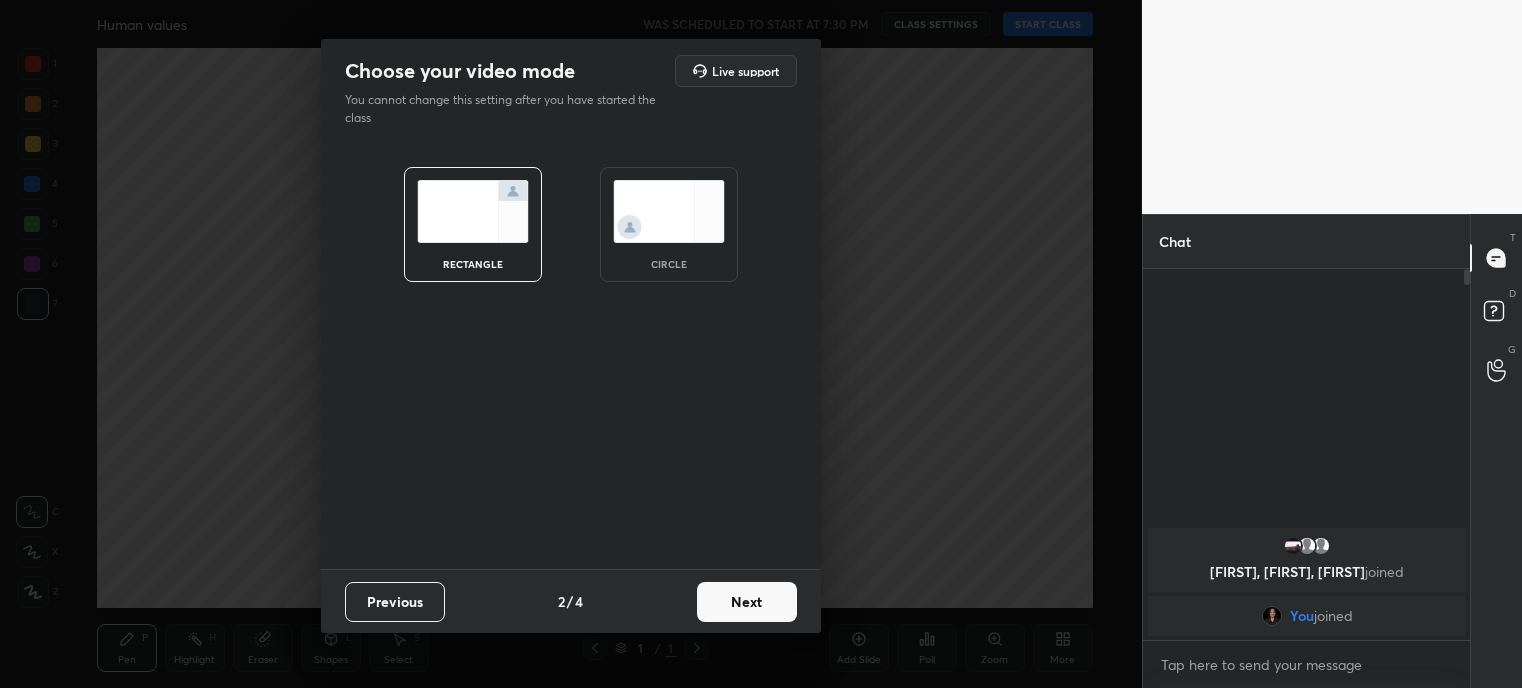 click on "Next" at bounding box center [747, 602] 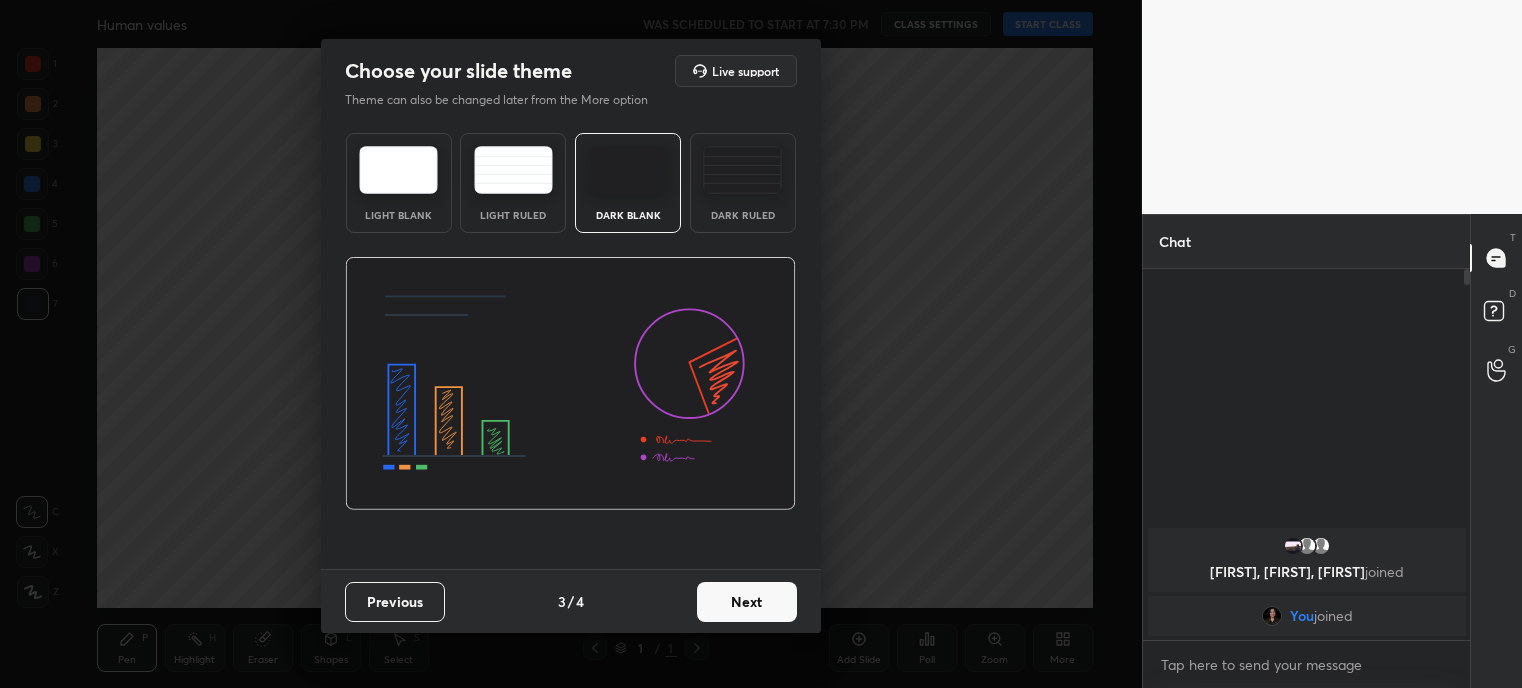 click on "Next" at bounding box center (747, 602) 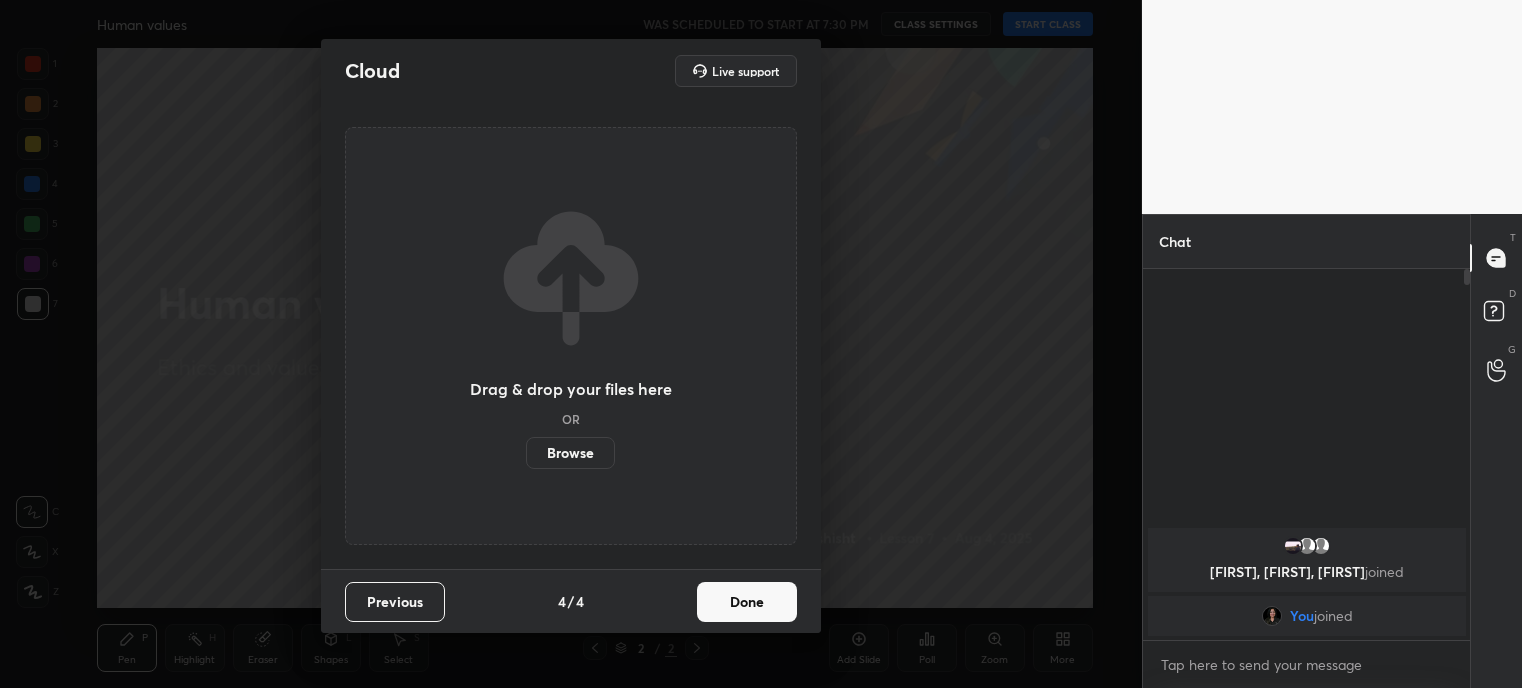 click on "Done" at bounding box center [747, 602] 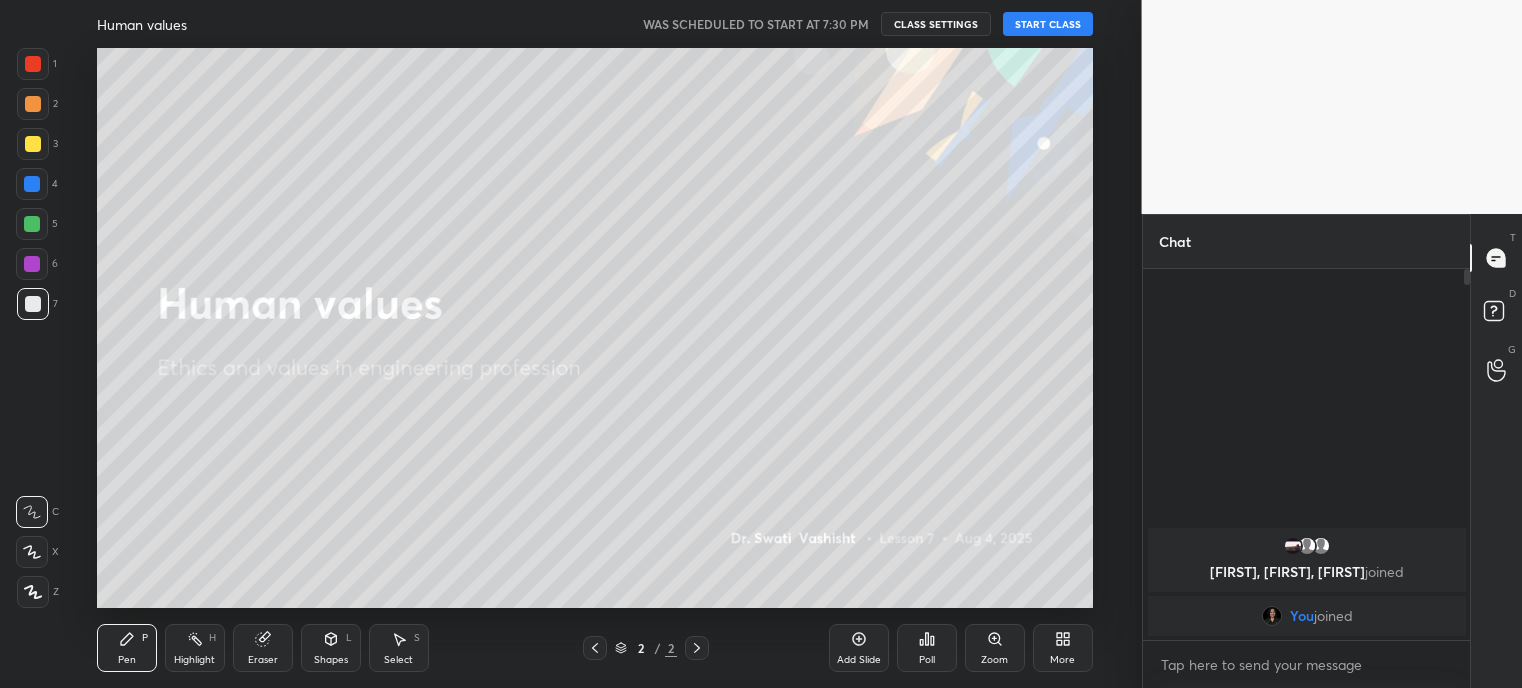 click on "START CLASS" at bounding box center (1048, 24) 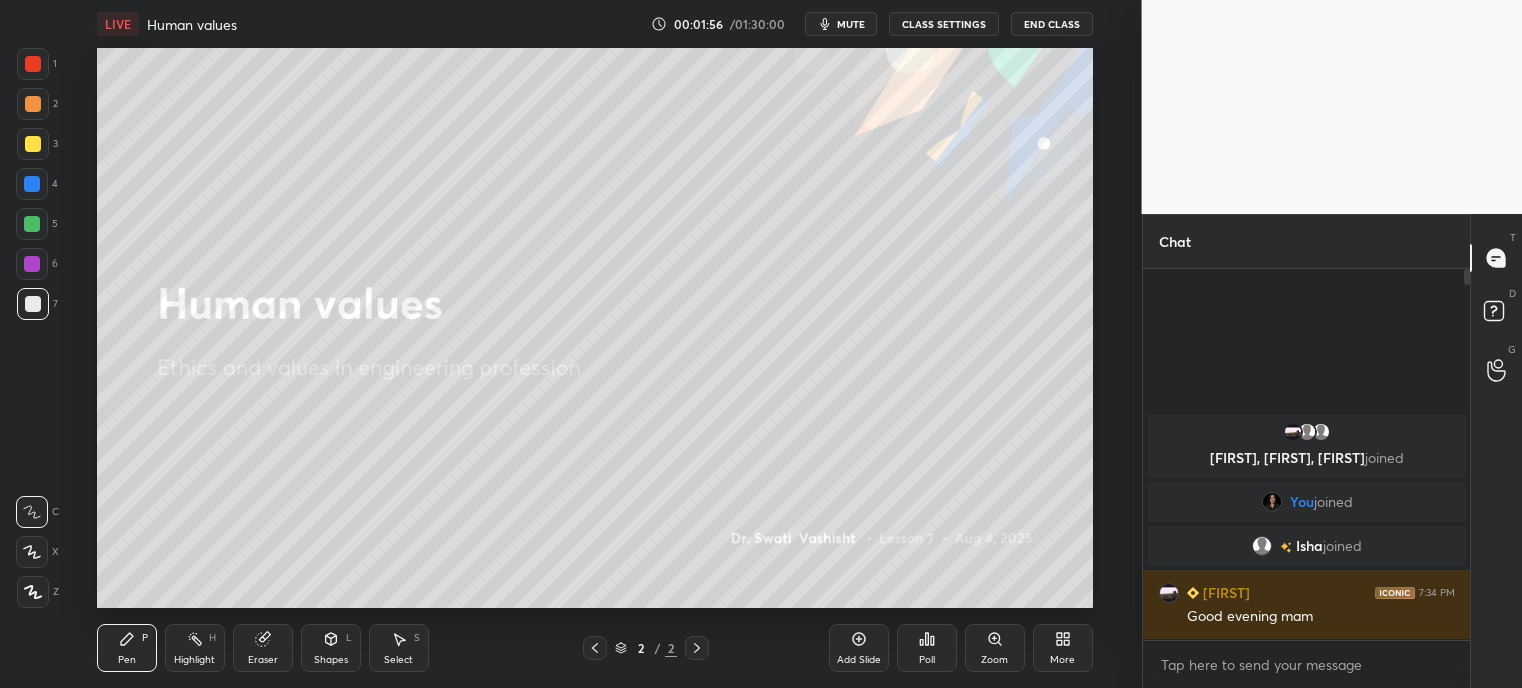 click on "More" at bounding box center [1063, 648] 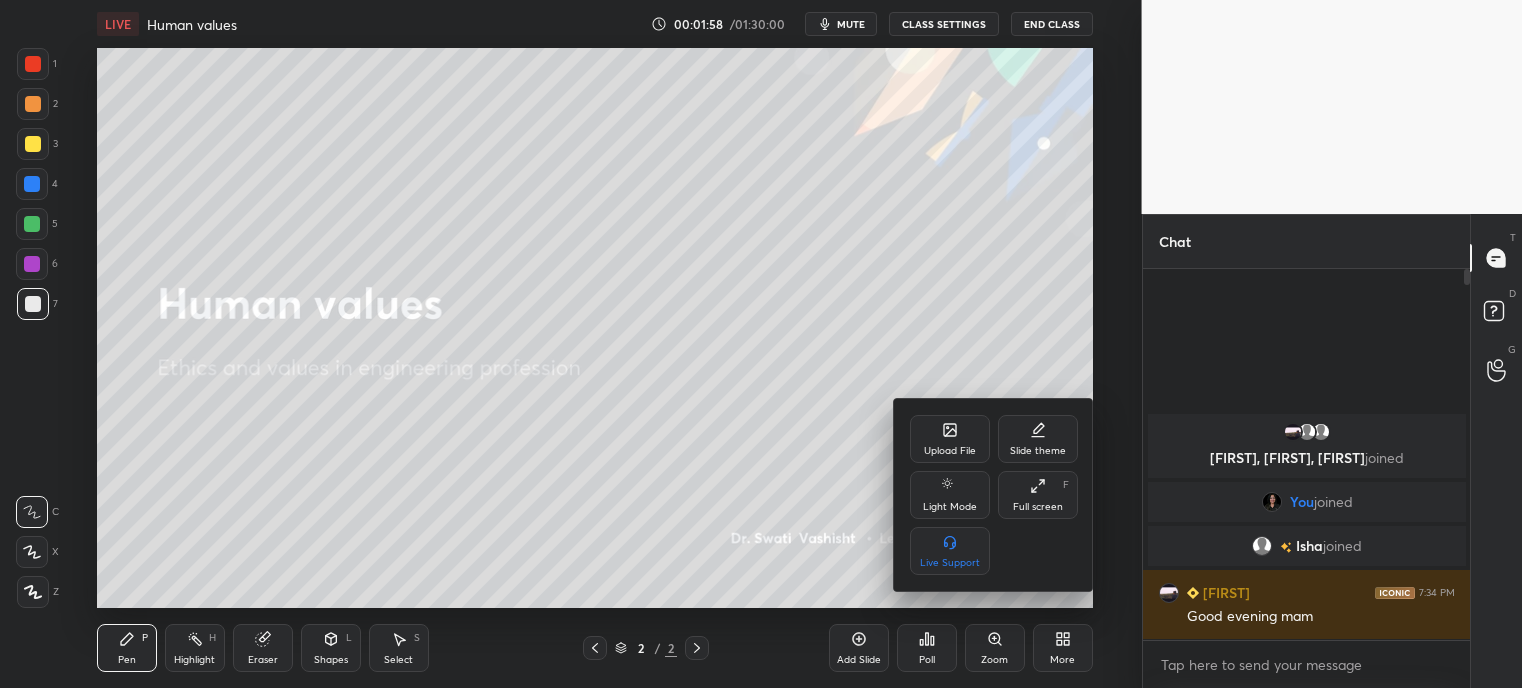 click on "Upload File" at bounding box center [950, 439] 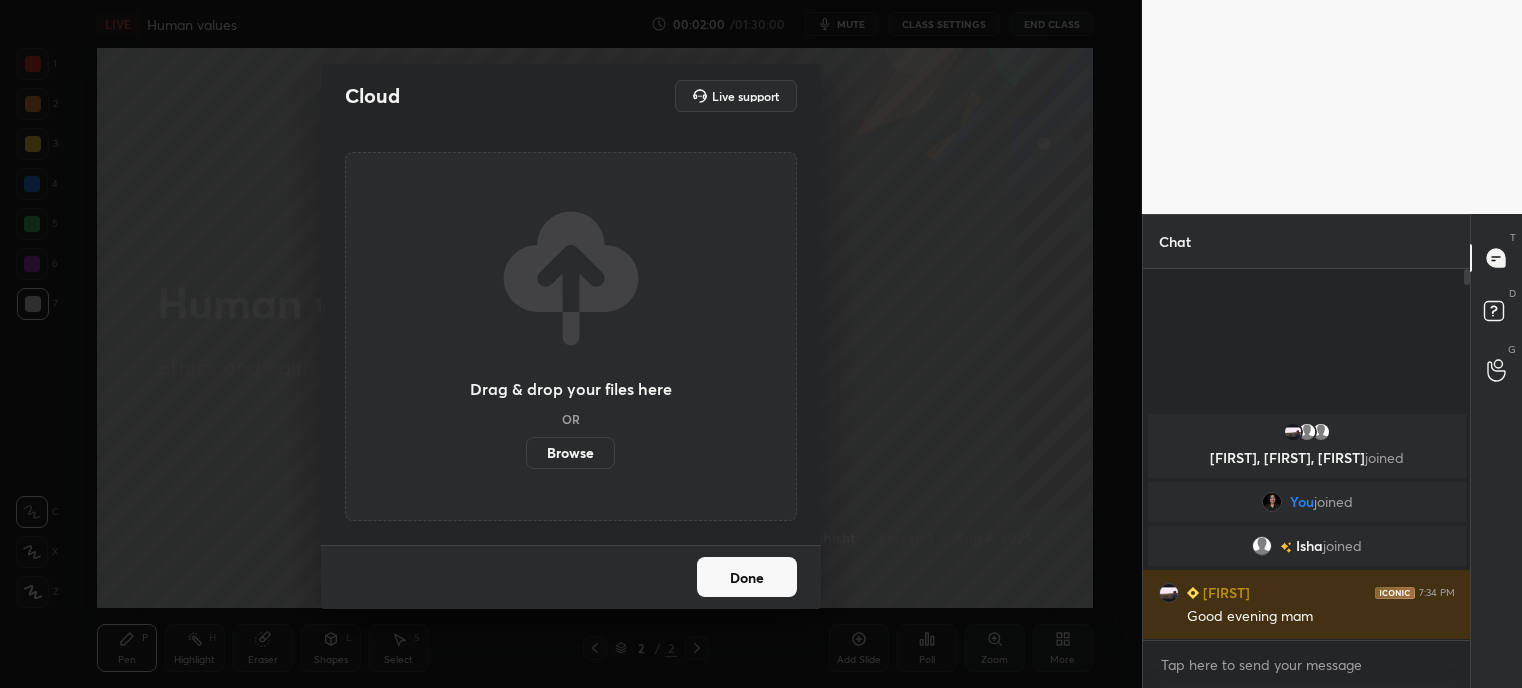 click on "Browse" at bounding box center (570, 453) 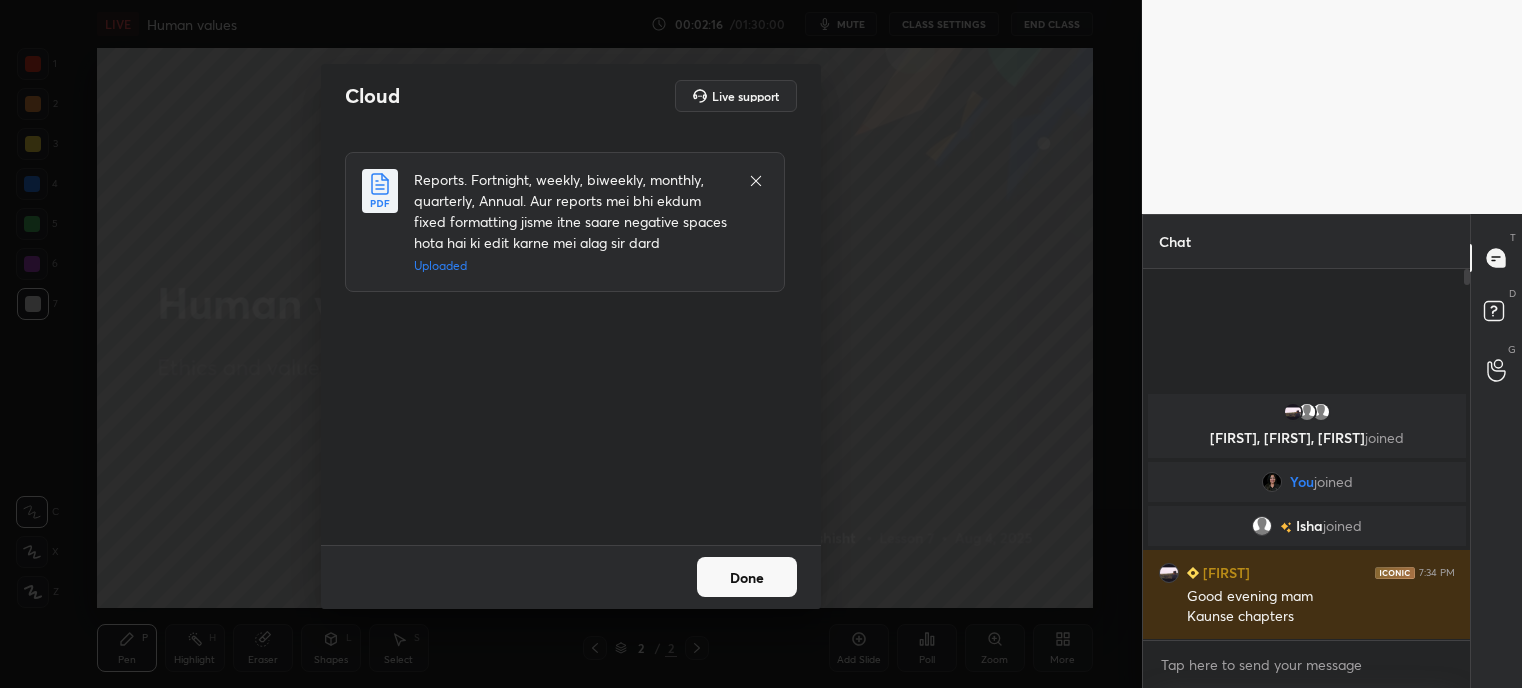 click on "Done" at bounding box center (747, 577) 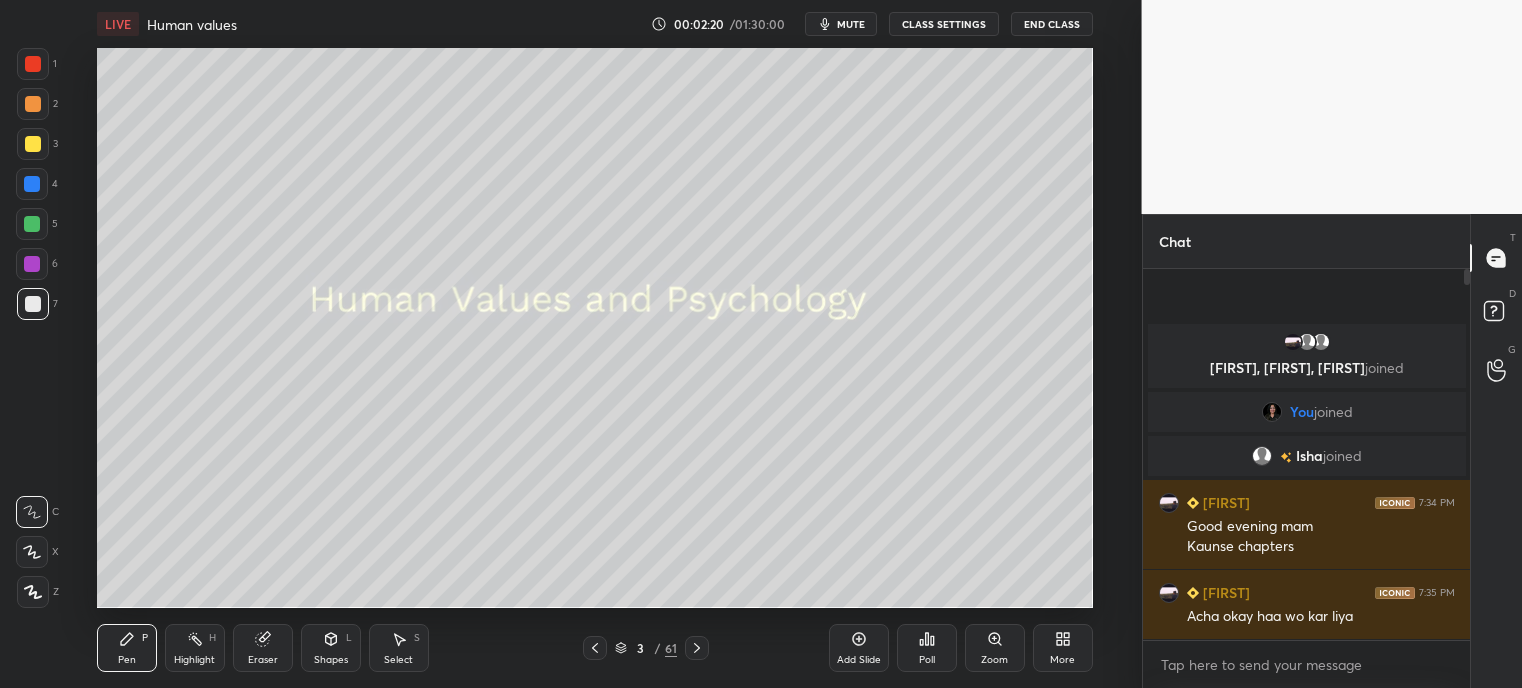 click 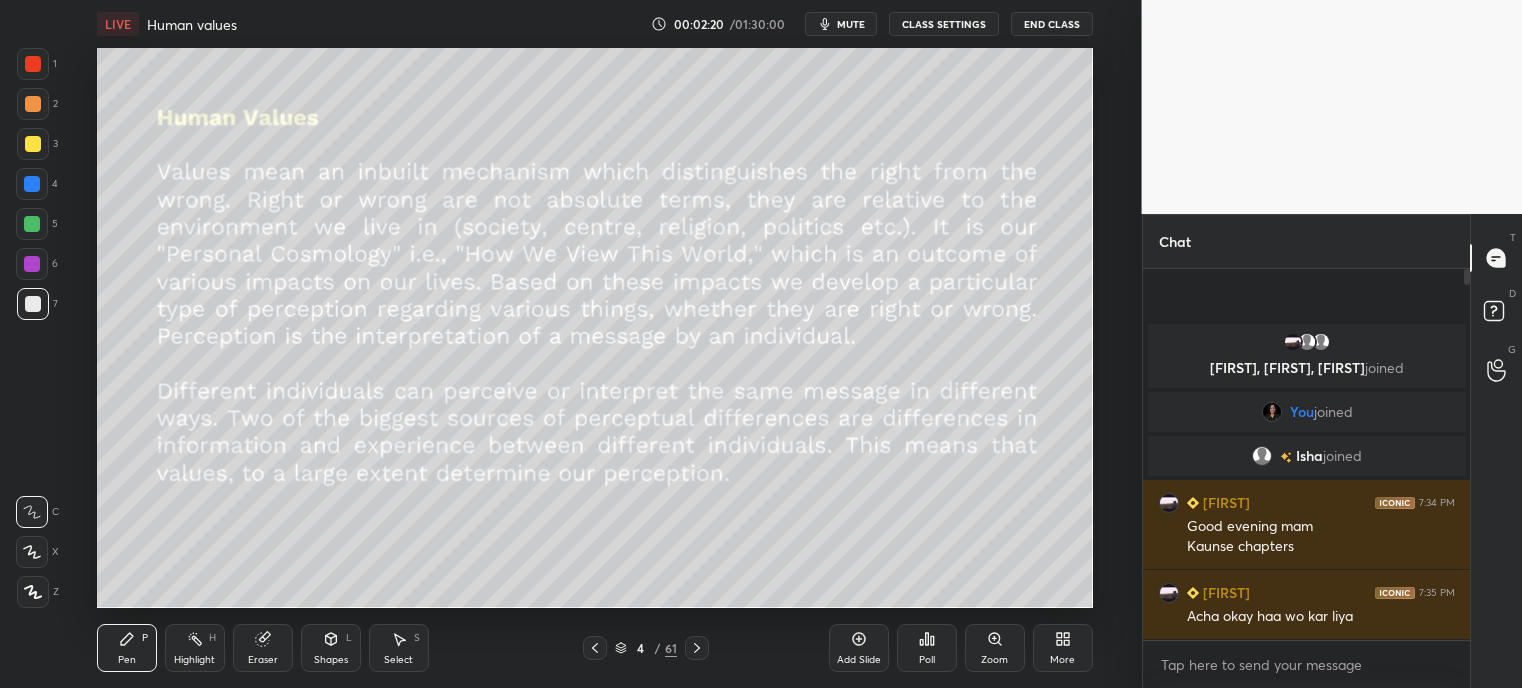 click 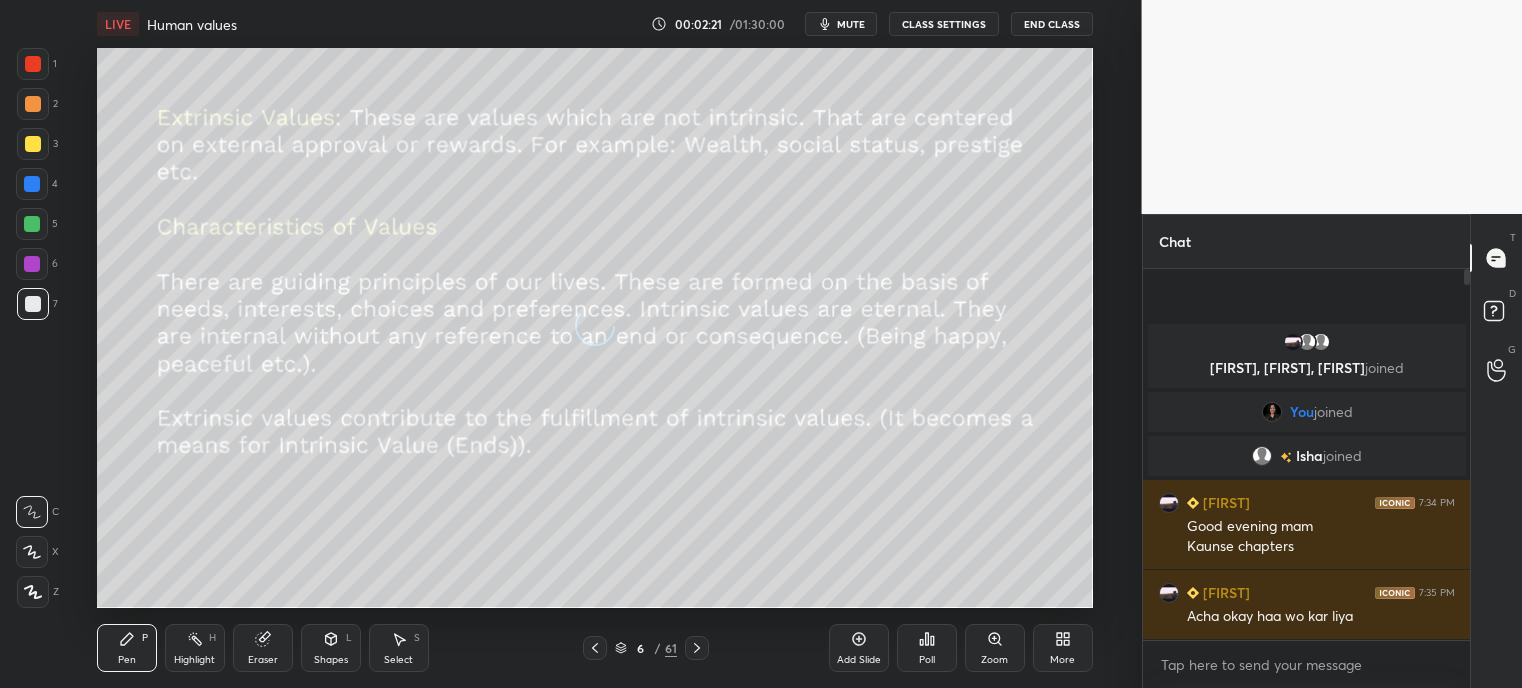 click 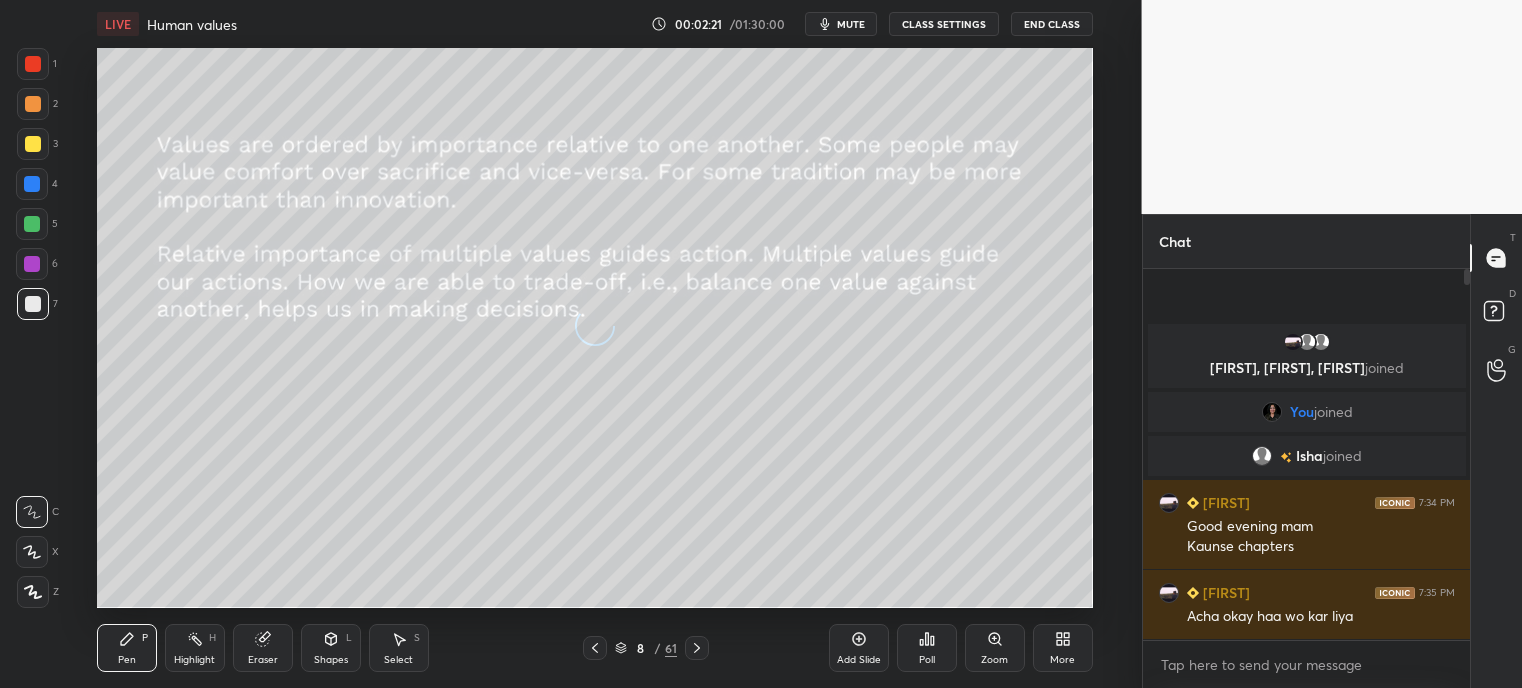 click 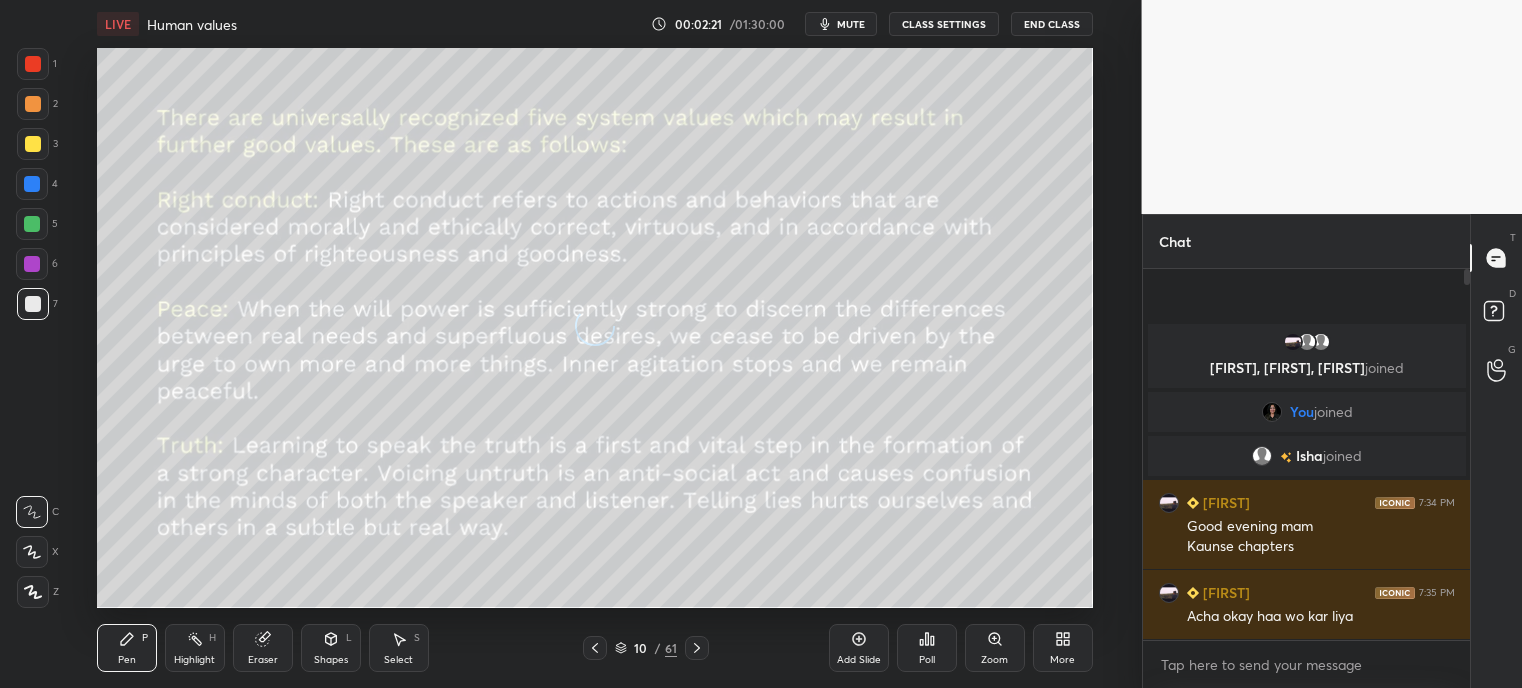 click 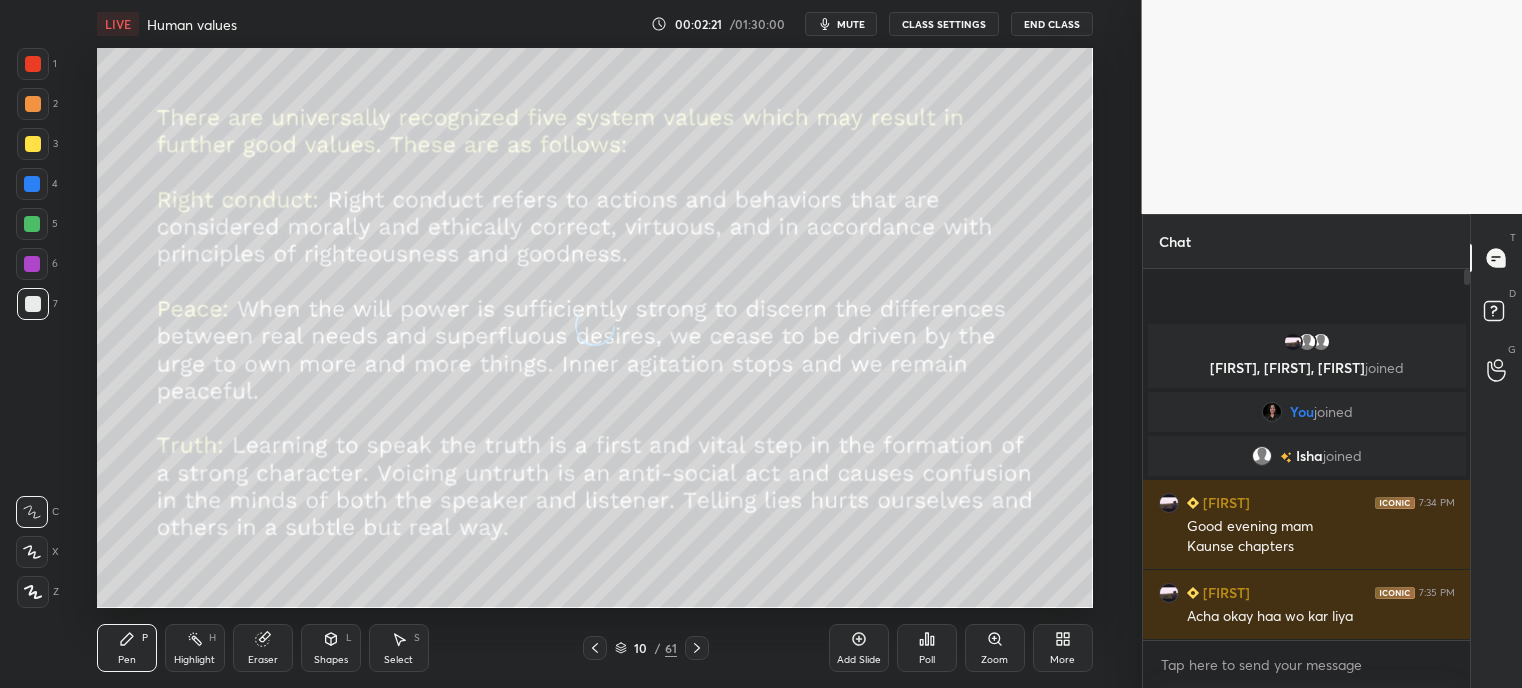 click 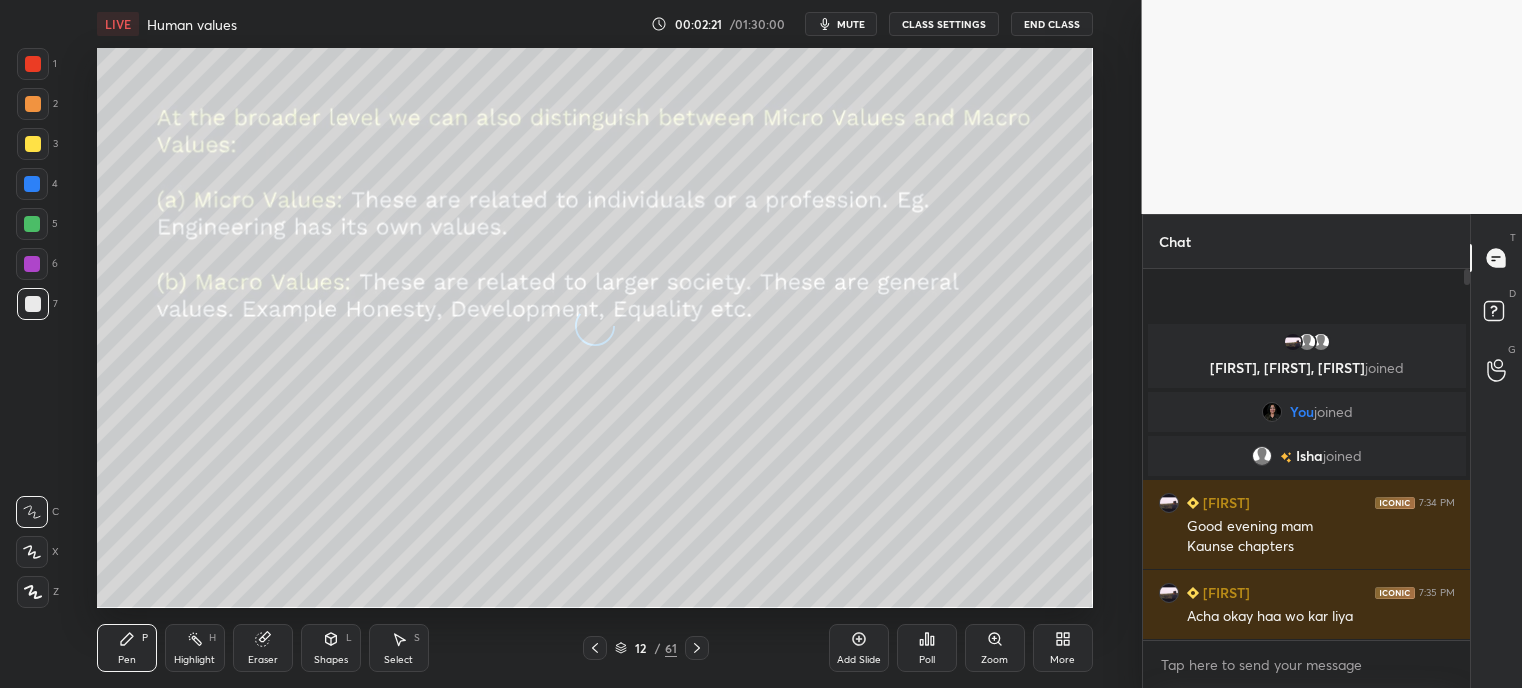 click 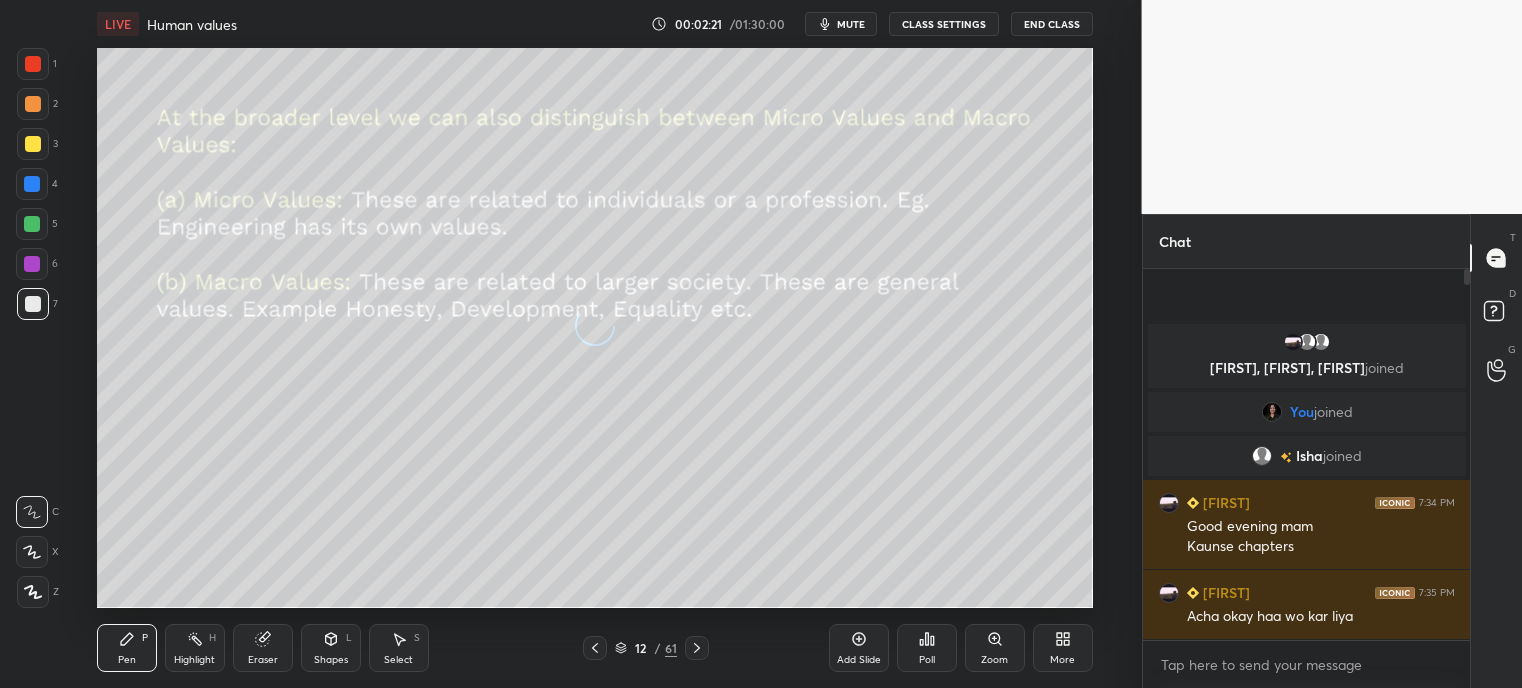 click 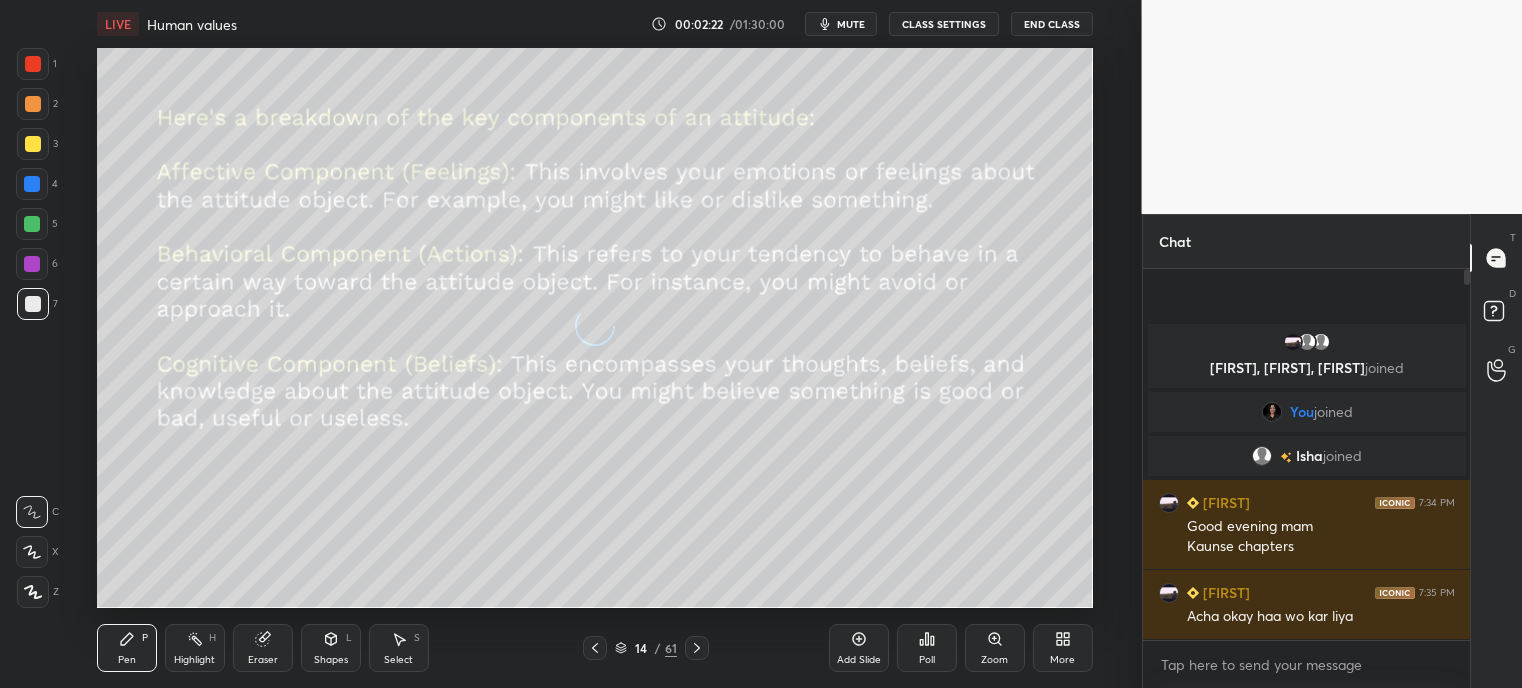 click 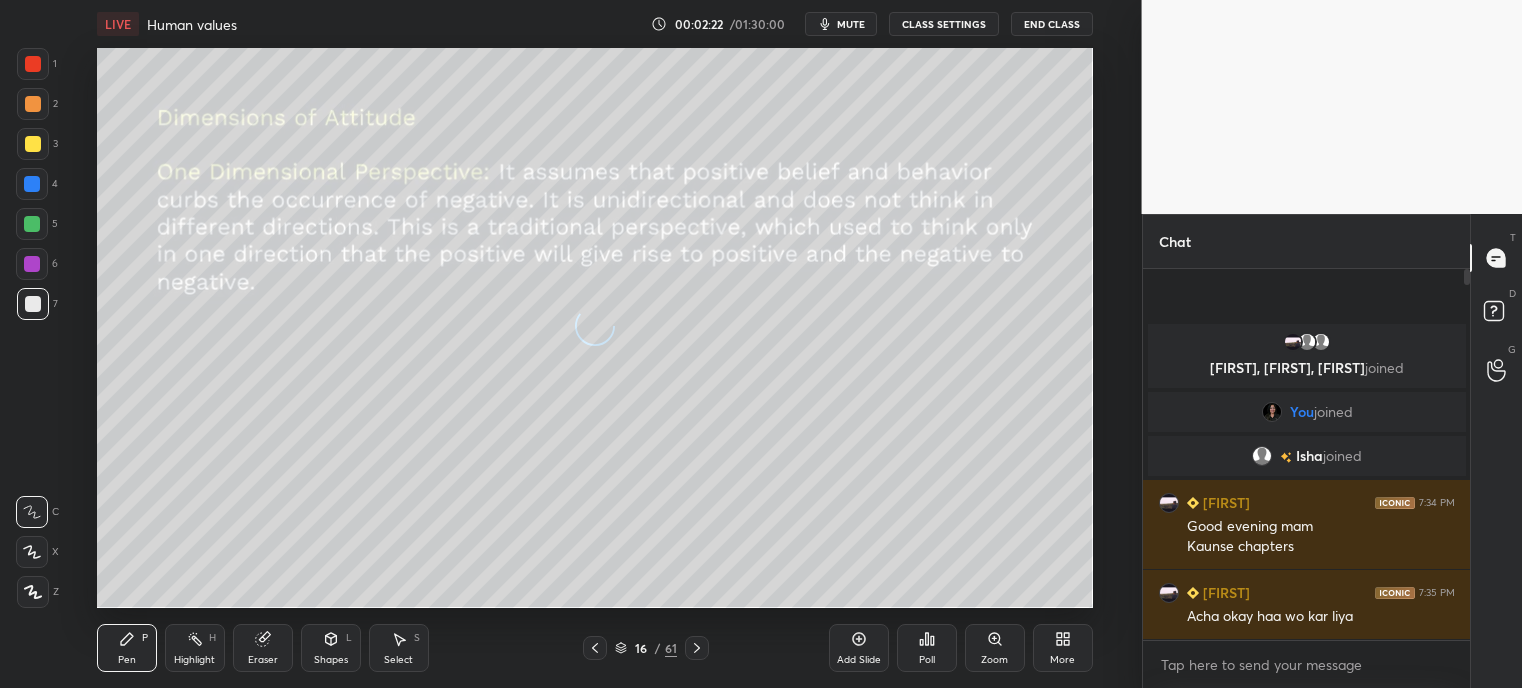 click 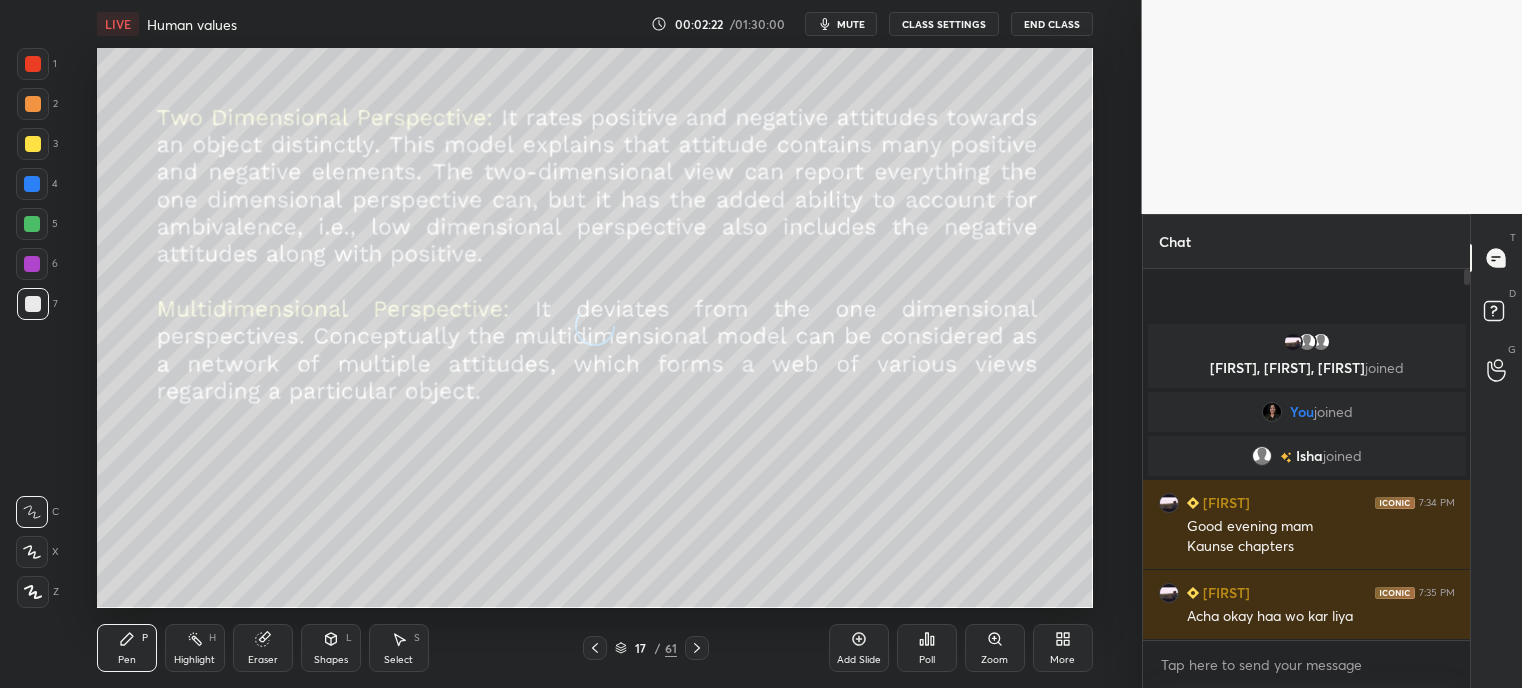 click 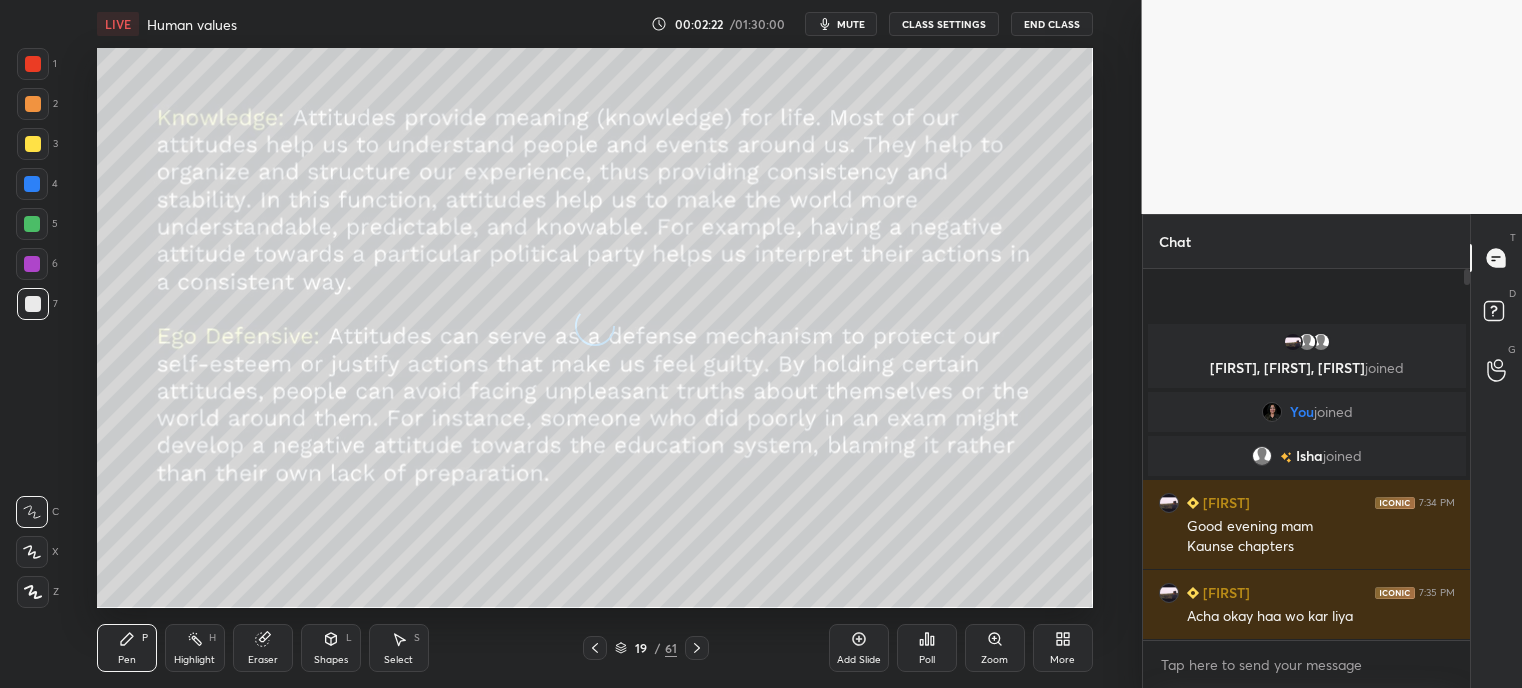 click 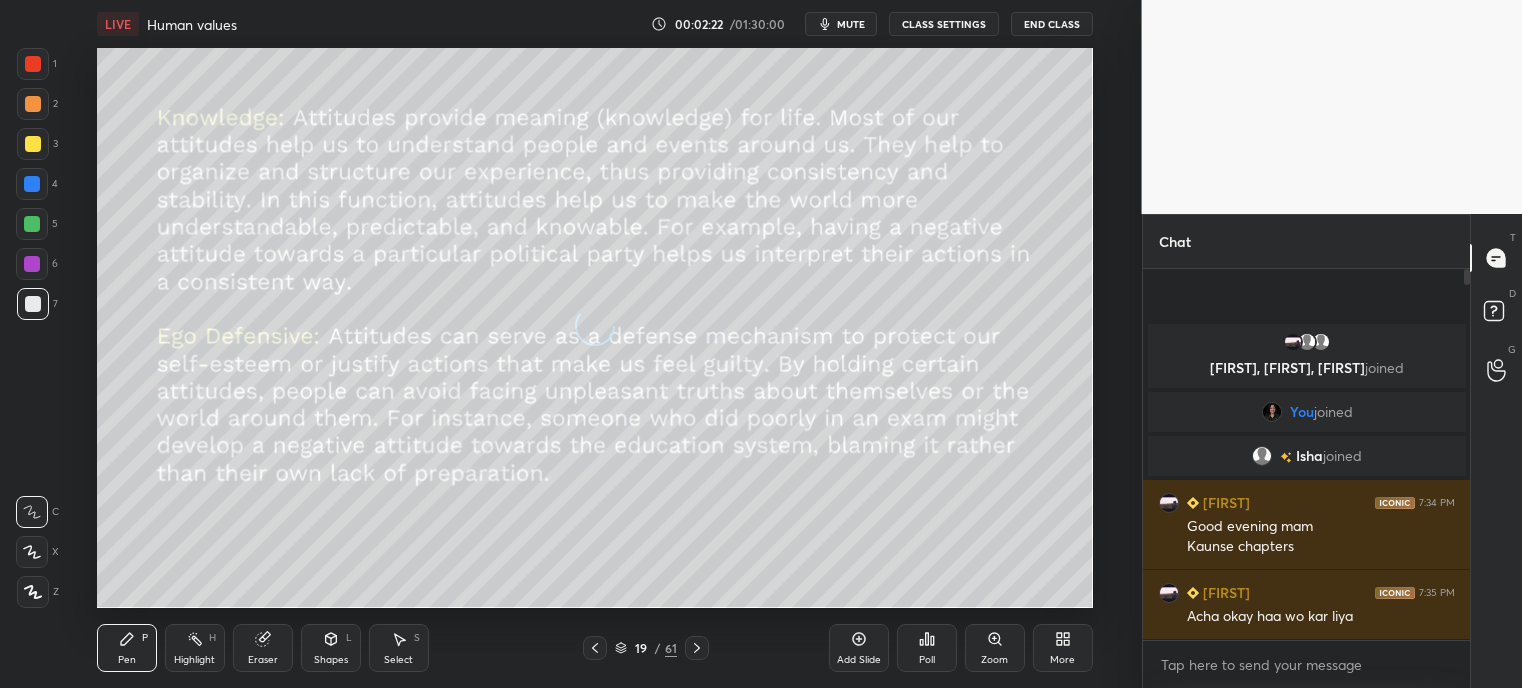 click 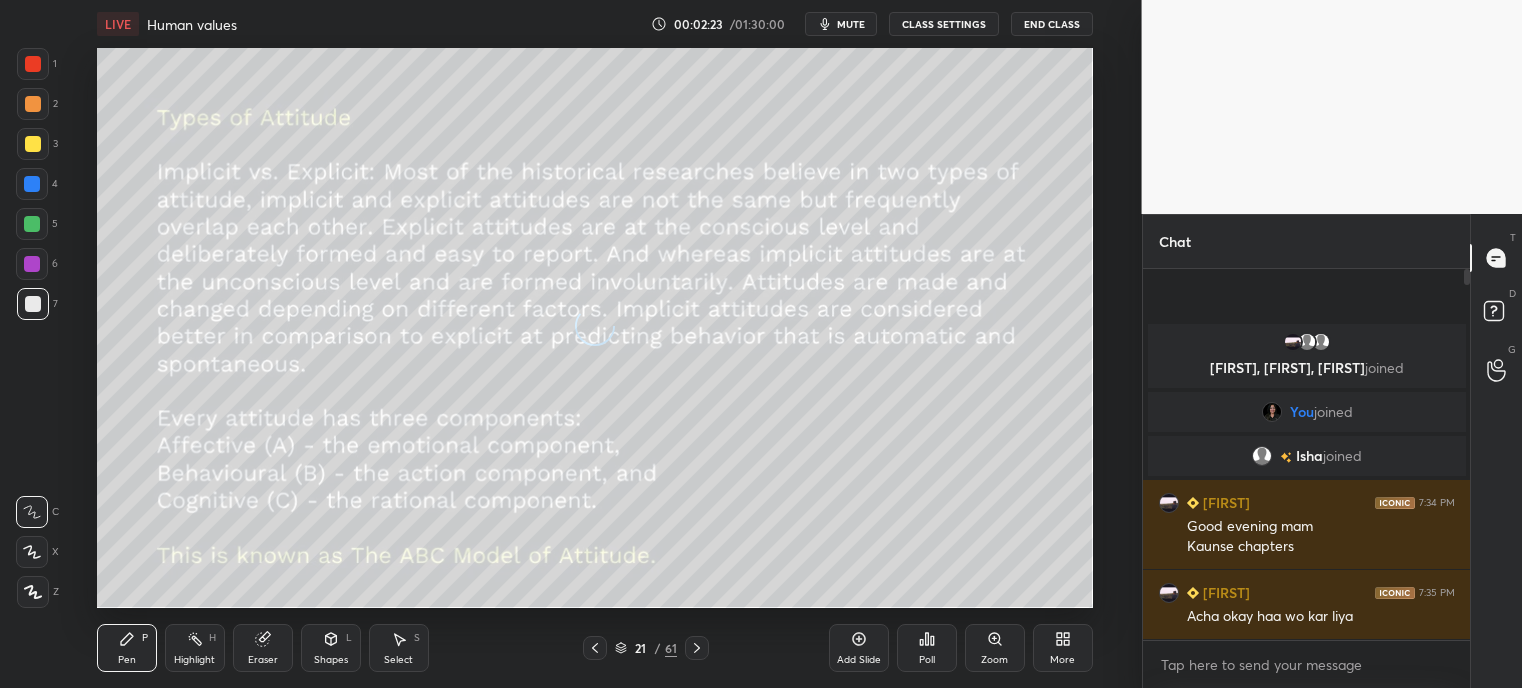 click 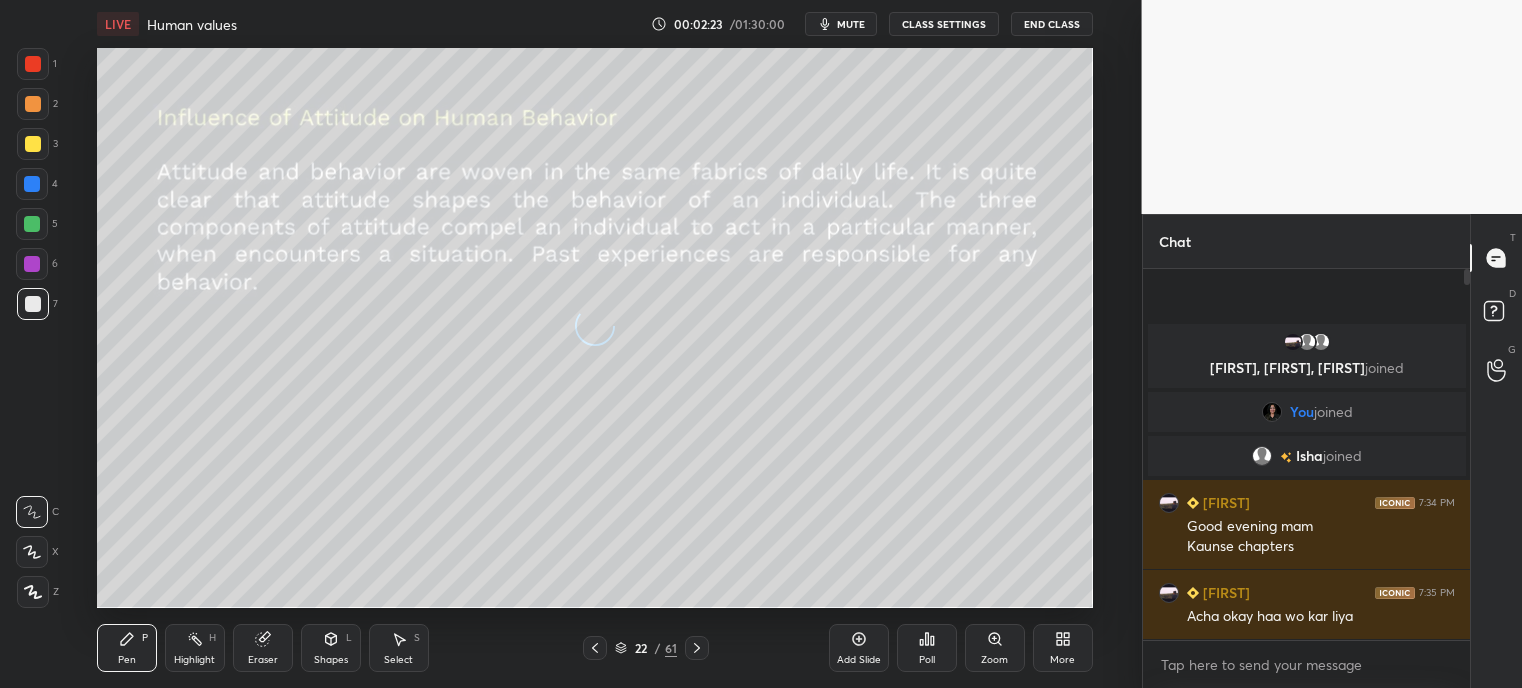 click 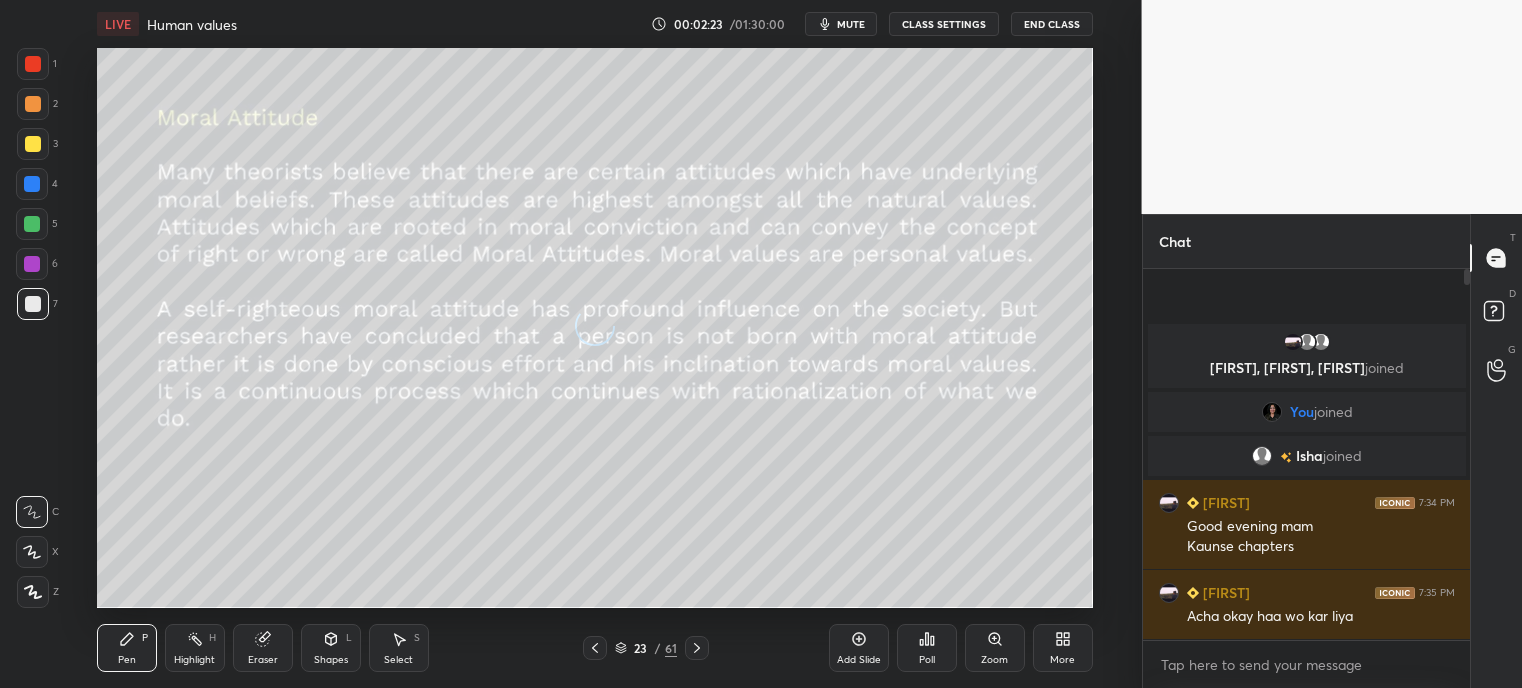 click 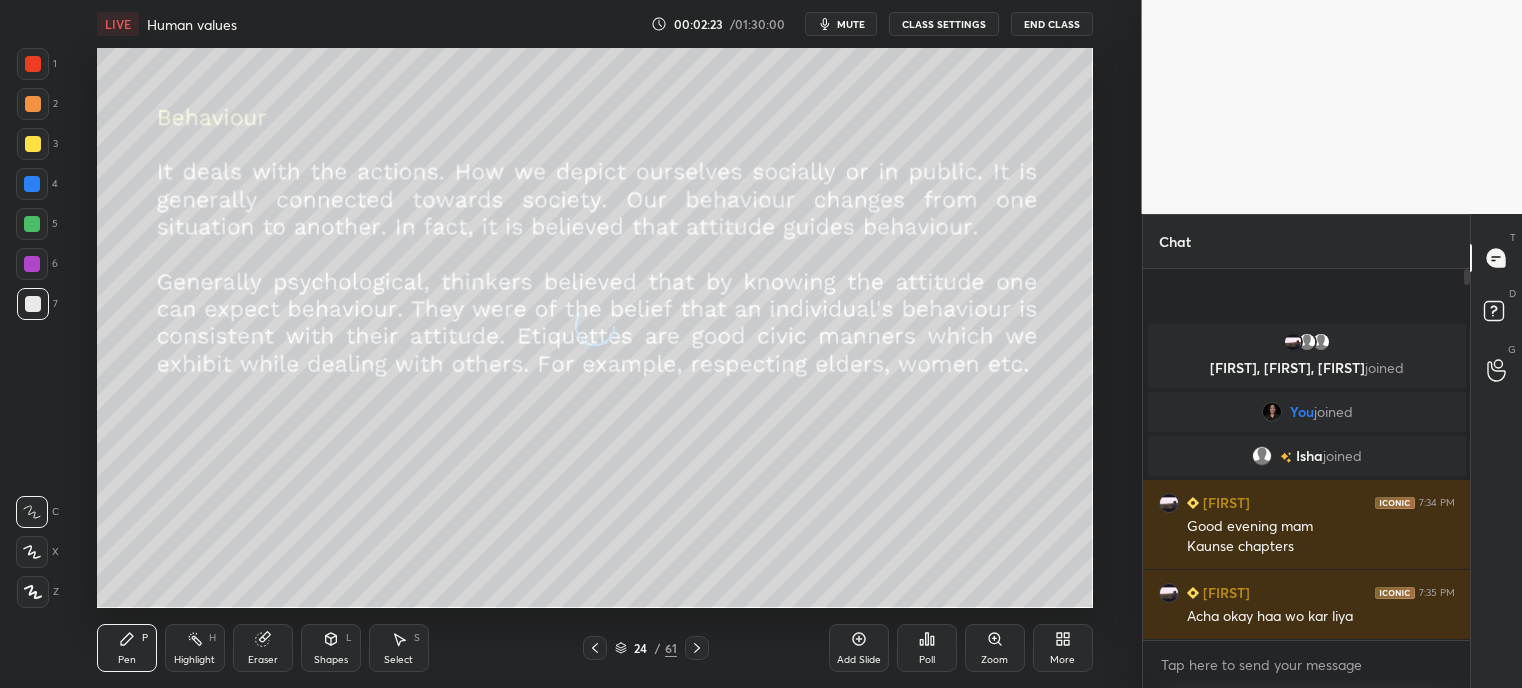 click 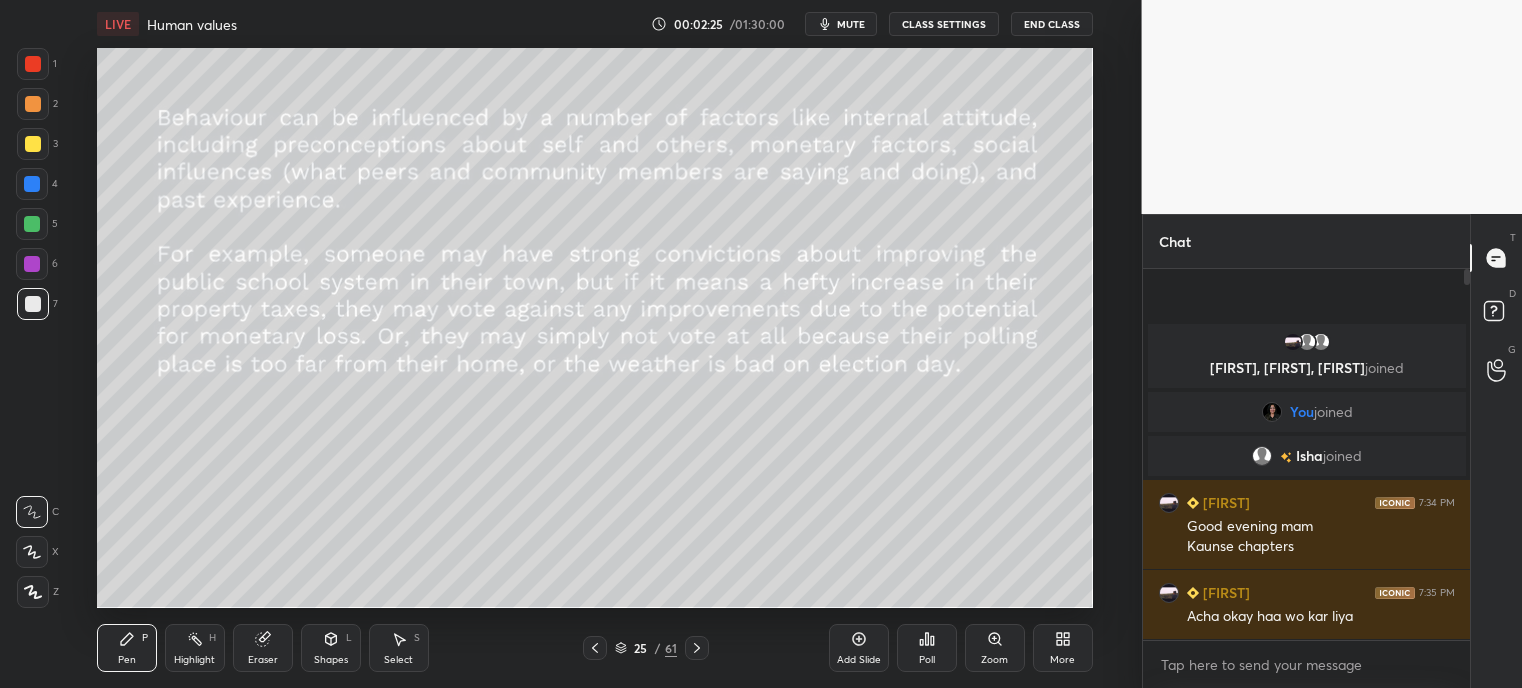 click 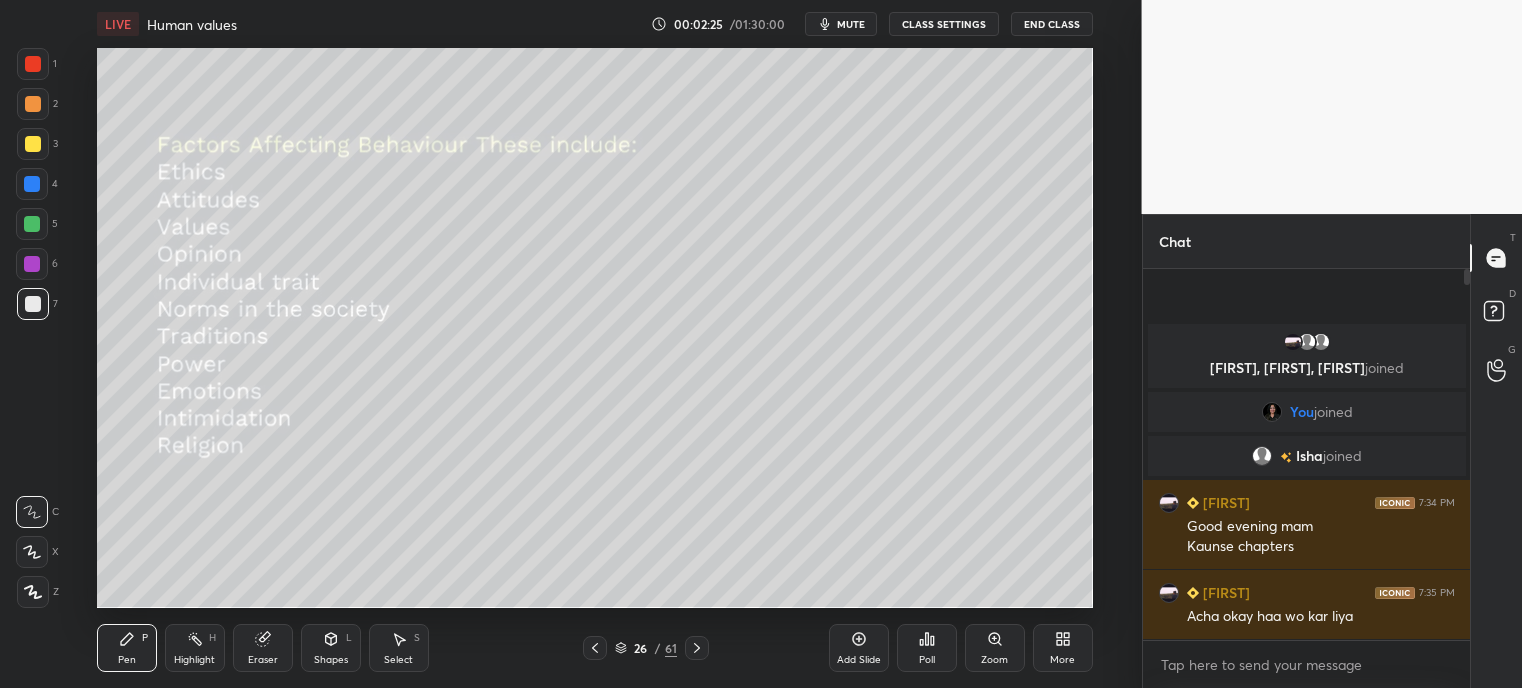 click 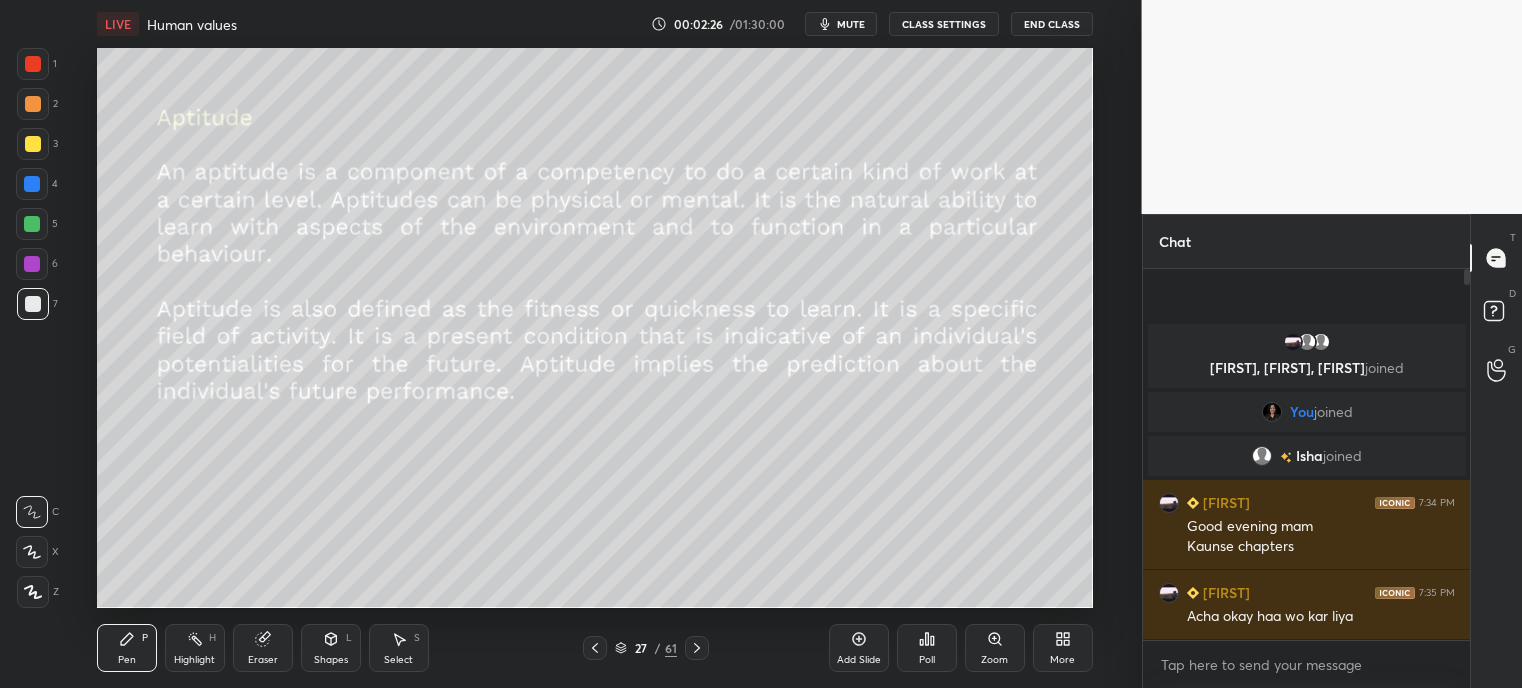 click 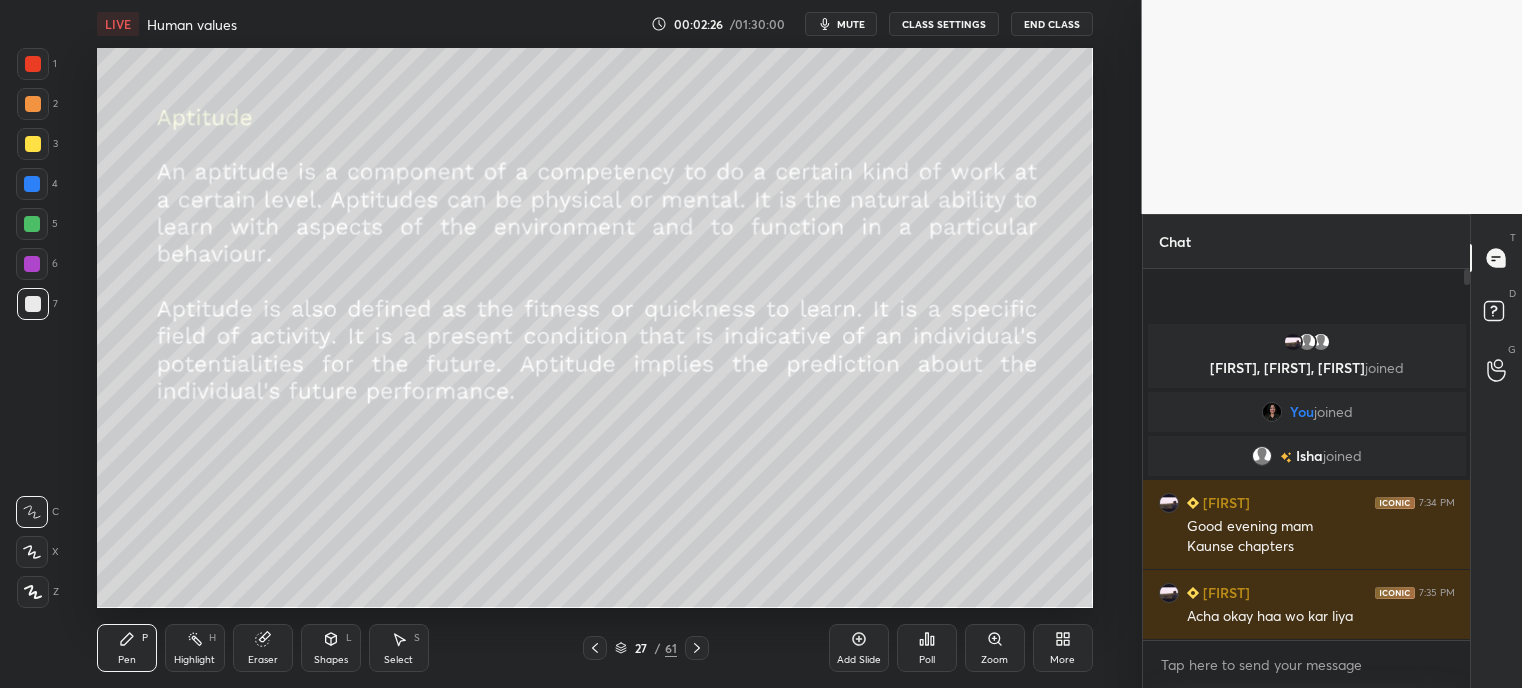 click 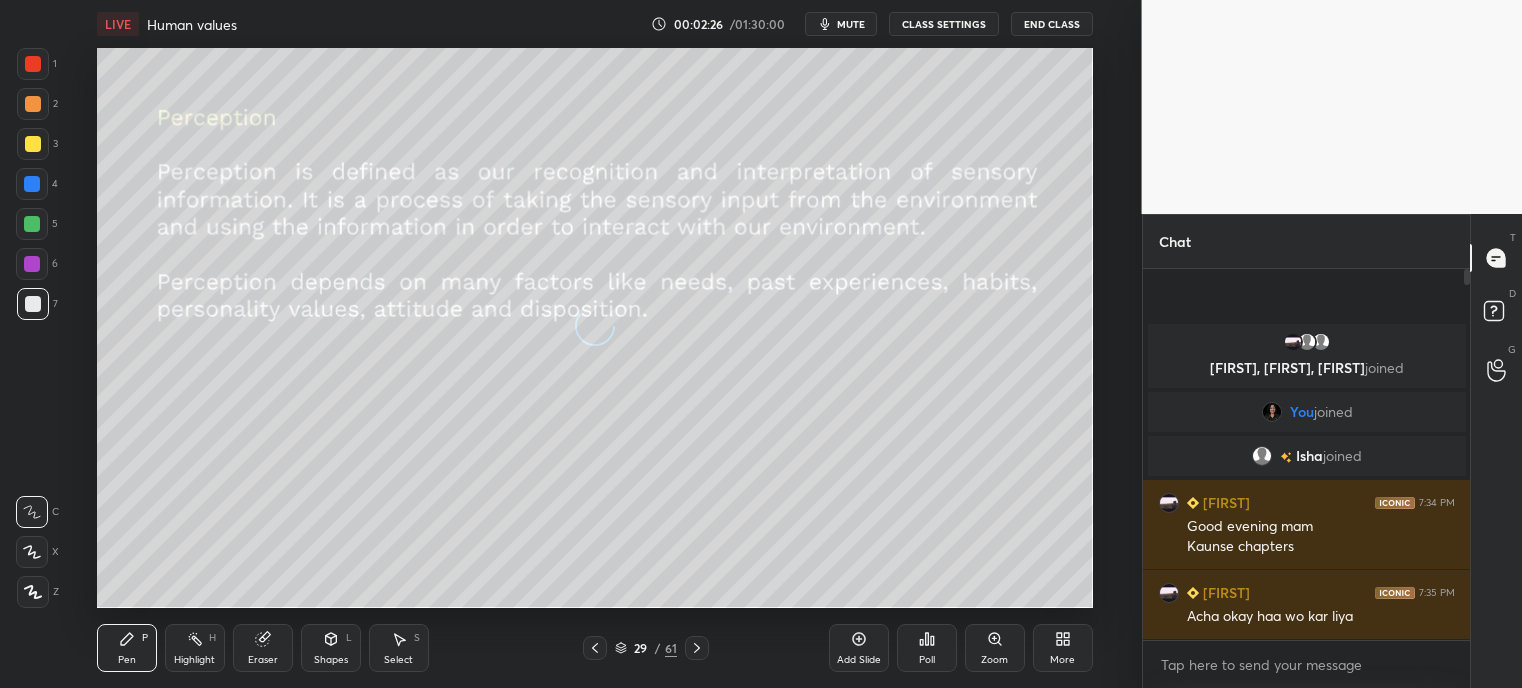 click 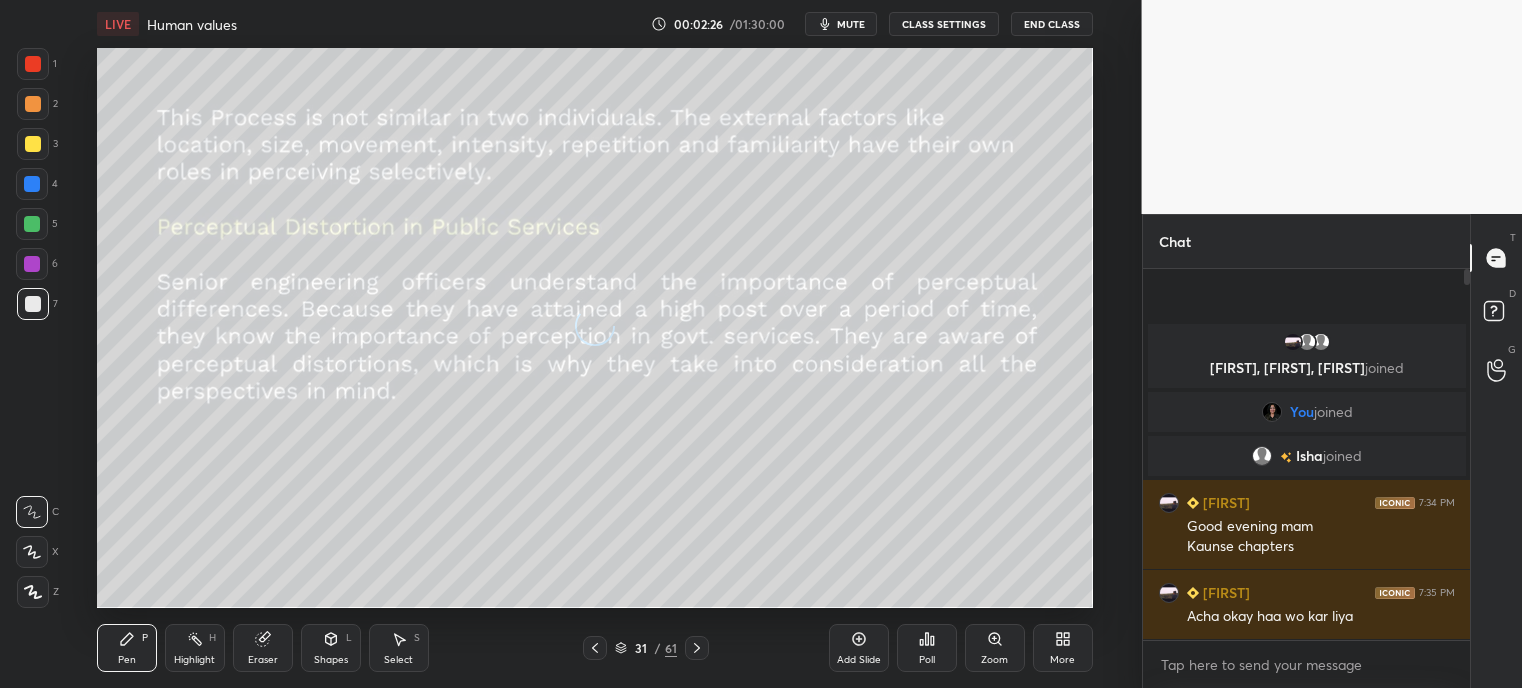 click 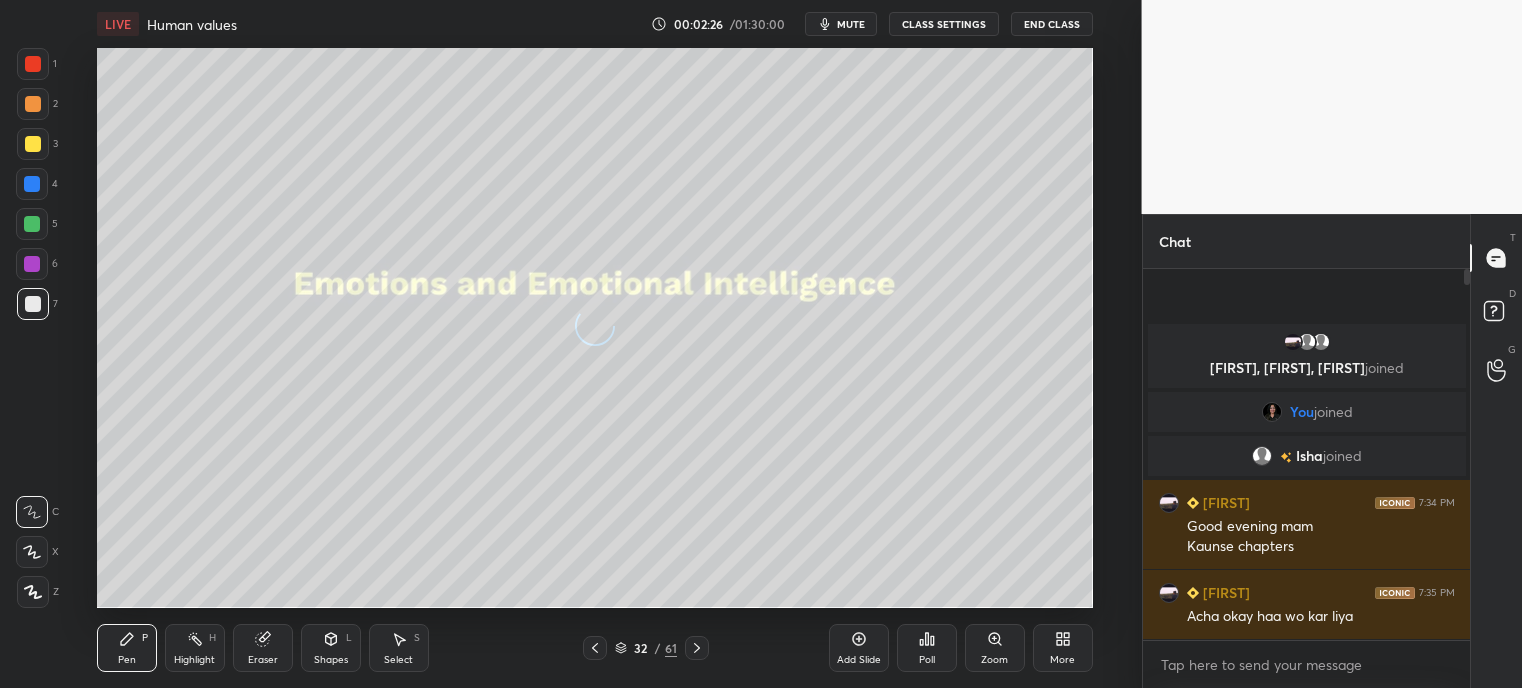click 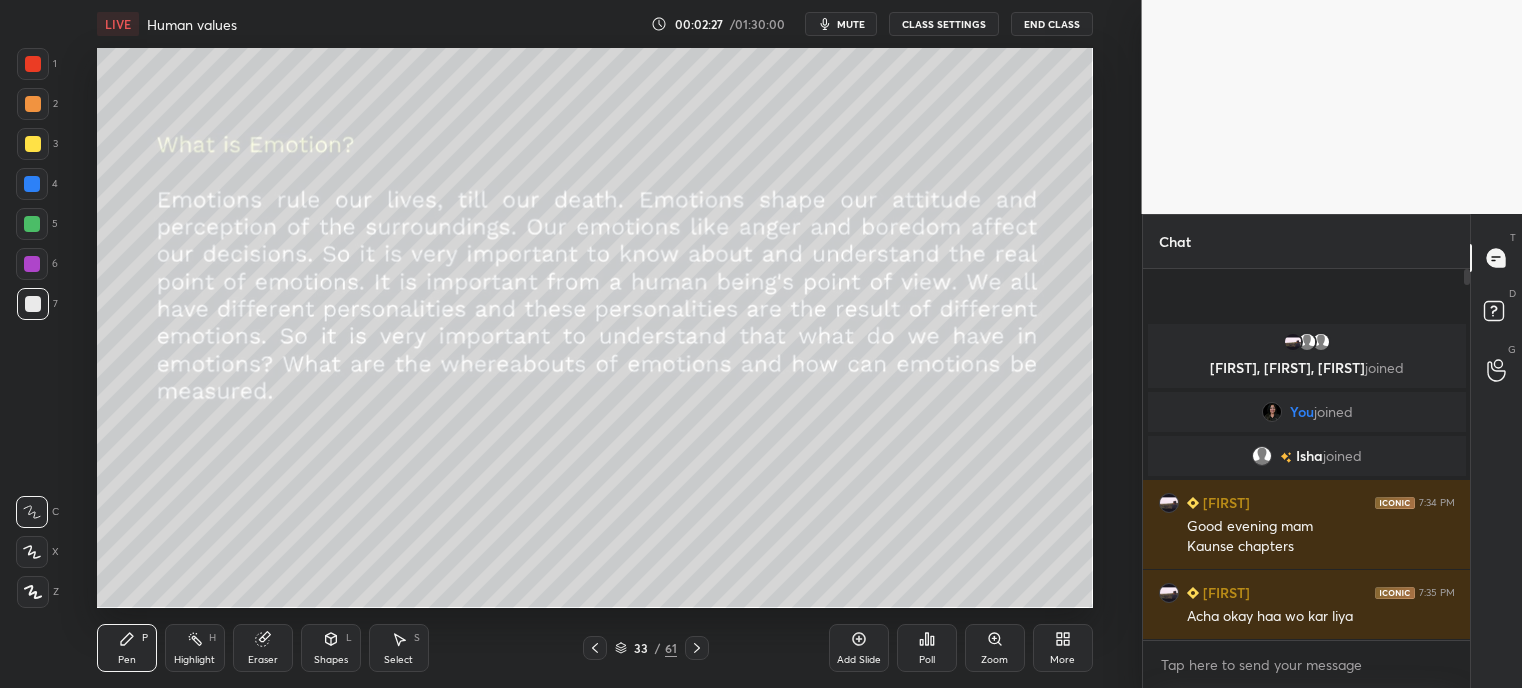 click 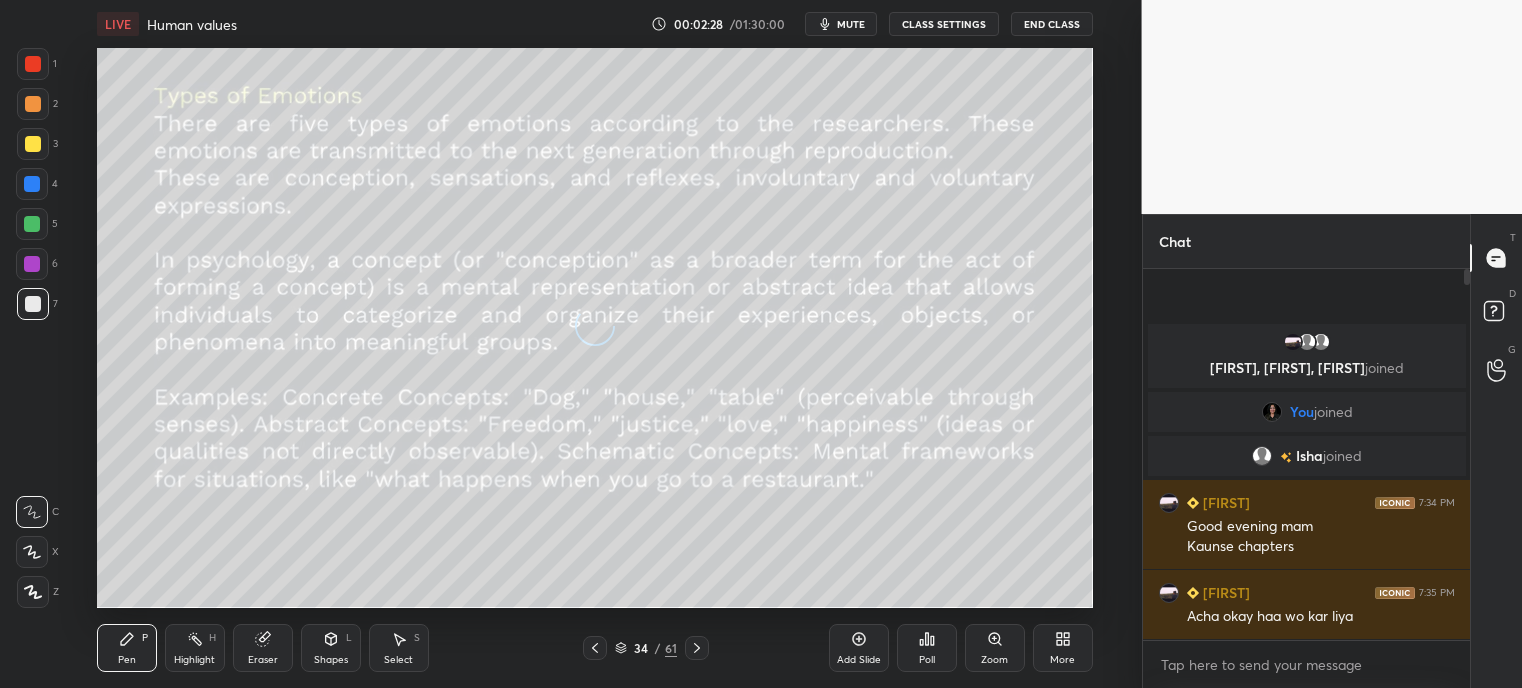 click 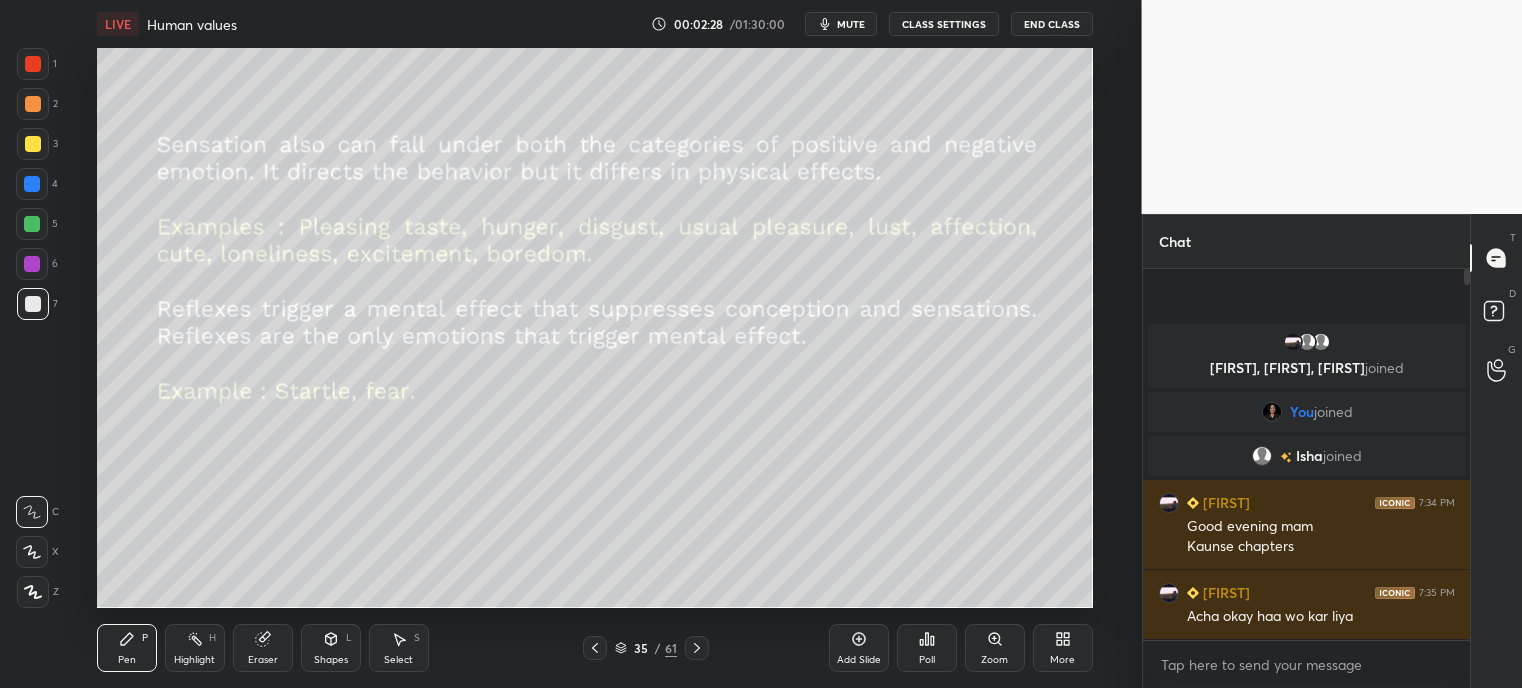 click 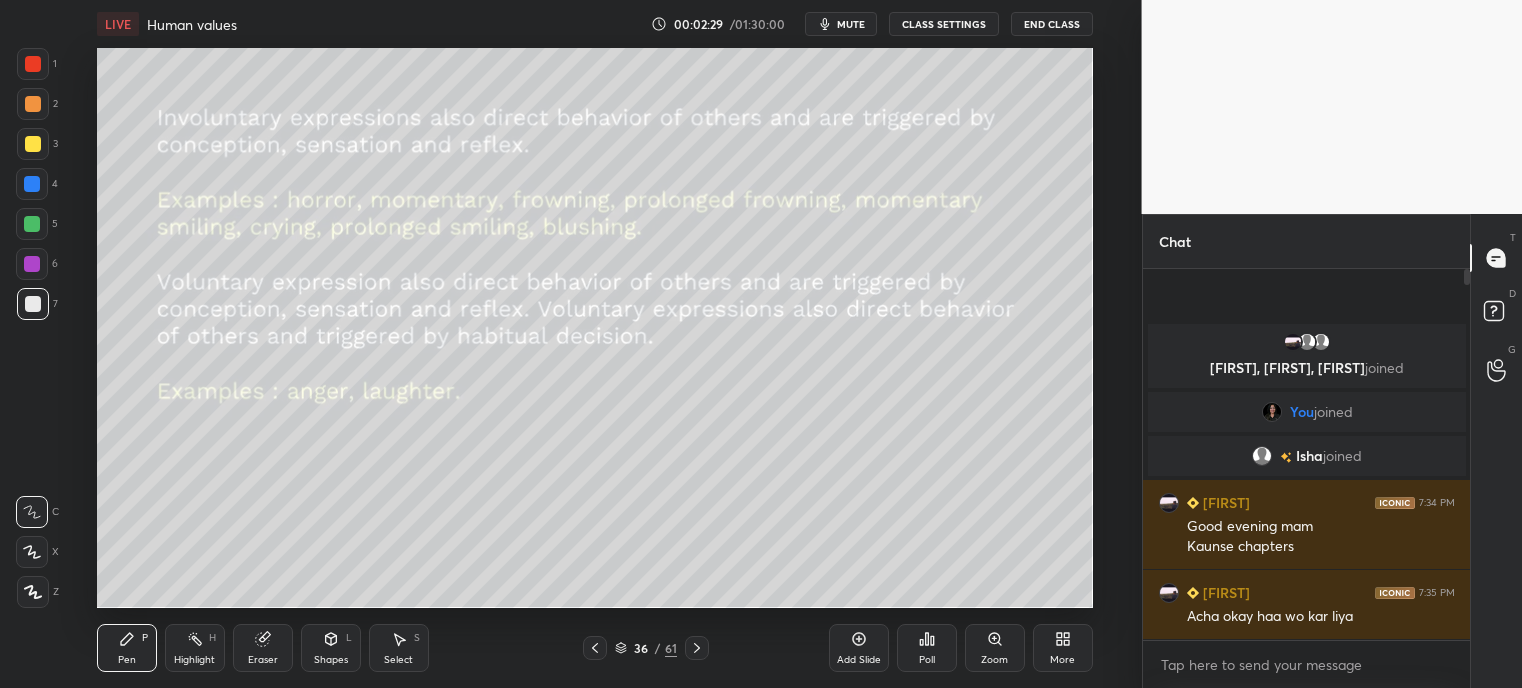 click 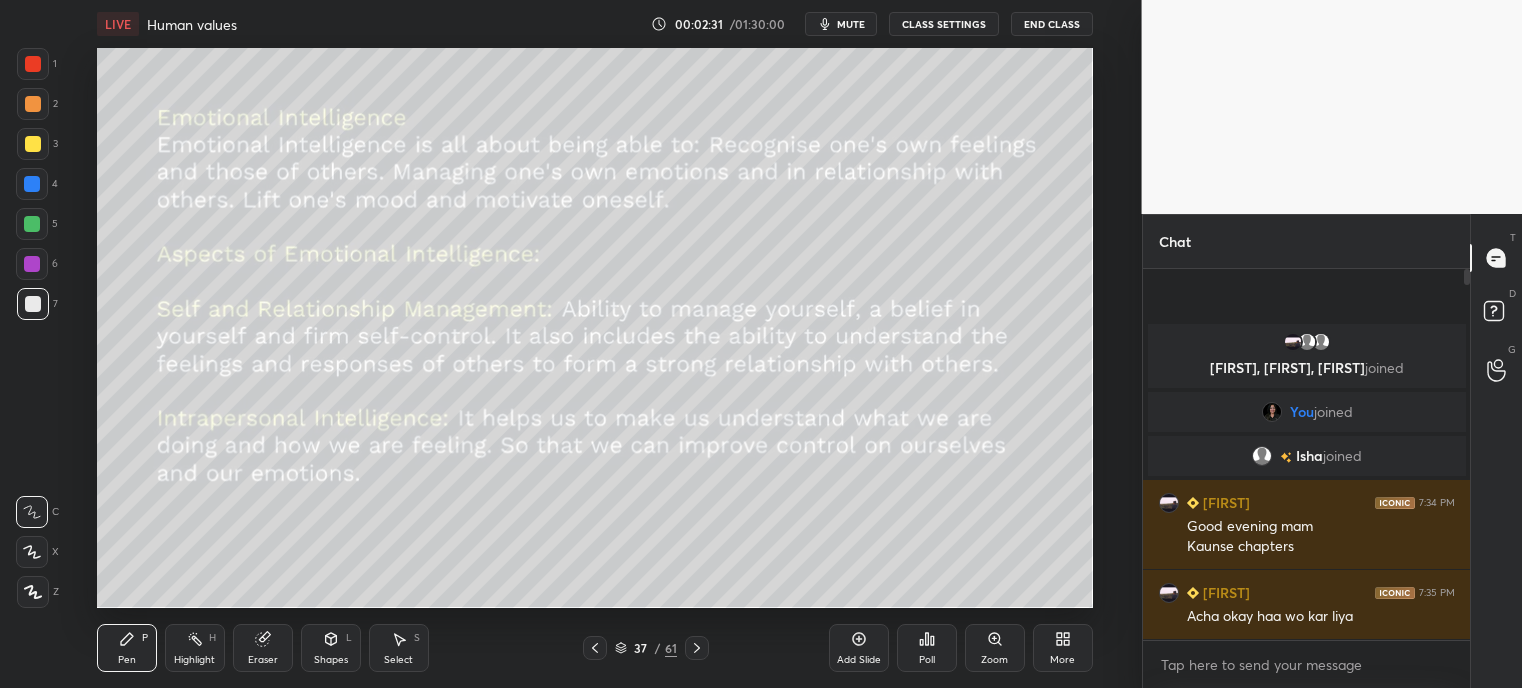 click 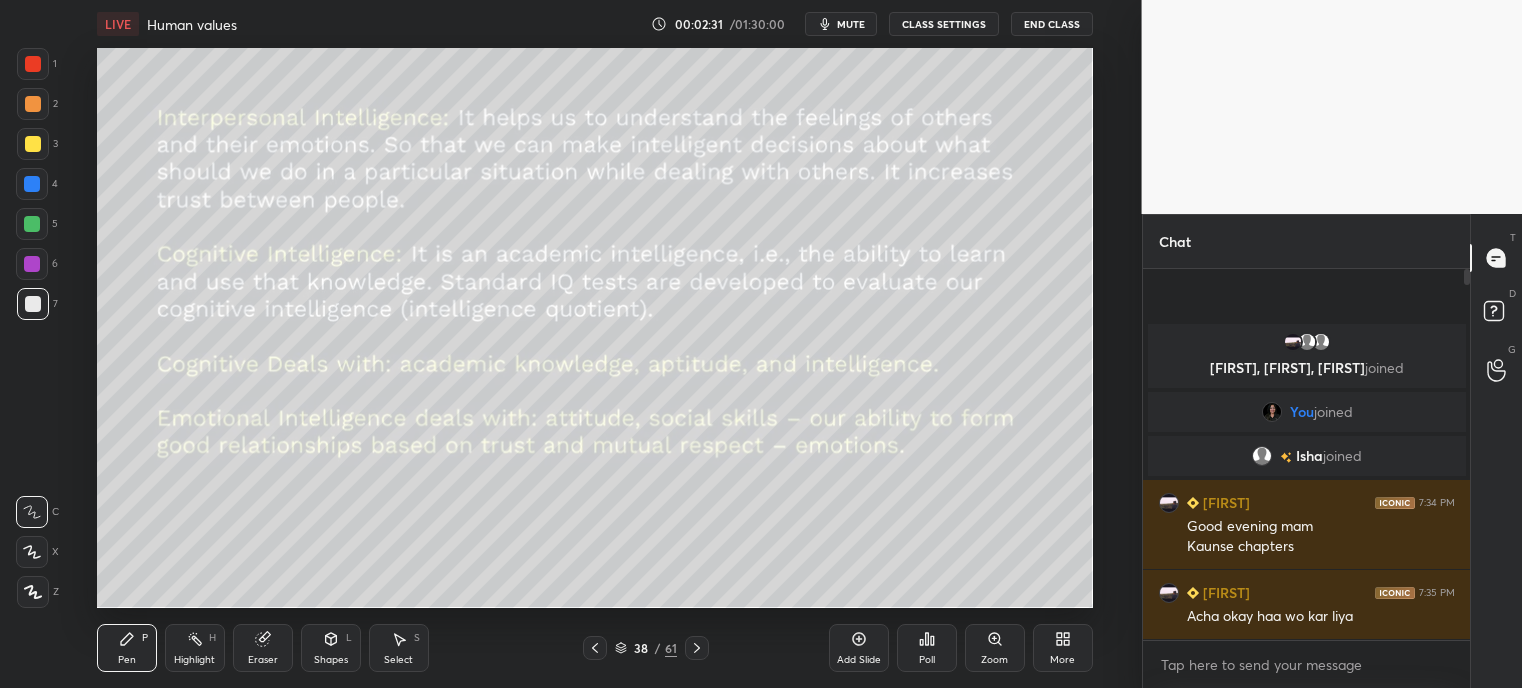 click 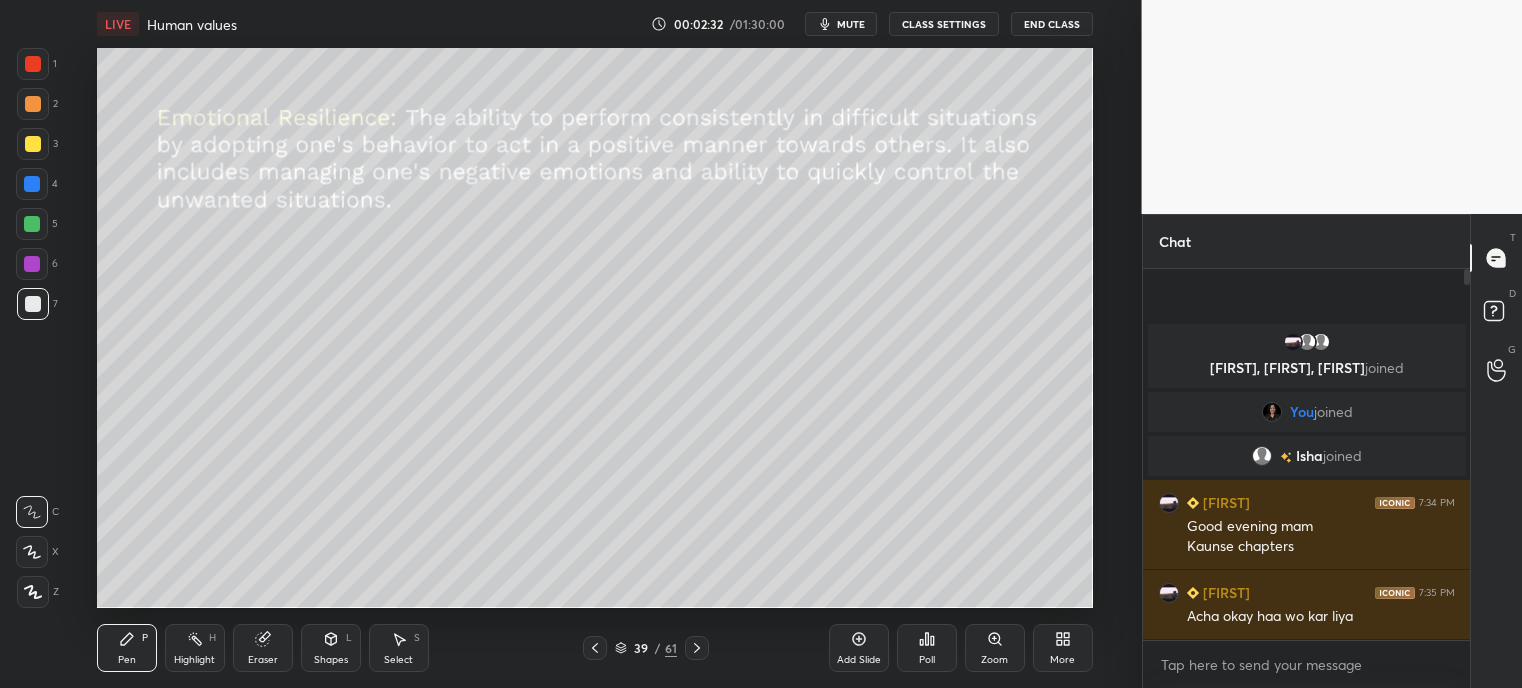 click 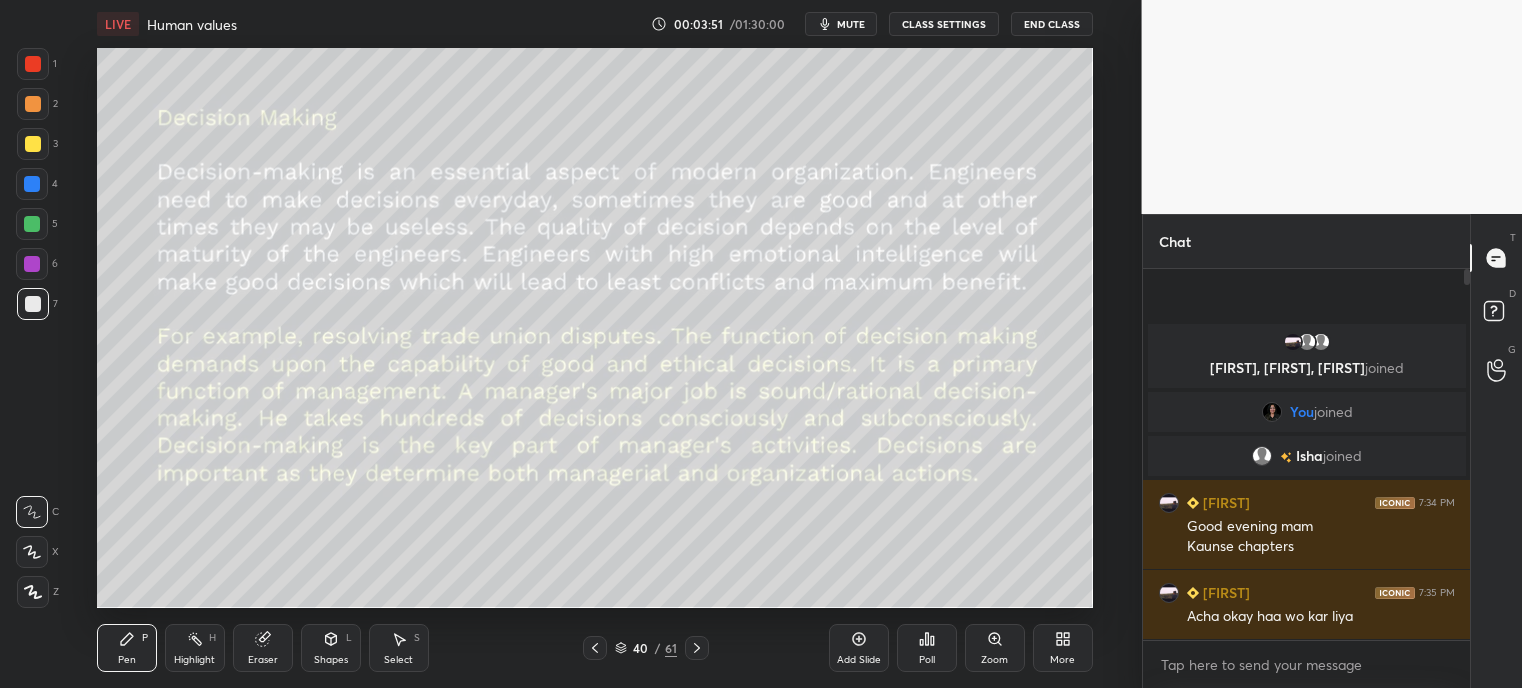 click on "Shapes L" at bounding box center [331, 648] 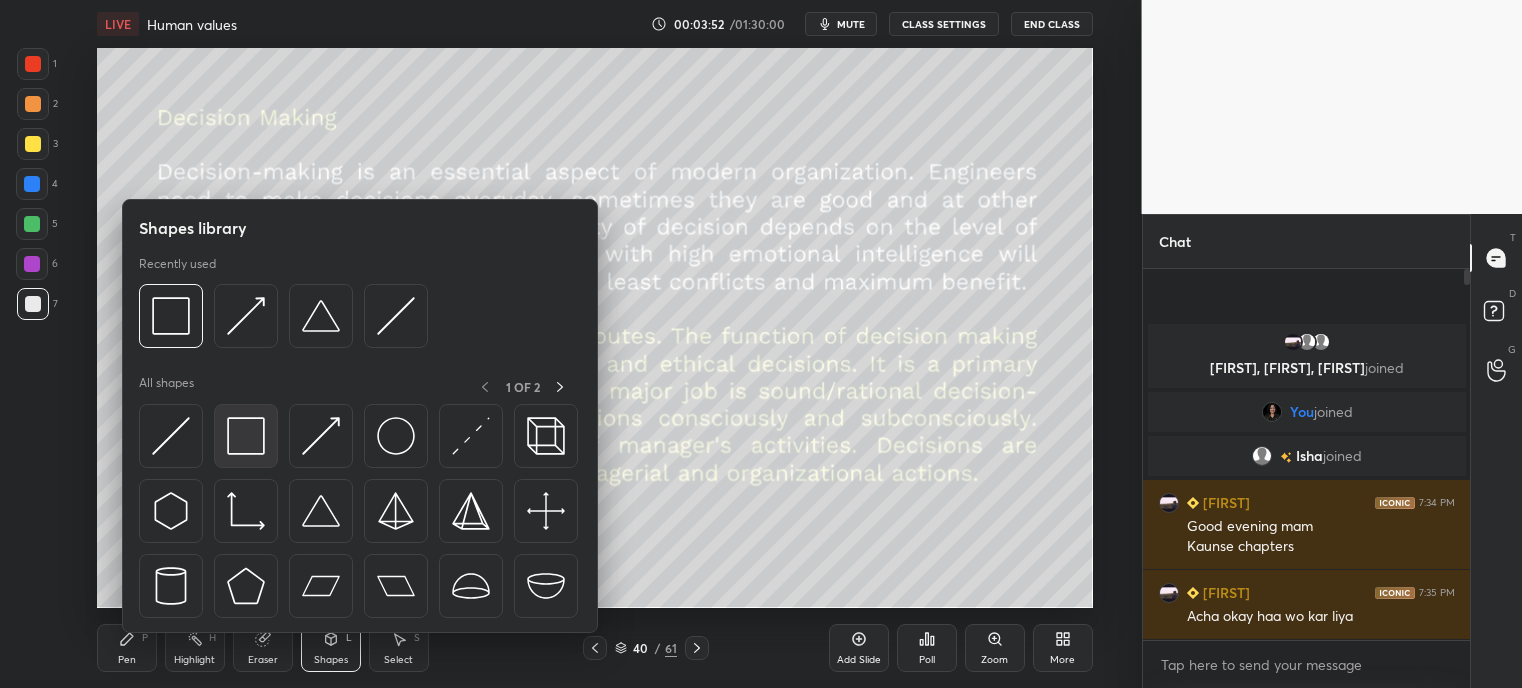 click at bounding box center (246, 436) 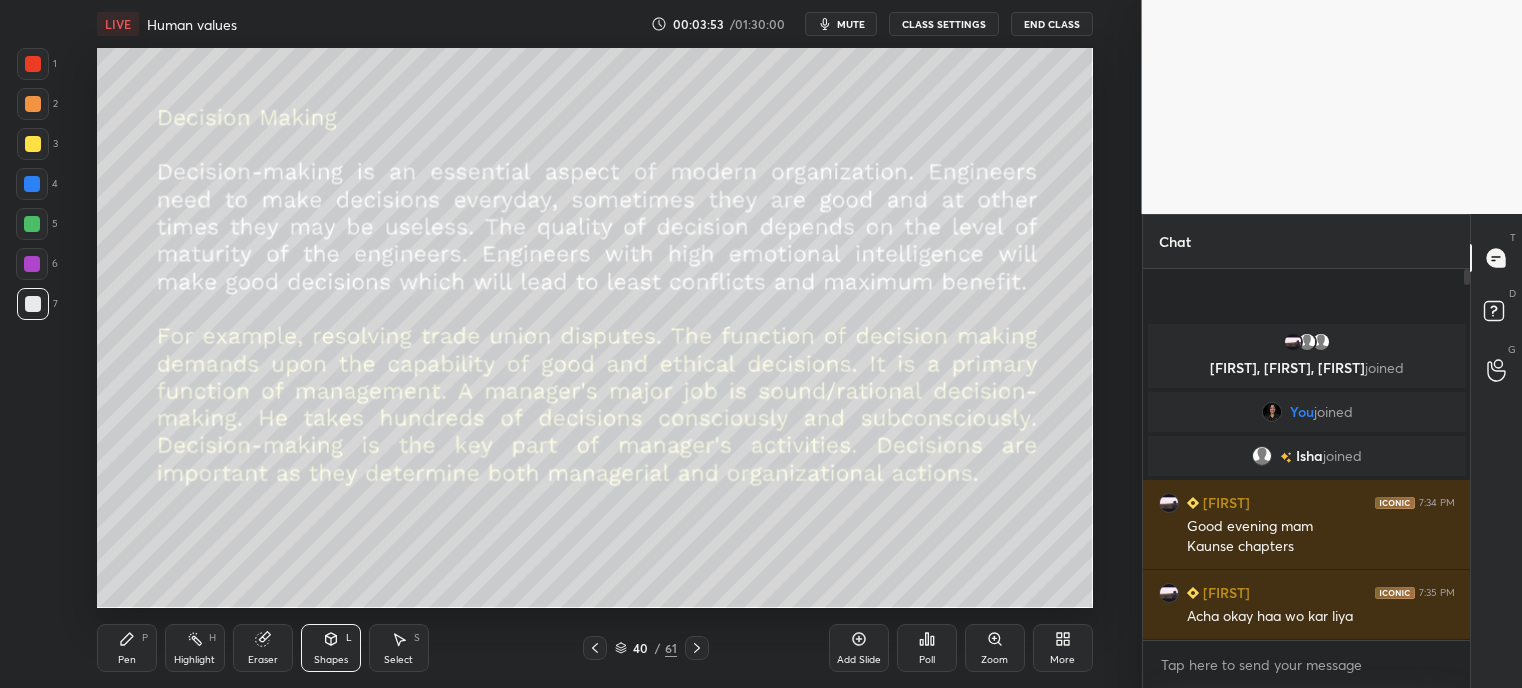 click at bounding box center (32, 224) 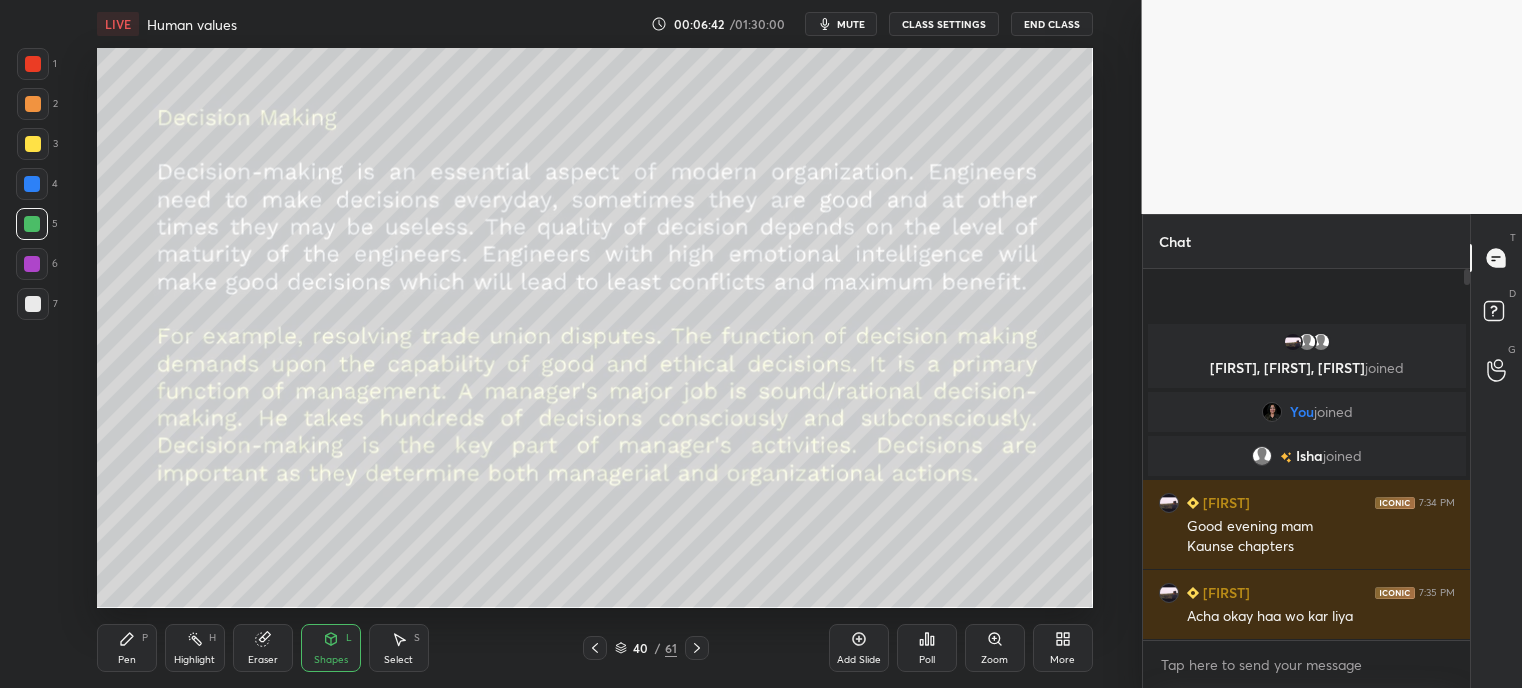 click 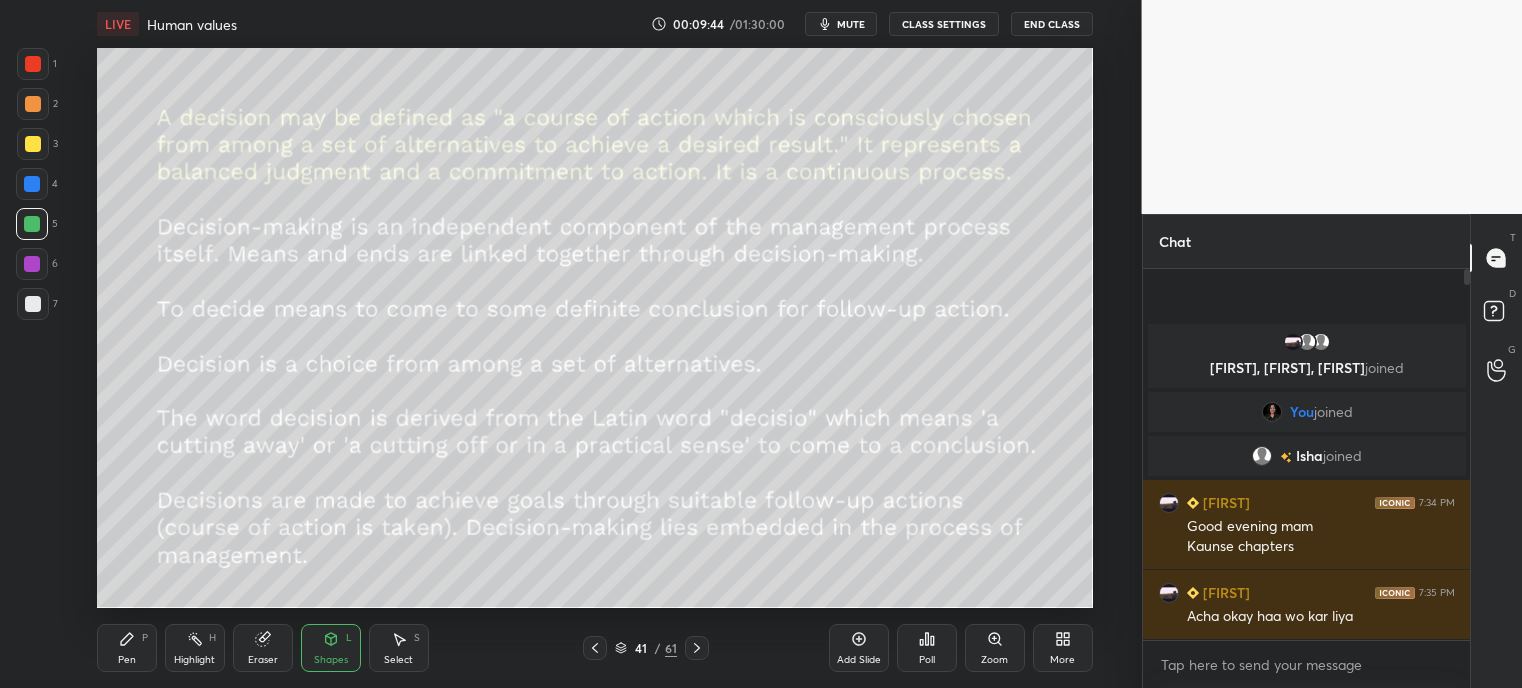 click 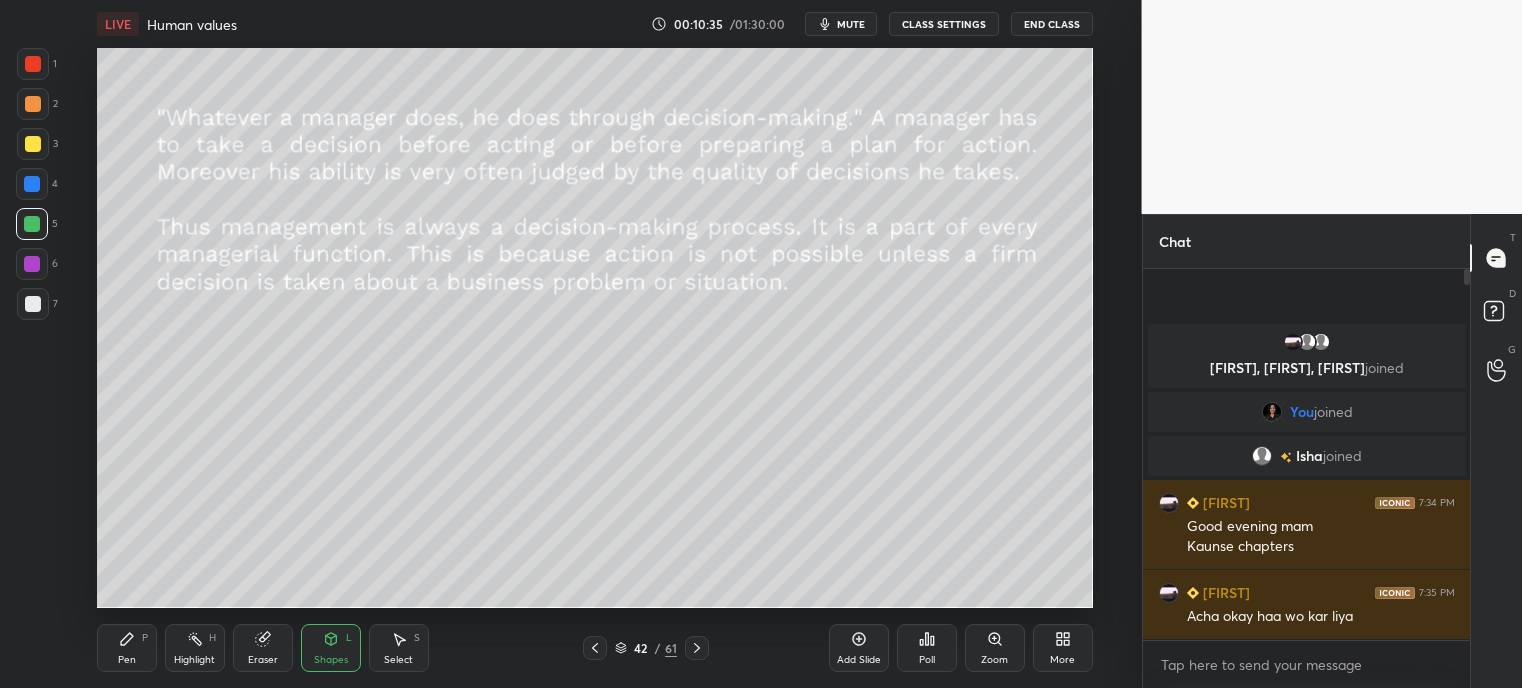 click 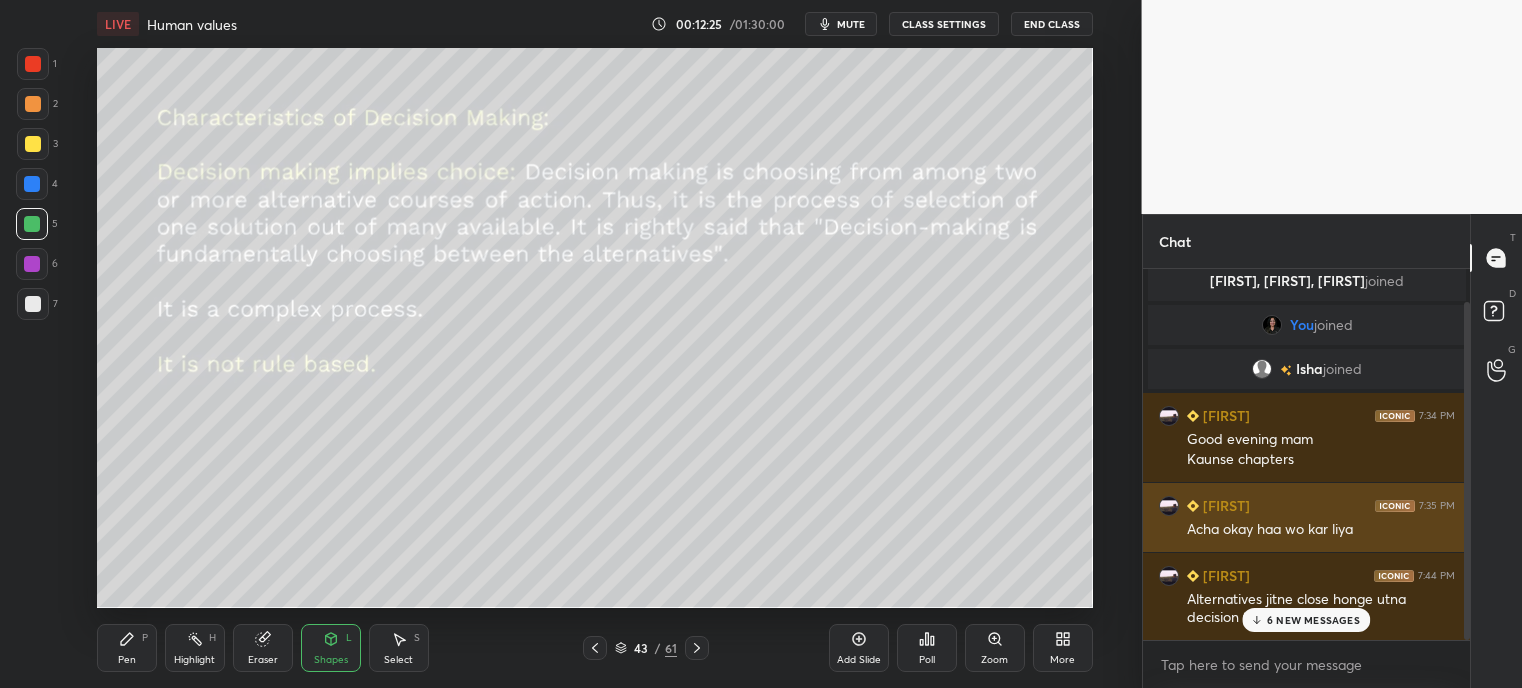 scroll, scrollTop: 36, scrollLeft: 0, axis: vertical 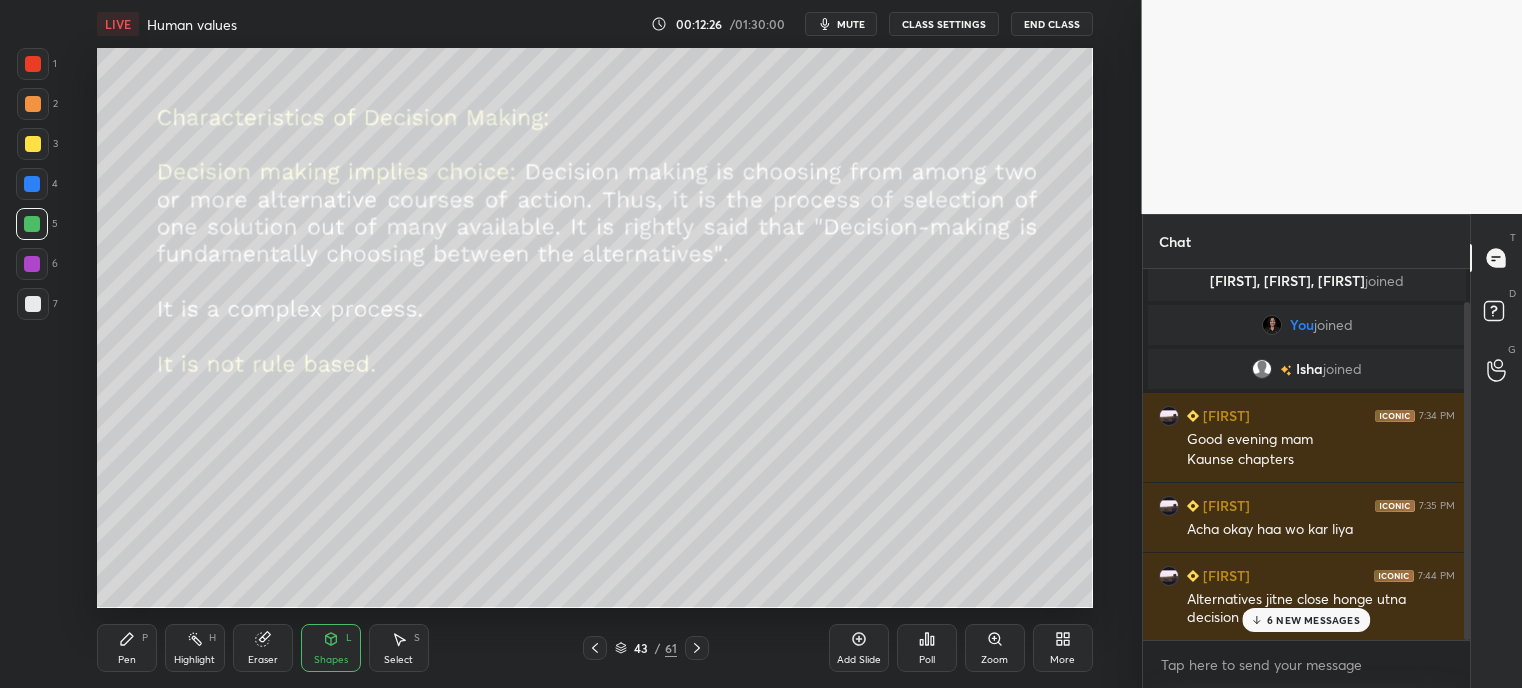 click on "6 NEW MESSAGES" at bounding box center (1306, 620) 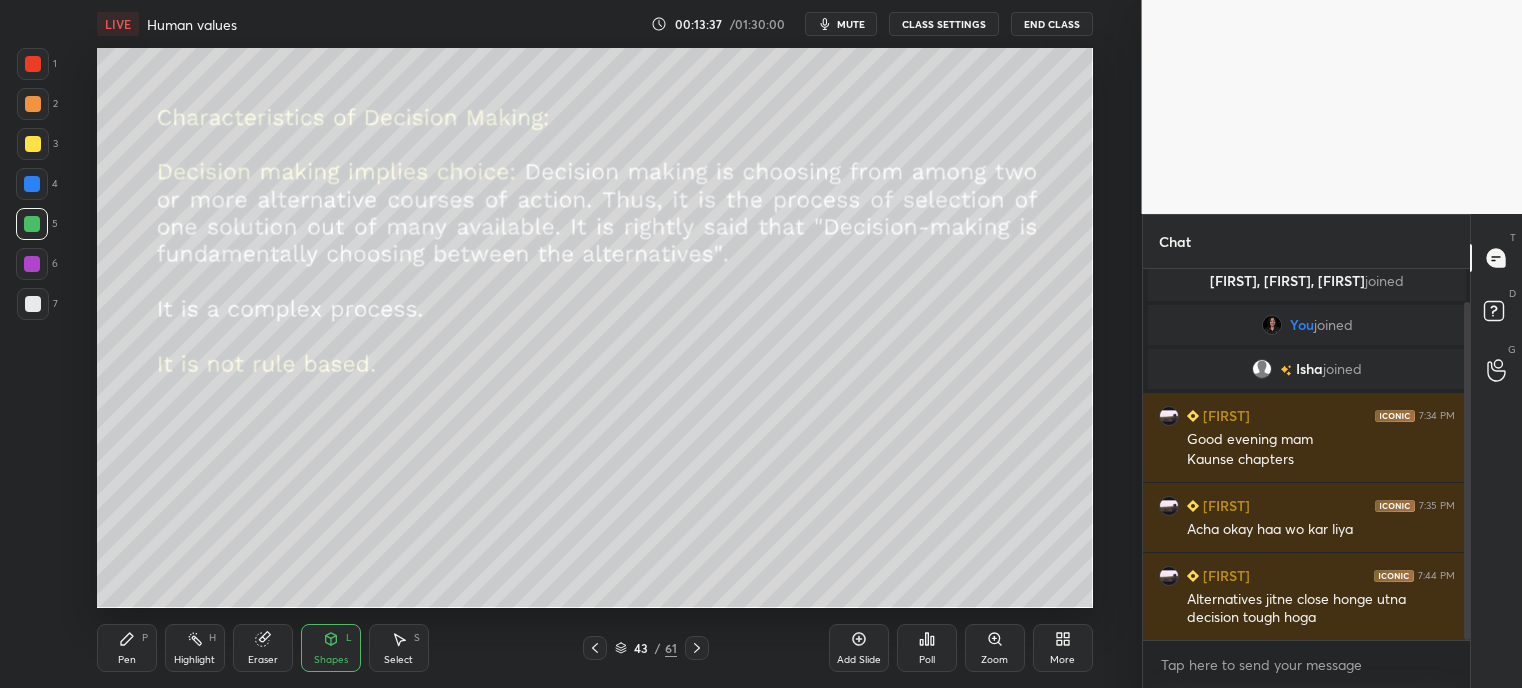 click 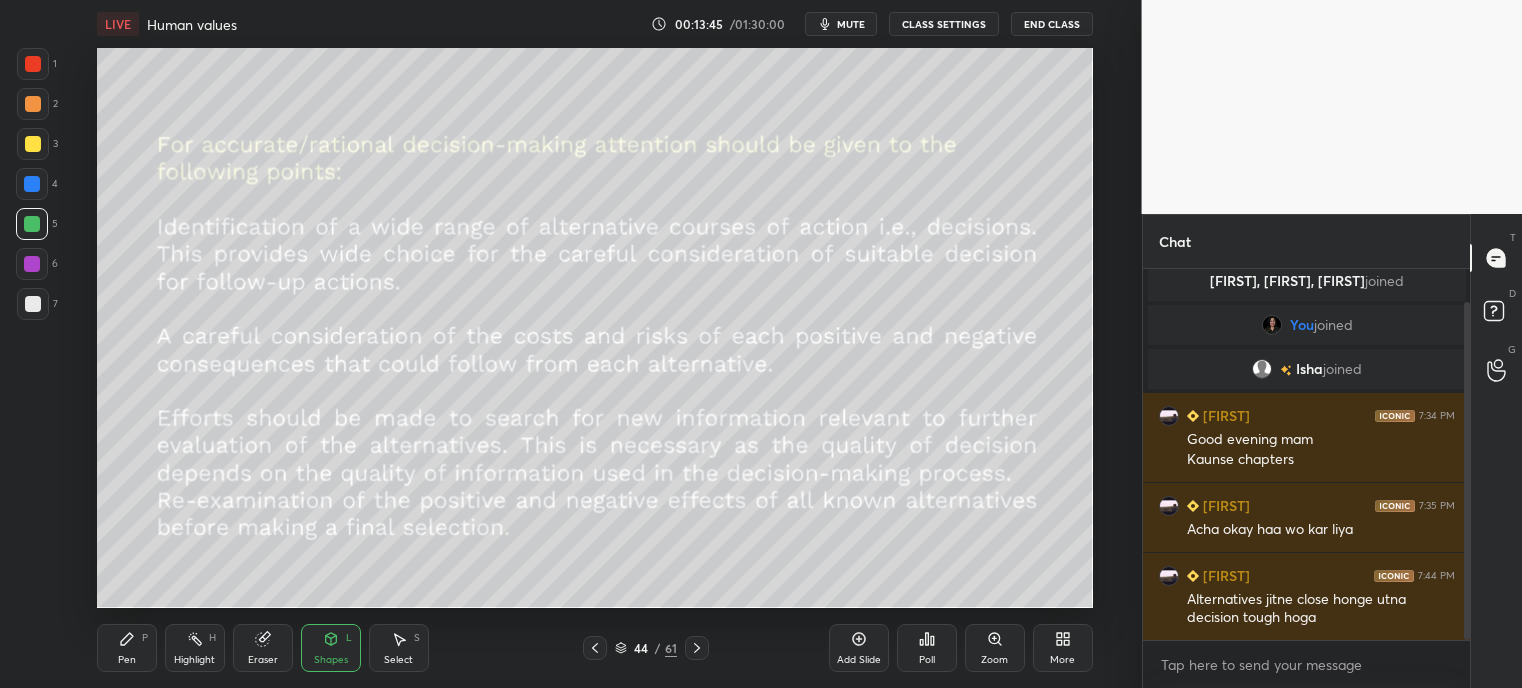 scroll, scrollTop: 160, scrollLeft: 0, axis: vertical 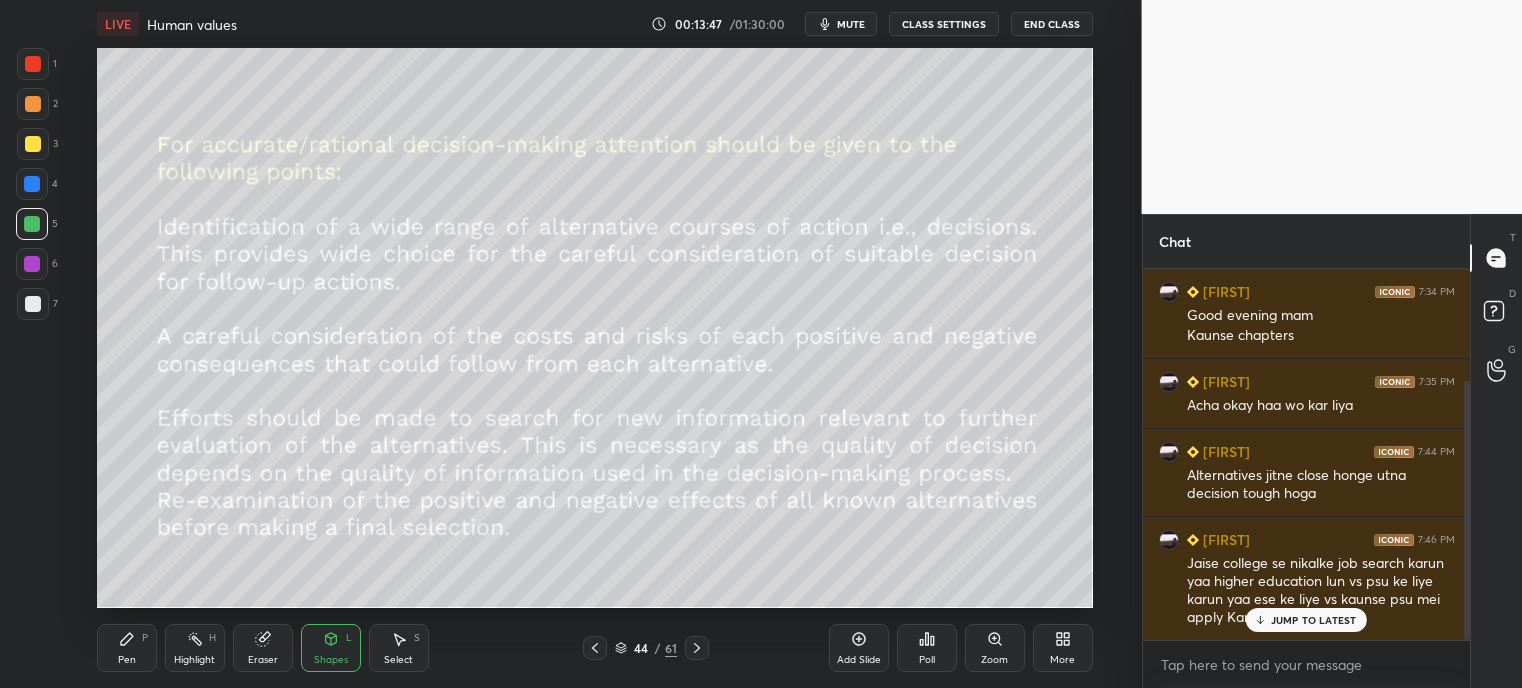 click on "JUMP TO LATEST" at bounding box center [1314, 620] 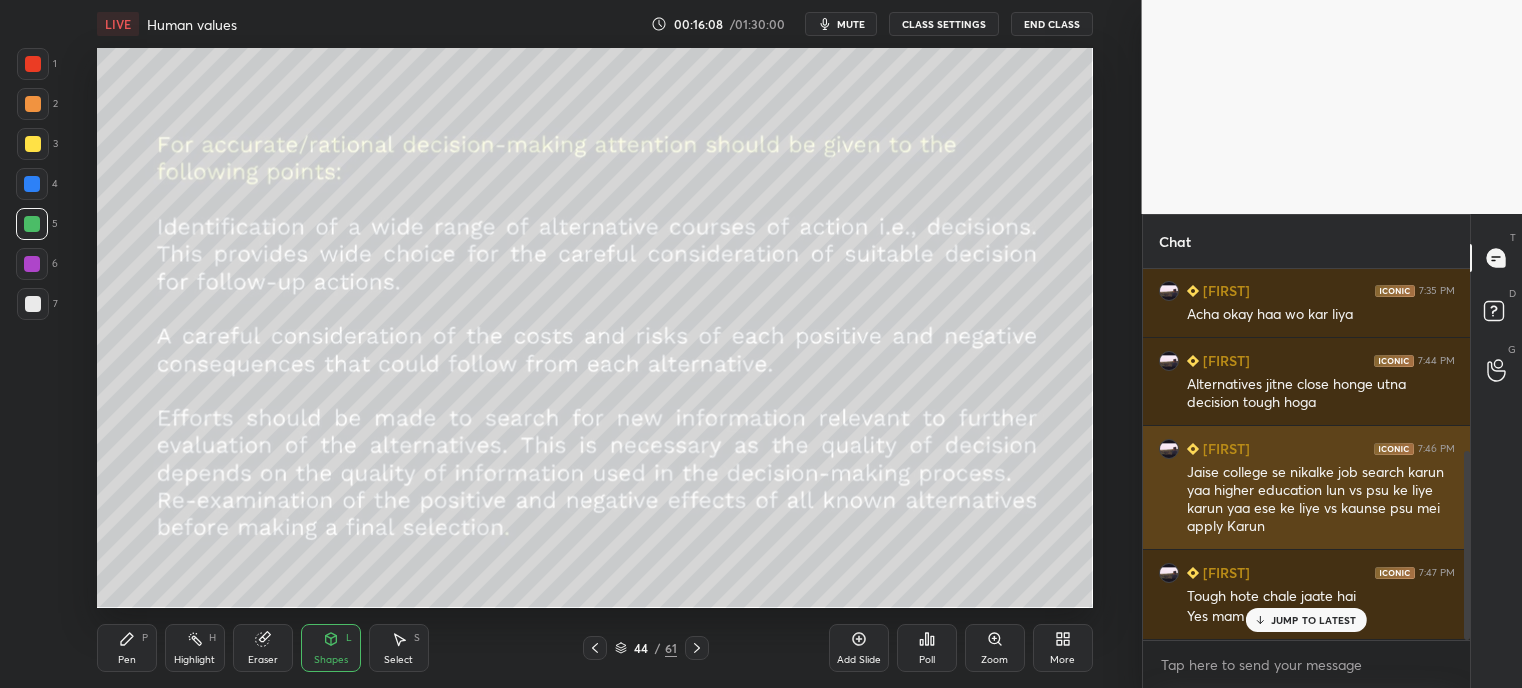 scroll, scrollTop: 356, scrollLeft: 0, axis: vertical 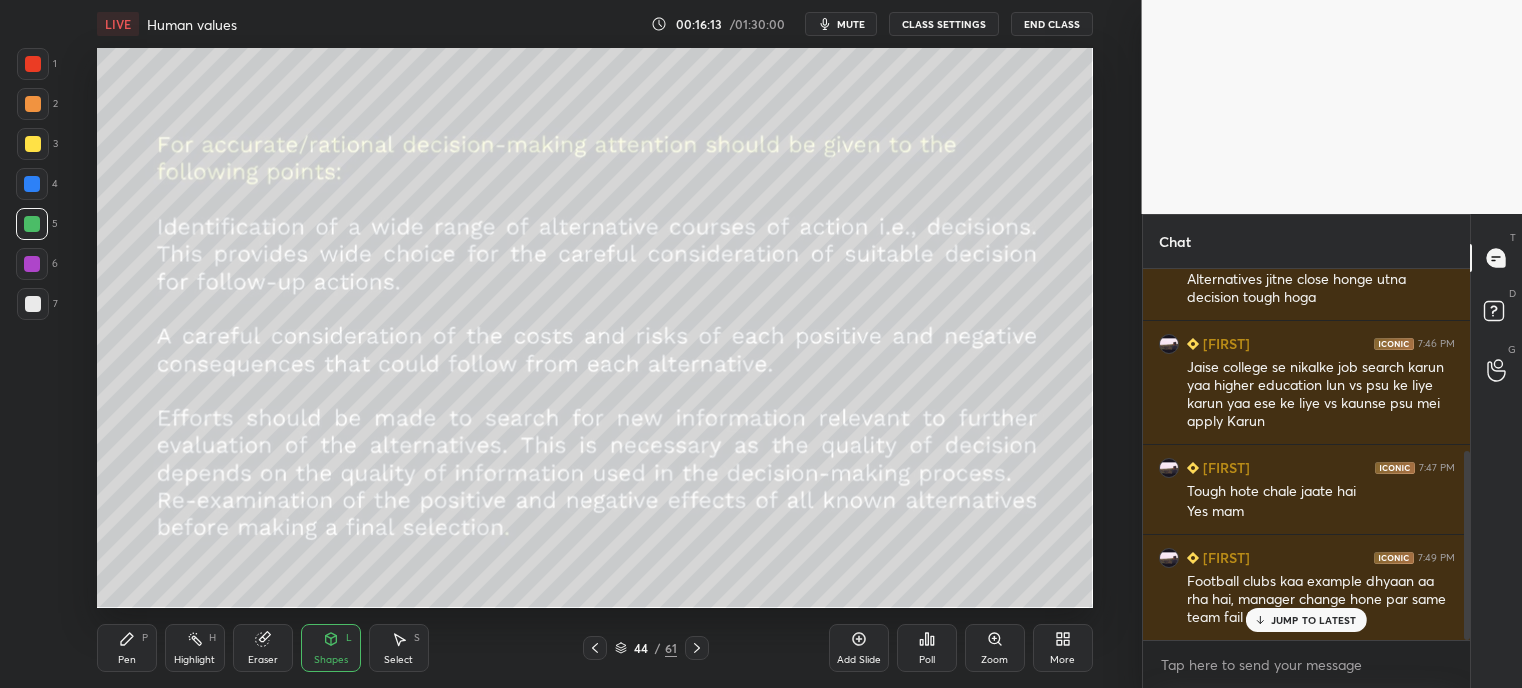 click on "JUMP TO LATEST" at bounding box center (1314, 620) 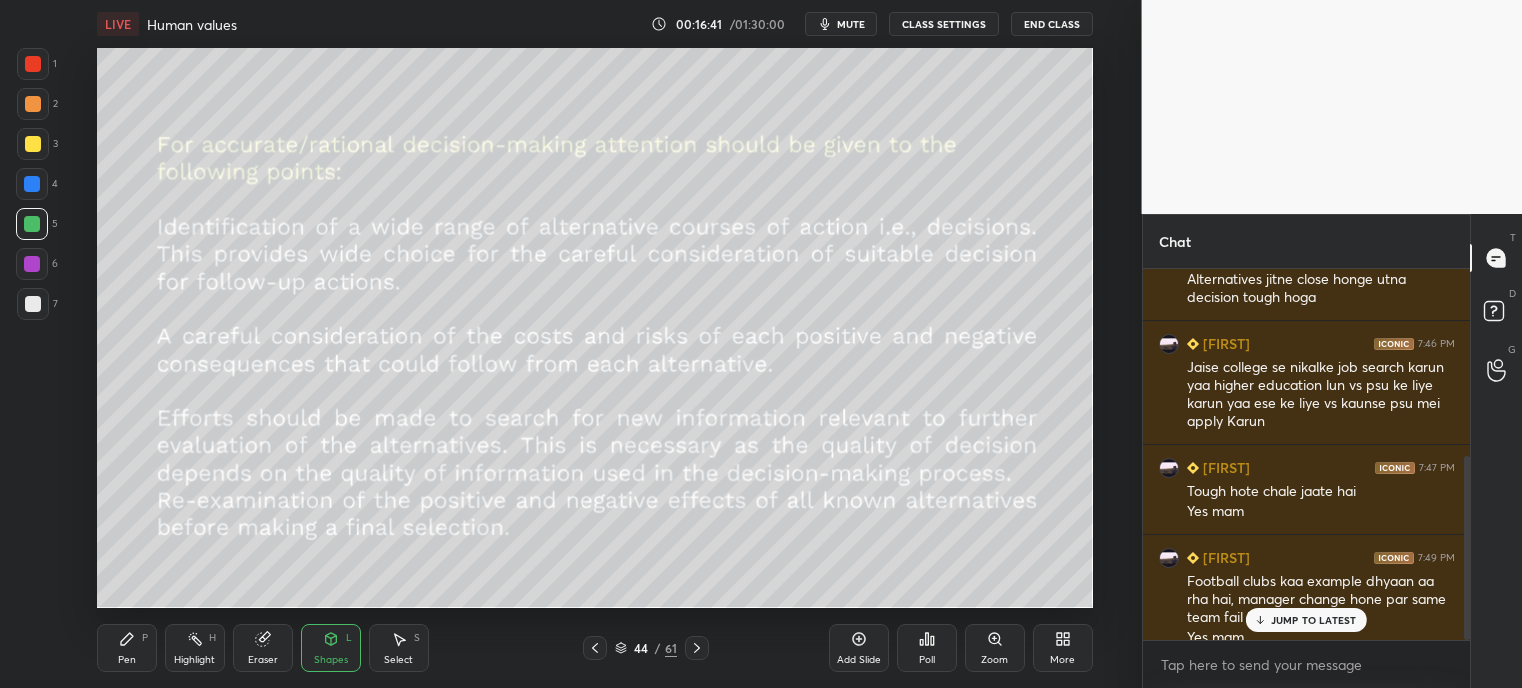 scroll, scrollTop: 376, scrollLeft: 0, axis: vertical 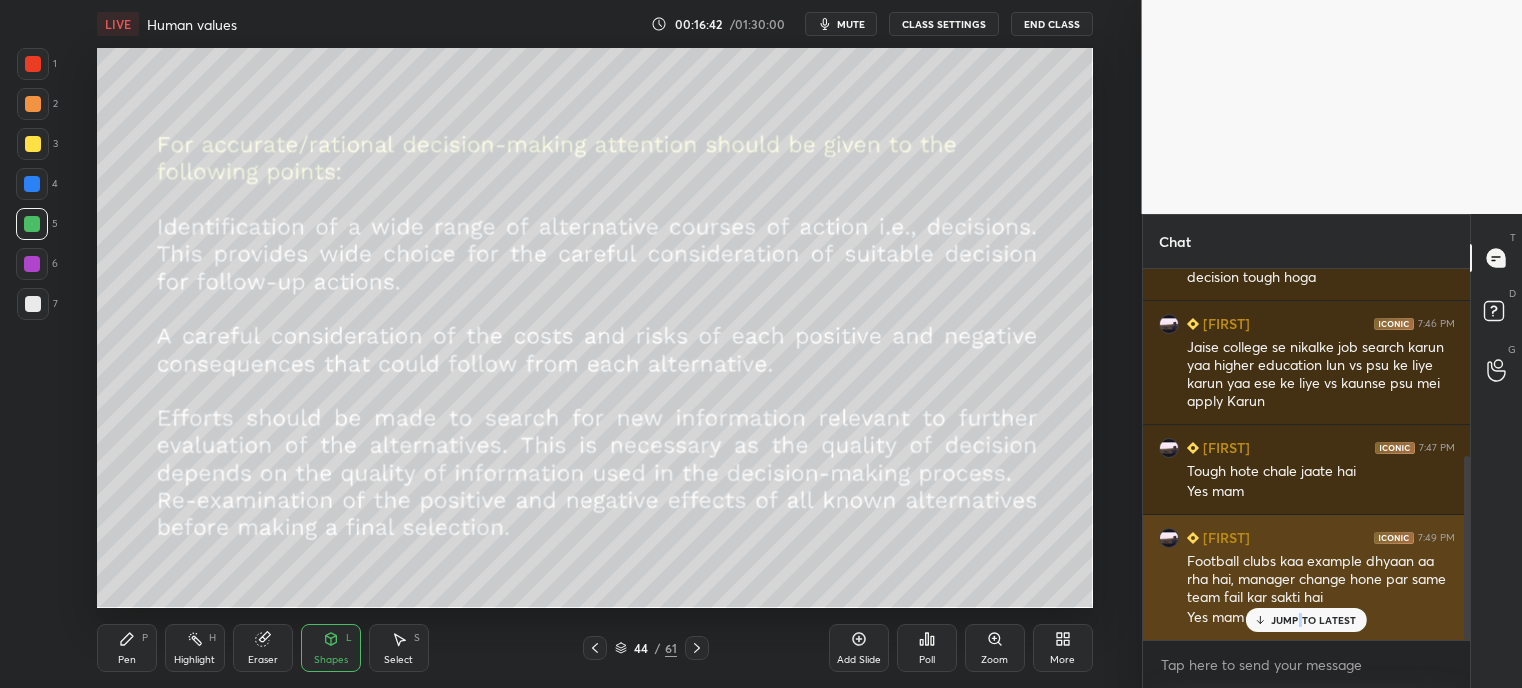 drag, startPoint x: 1301, startPoint y: 618, endPoint x: 1210, endPoint y: 598, distance: 93.17188 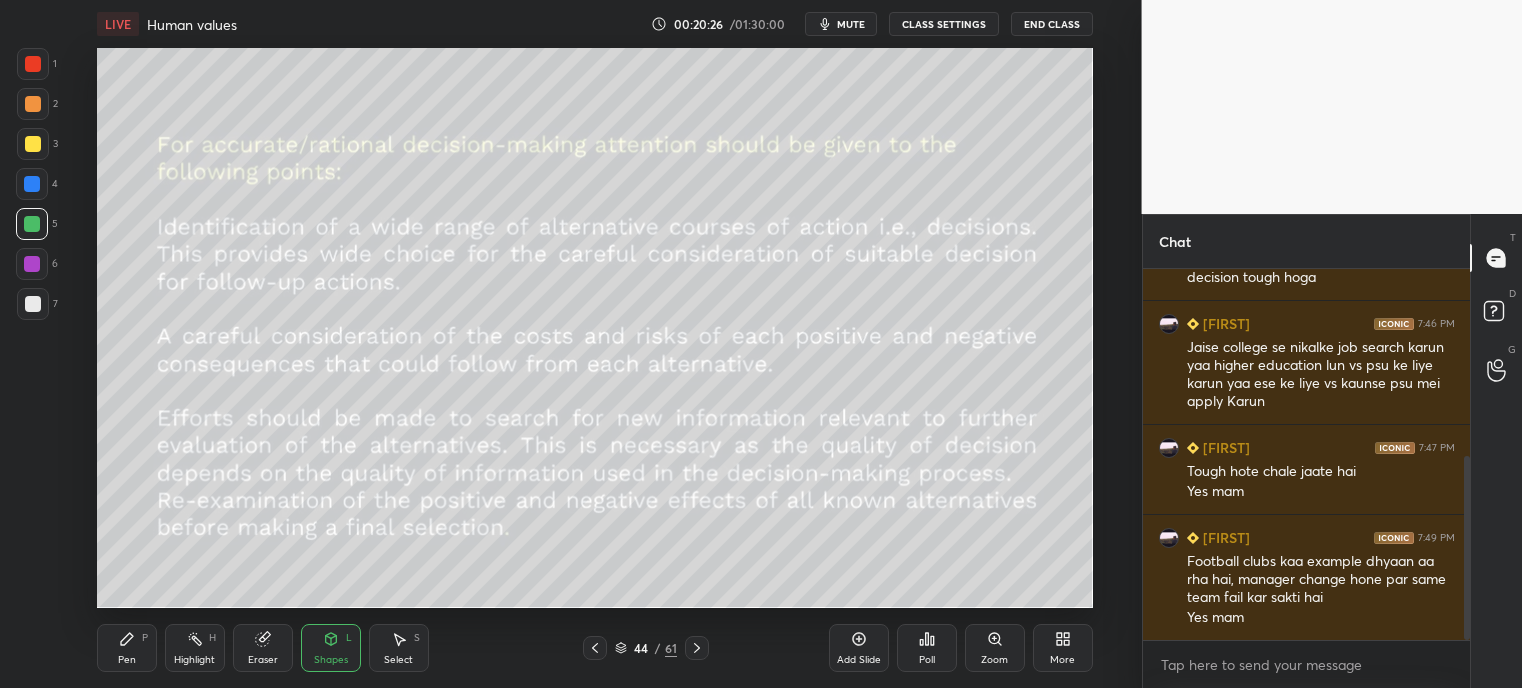 click 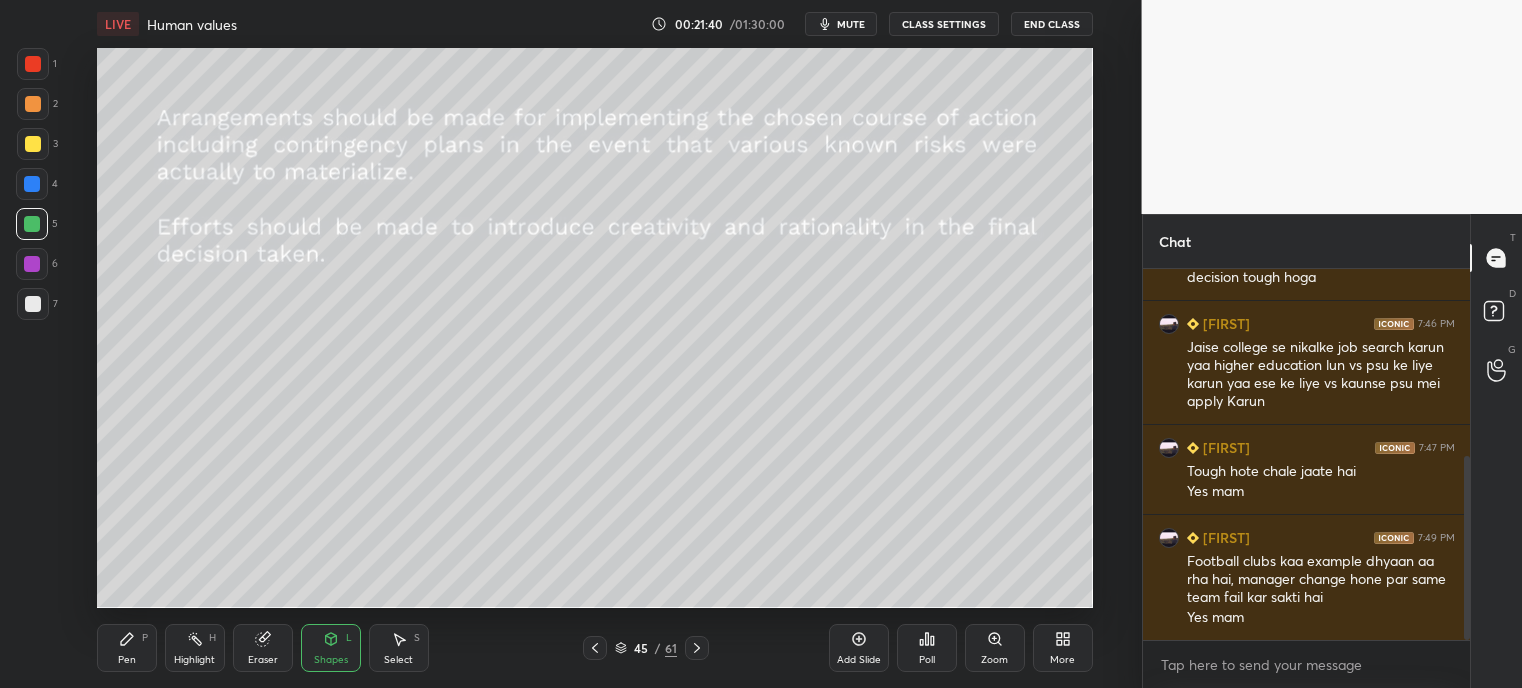click 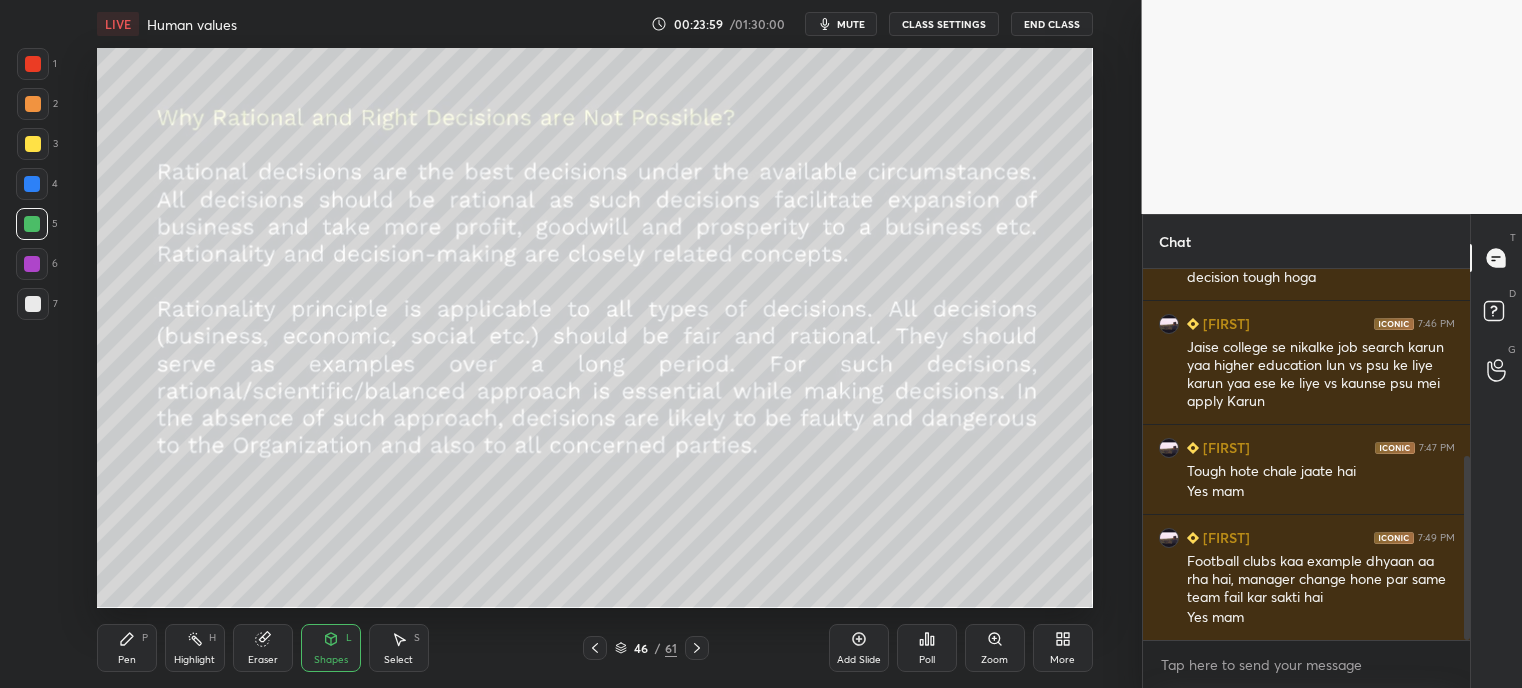 click at bounding box center [697, 648] 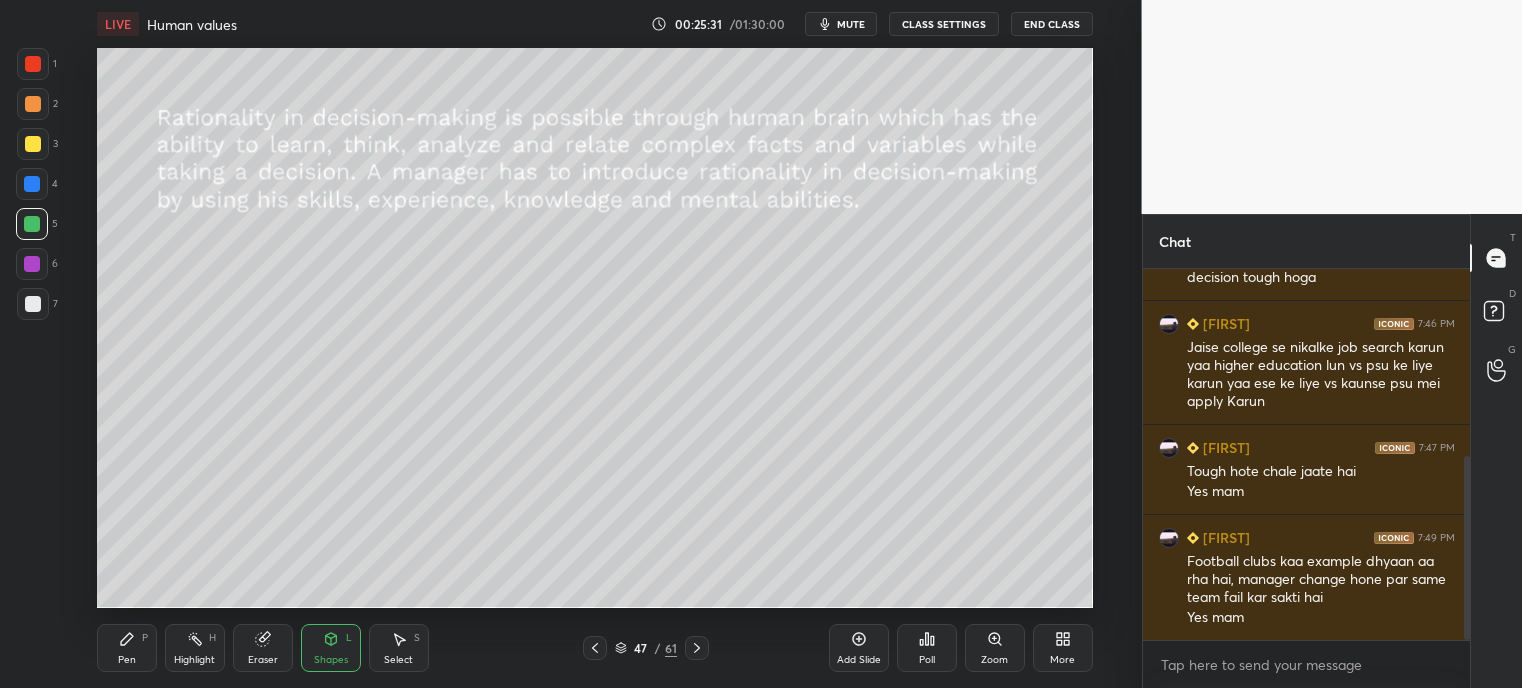 click 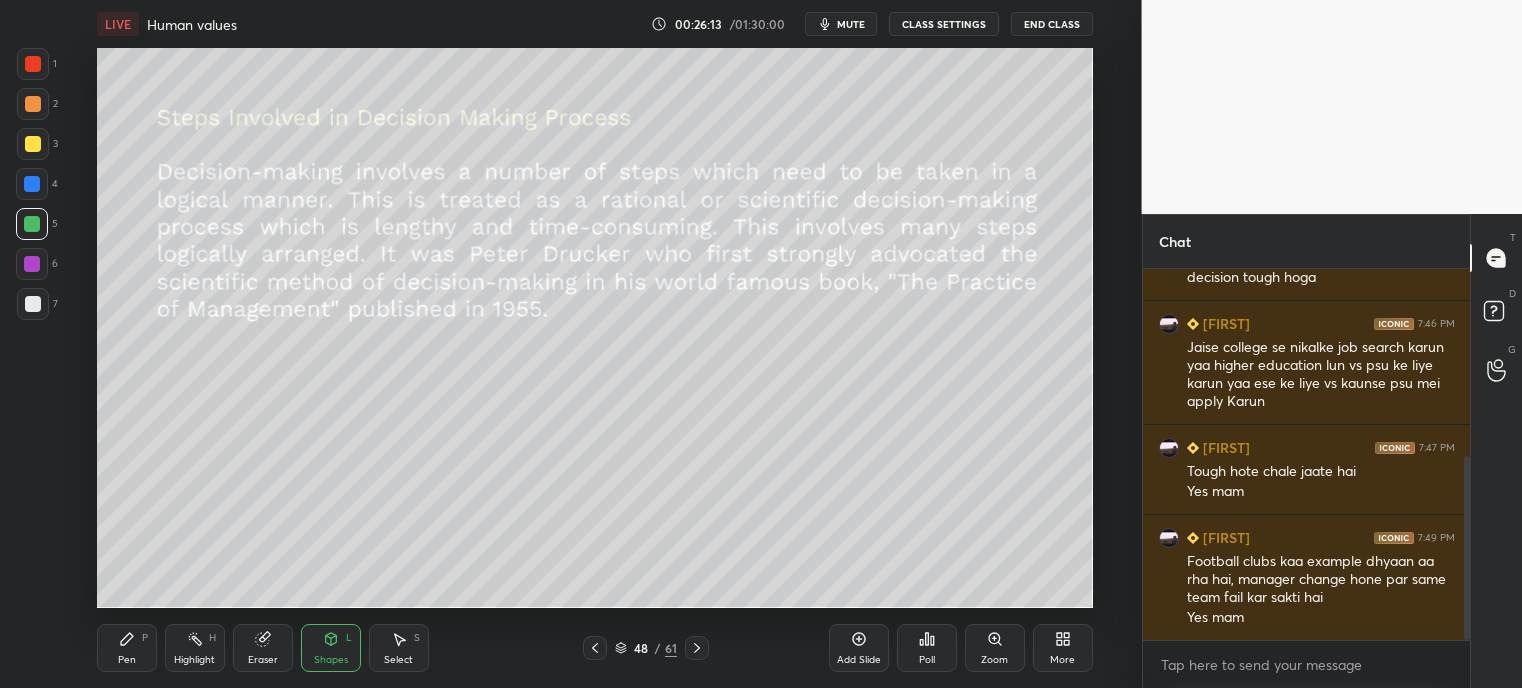 scroll, scrollTop: 519, scrollLeft: 0, axis: vertical 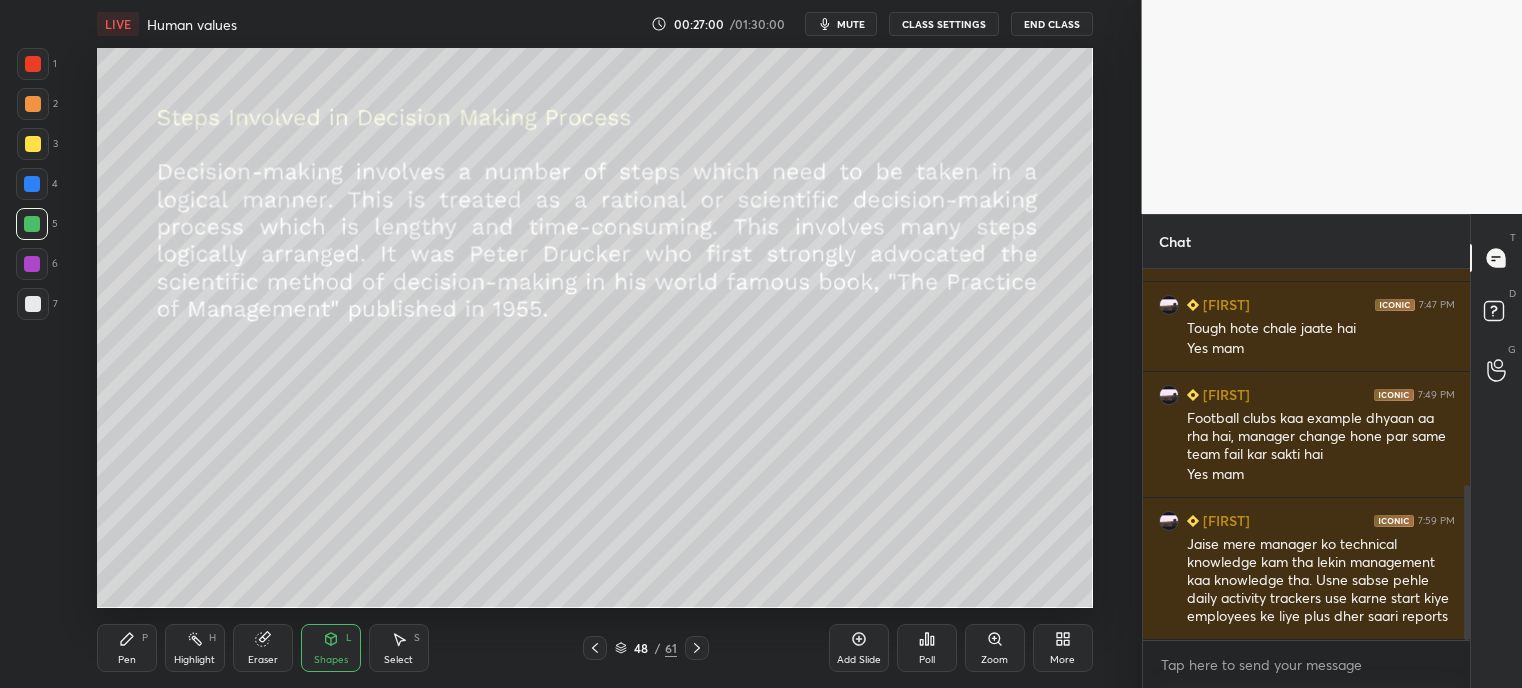 click on "Pen P" at bounding box center [127, 648] 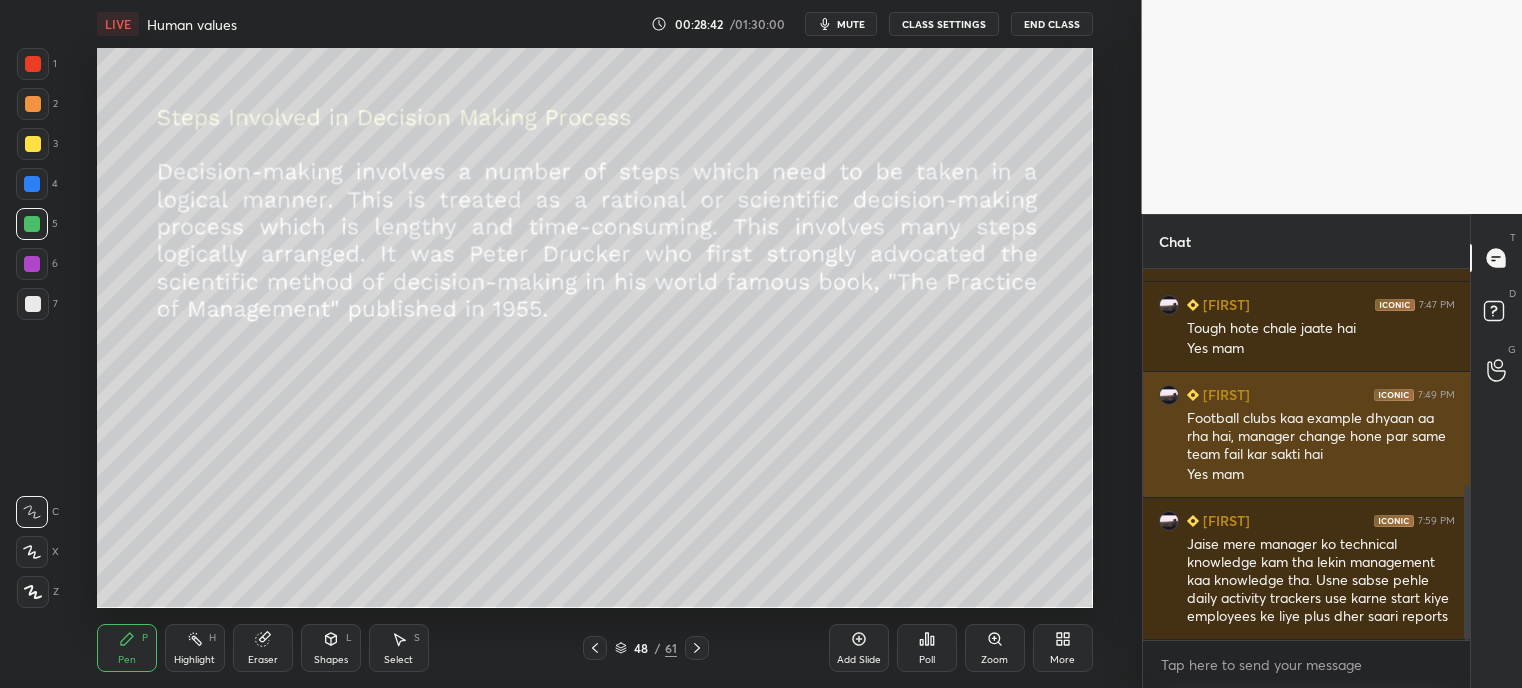 scroll, scrollTop: 607, scrollLeft: 0, axis: vertical 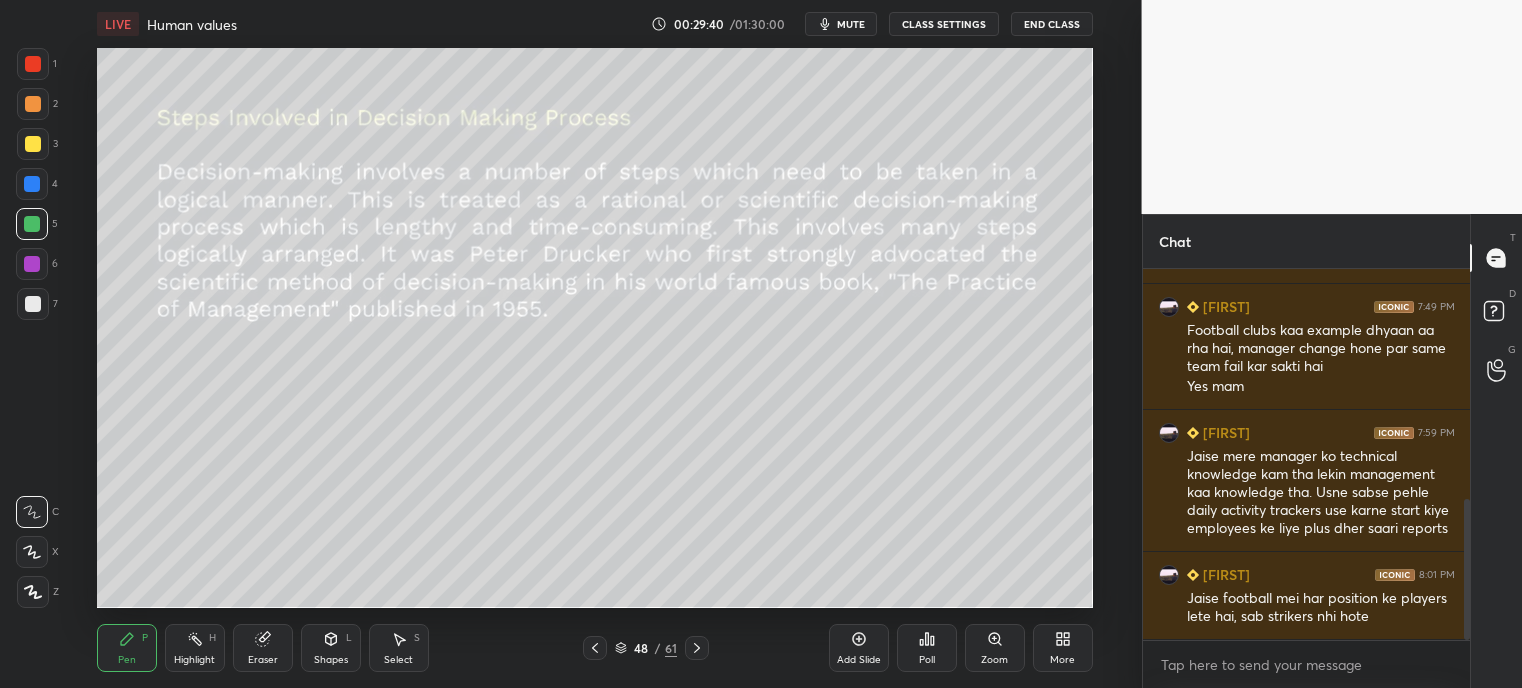 click 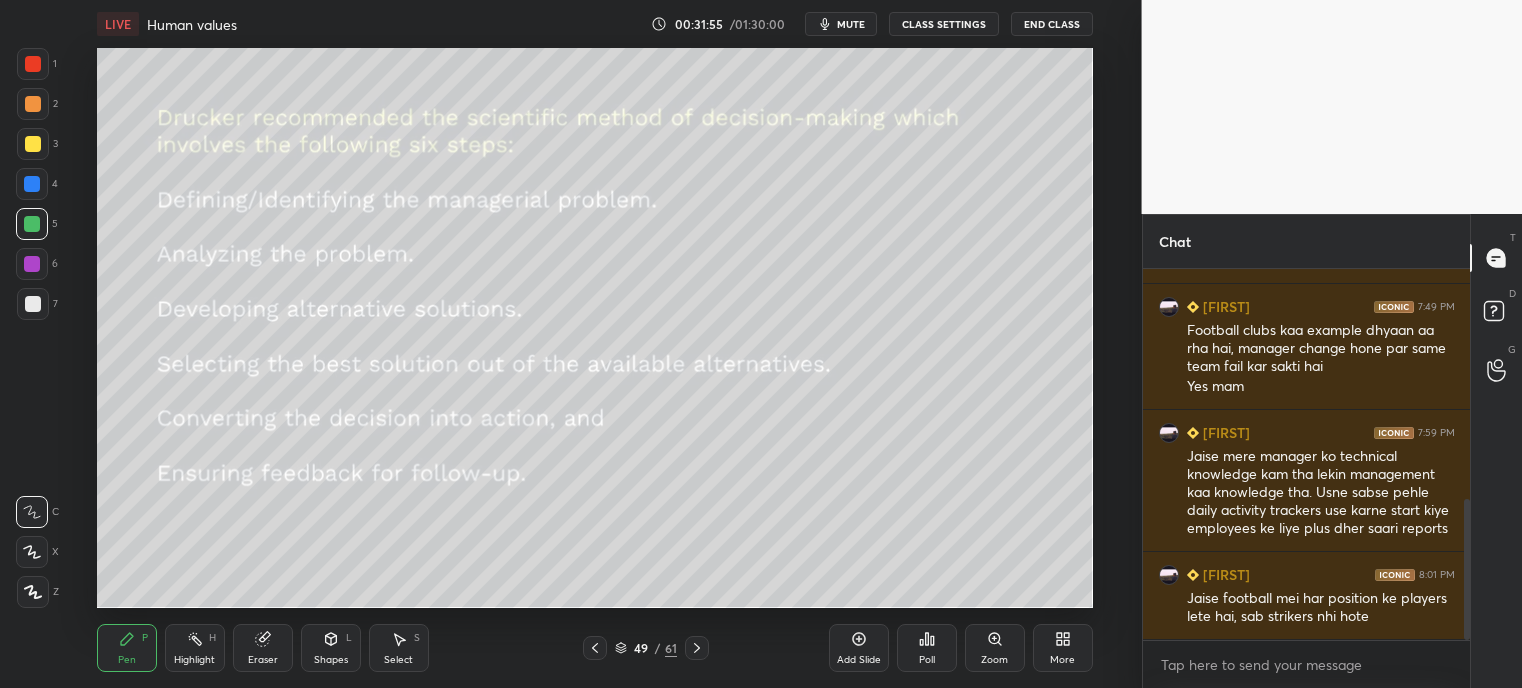 scroll, scrollTop: 676, scrollLeft: 0, axis: vertical 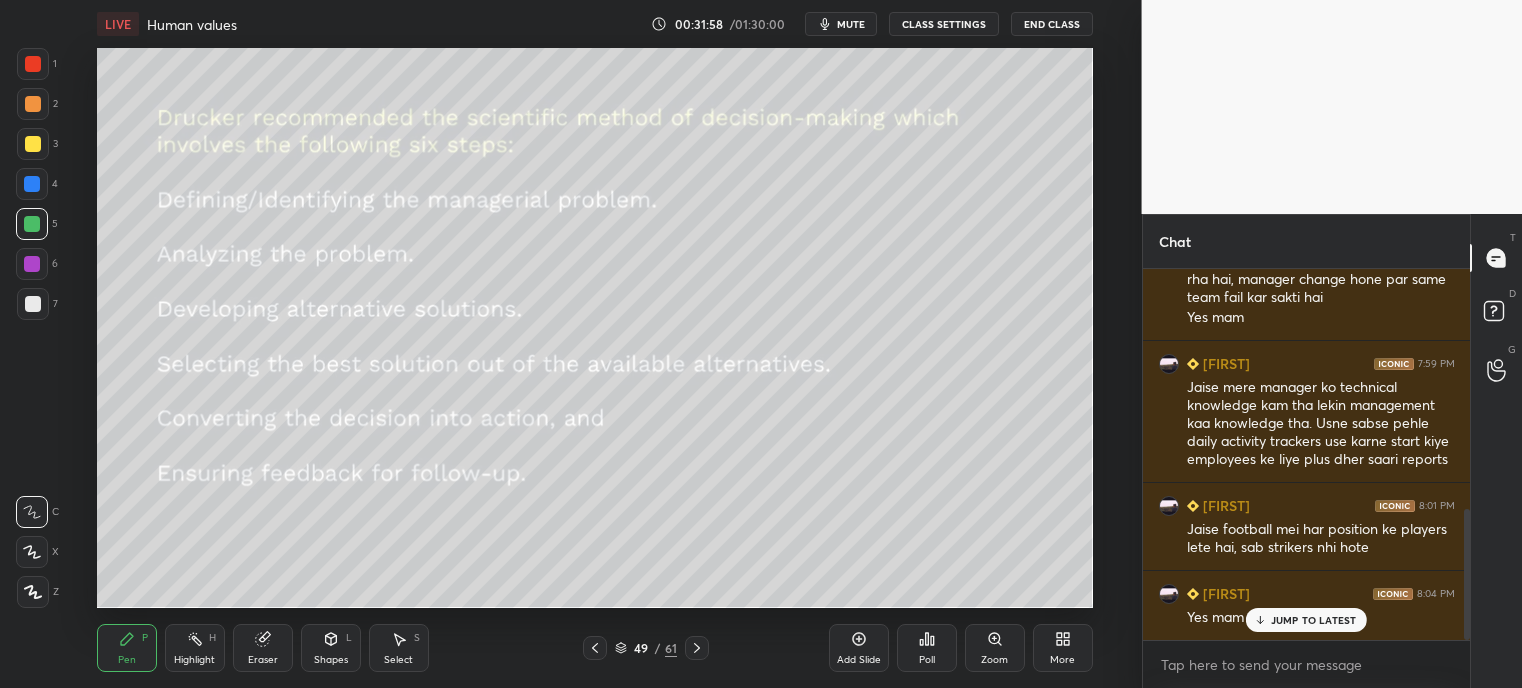 click on "JUMP TO LATEST" at bounding box center [1314, 620] 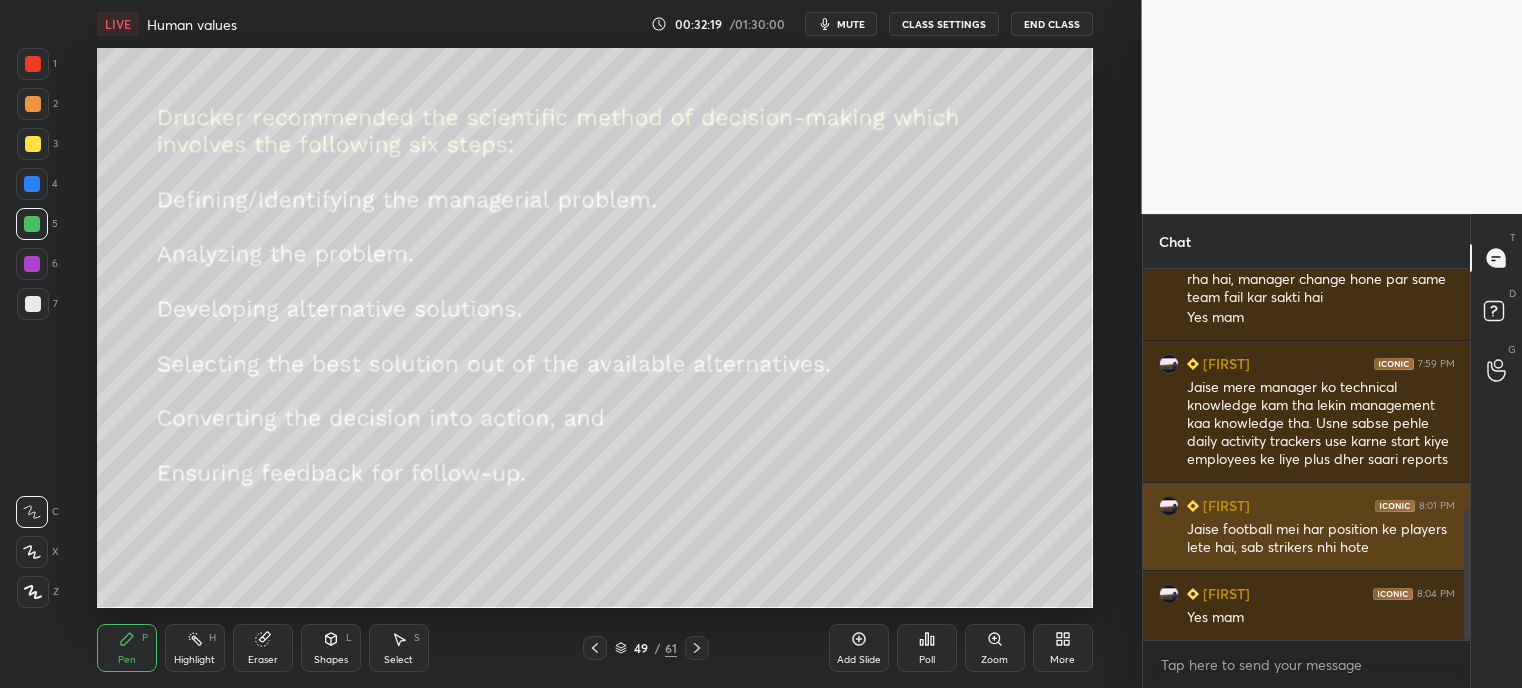 scroll, scrollTop: 764, scrollLeft: 0, axis: vertical 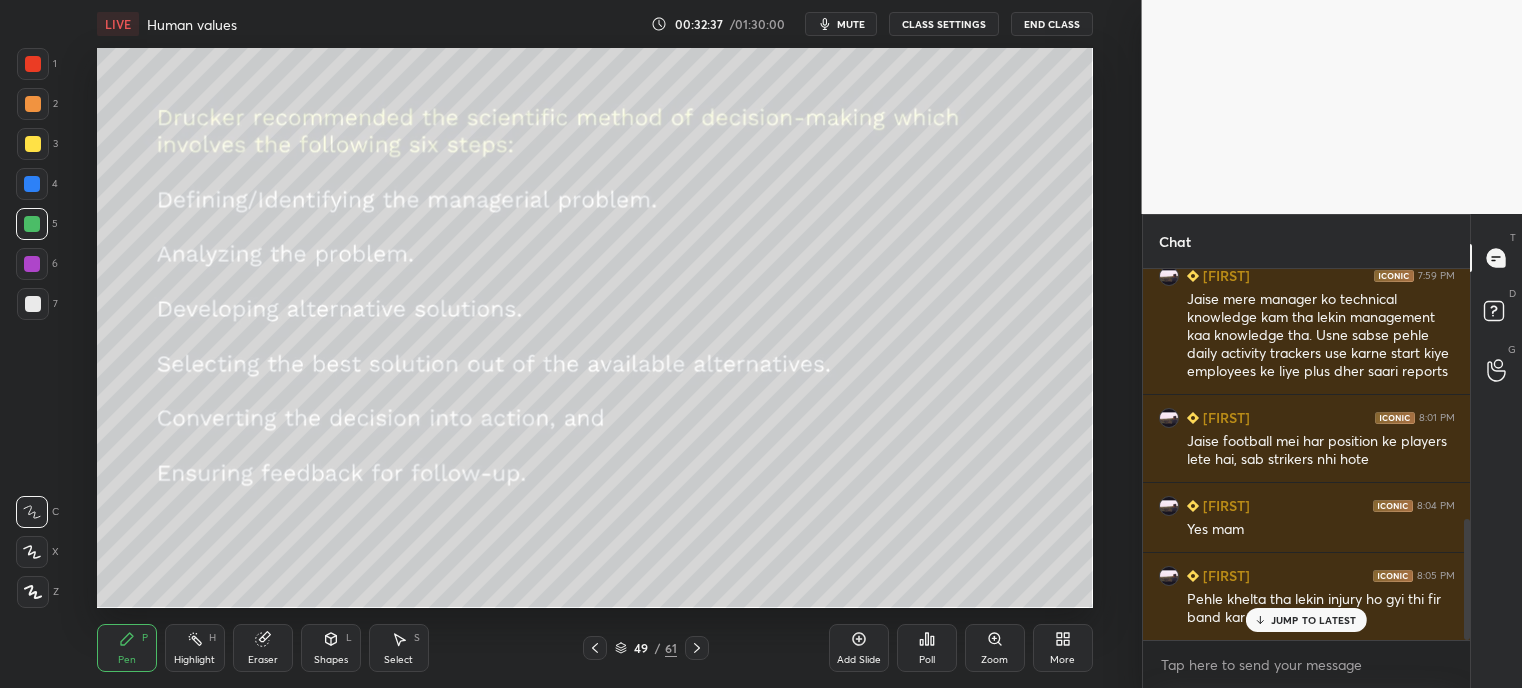 click on "JUMP TO LATEST" at bounding box center (1306, 620) 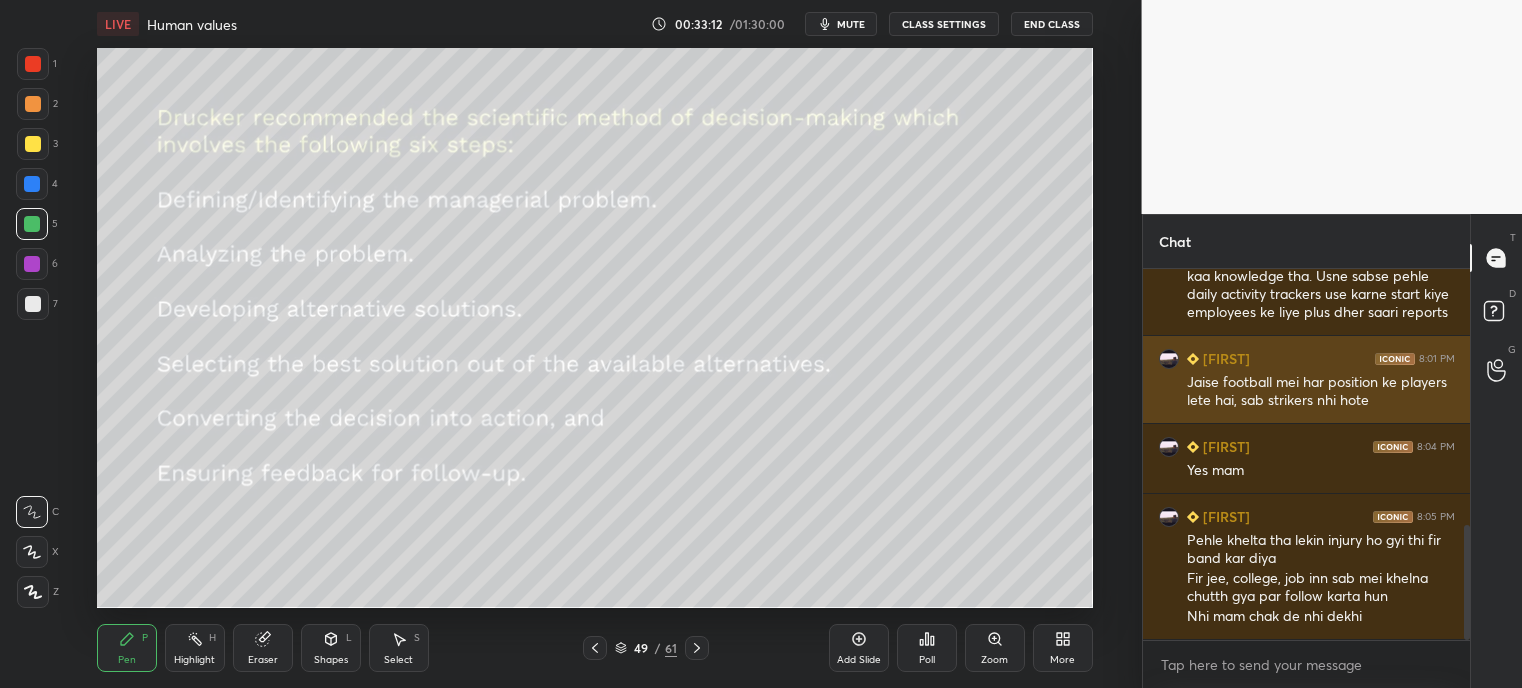 scroll, scrollTop: 892, scrollLeft: 0, axis: vertical 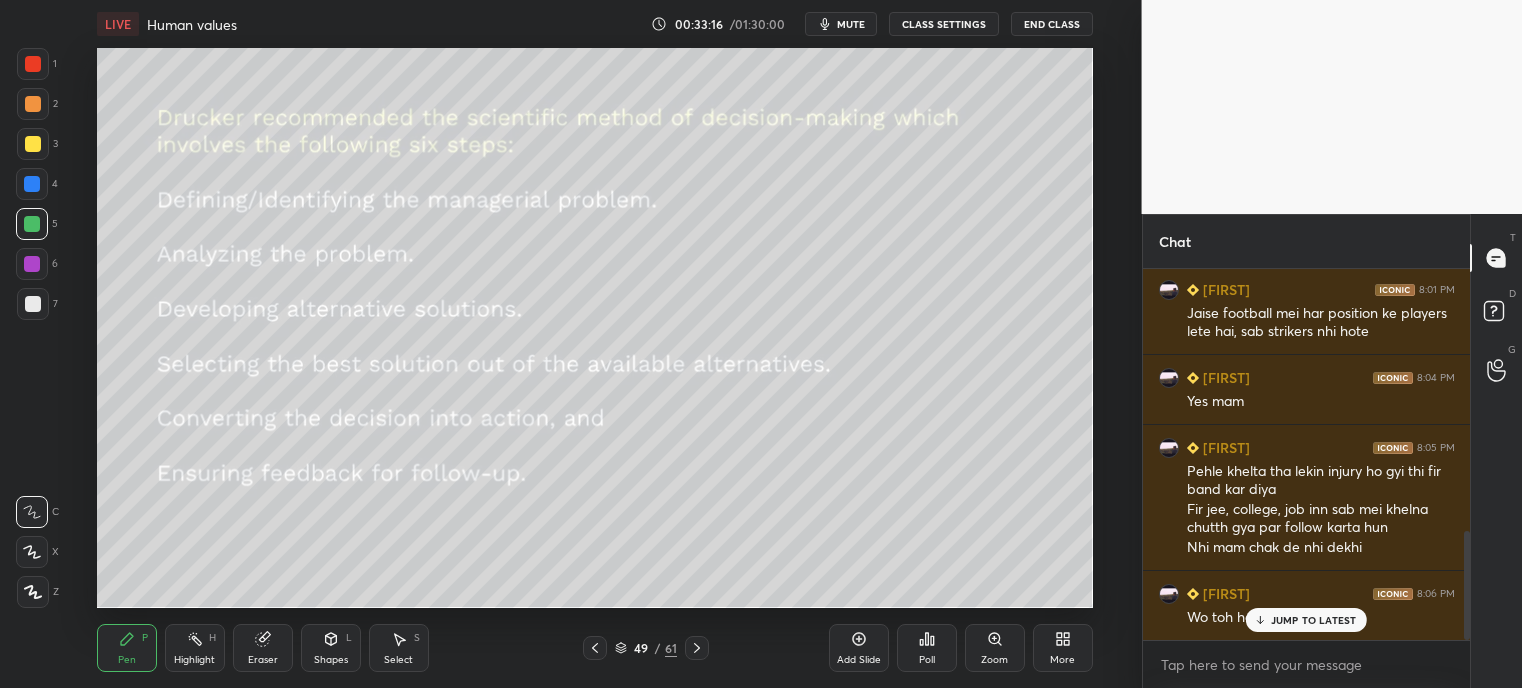 click on "JUMP TO LATEST" at bounding box center (1314, 620) 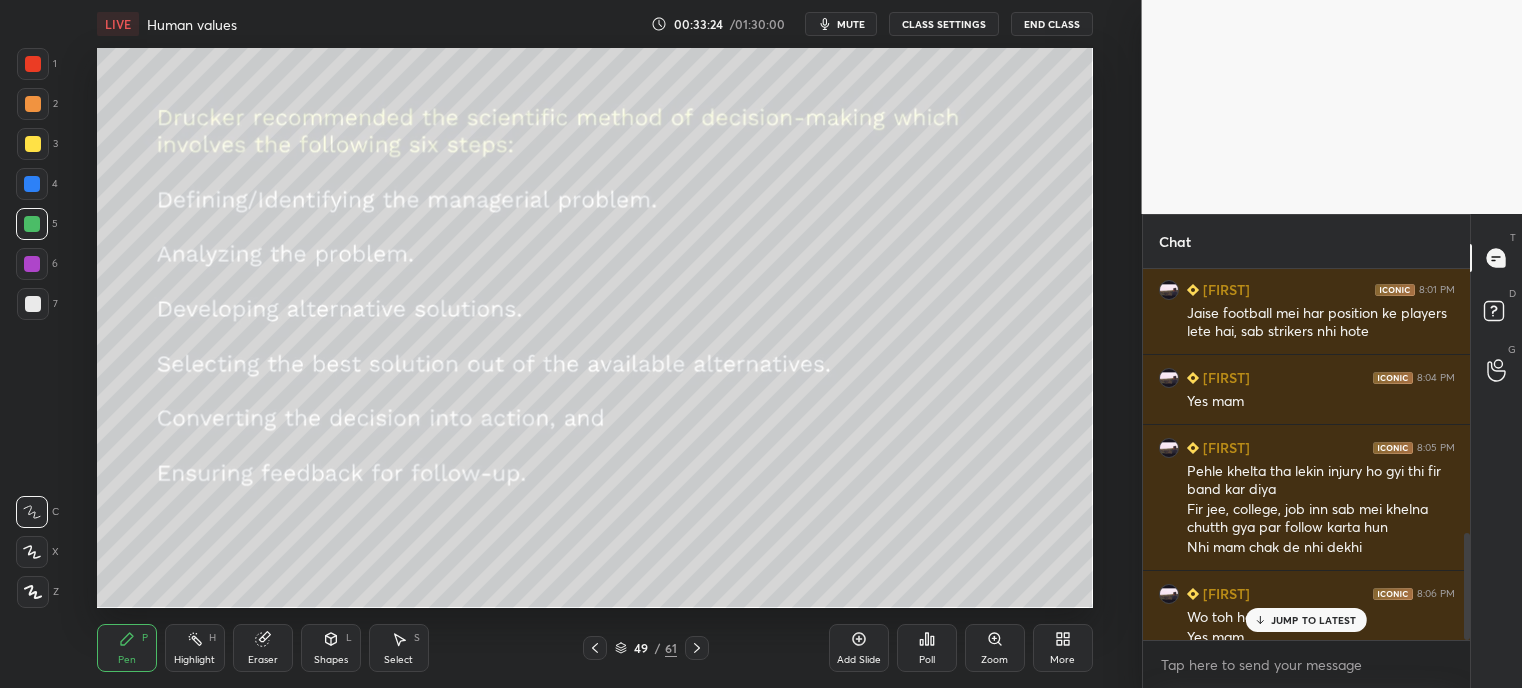 scroll, scrollTop: 912, scrollLeft: 0, axis: vertical 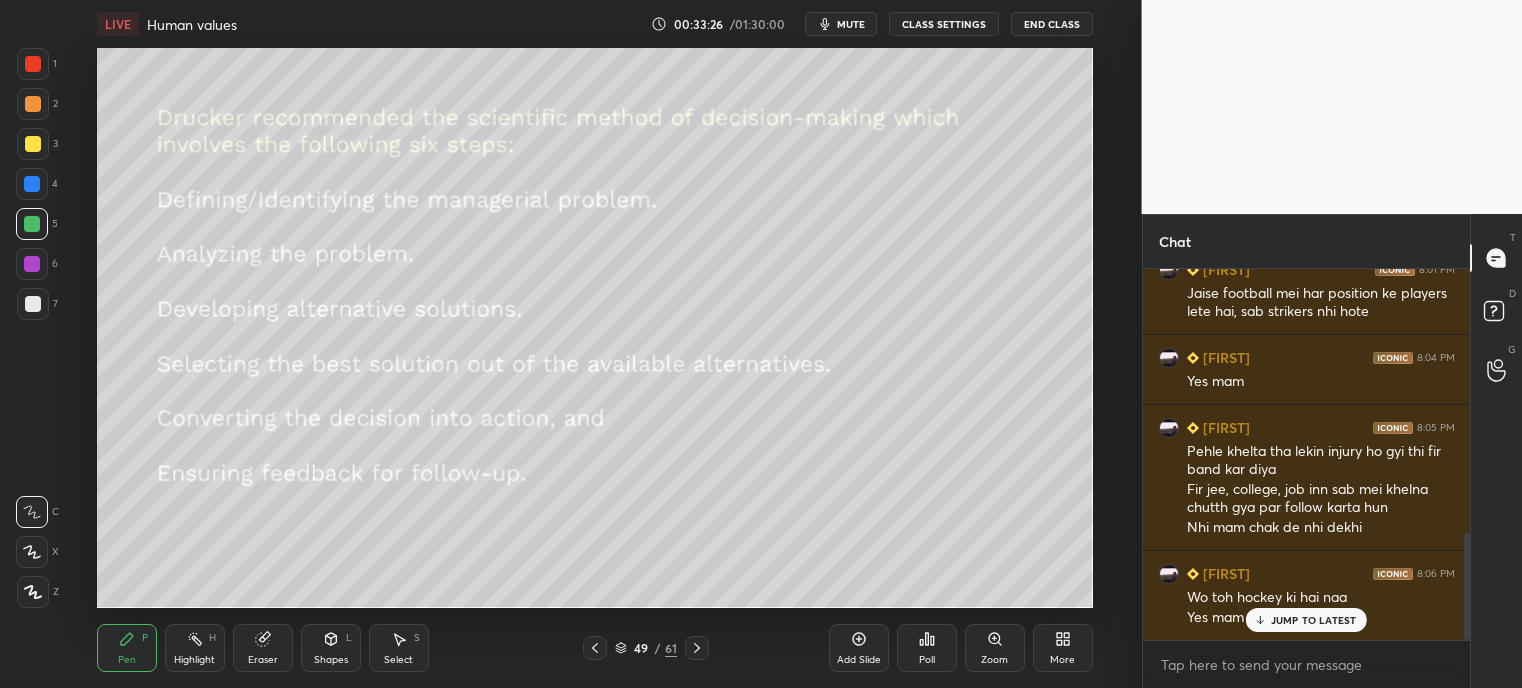 click on "JUMP TO LATEST" at bounding box center [1314, 620] 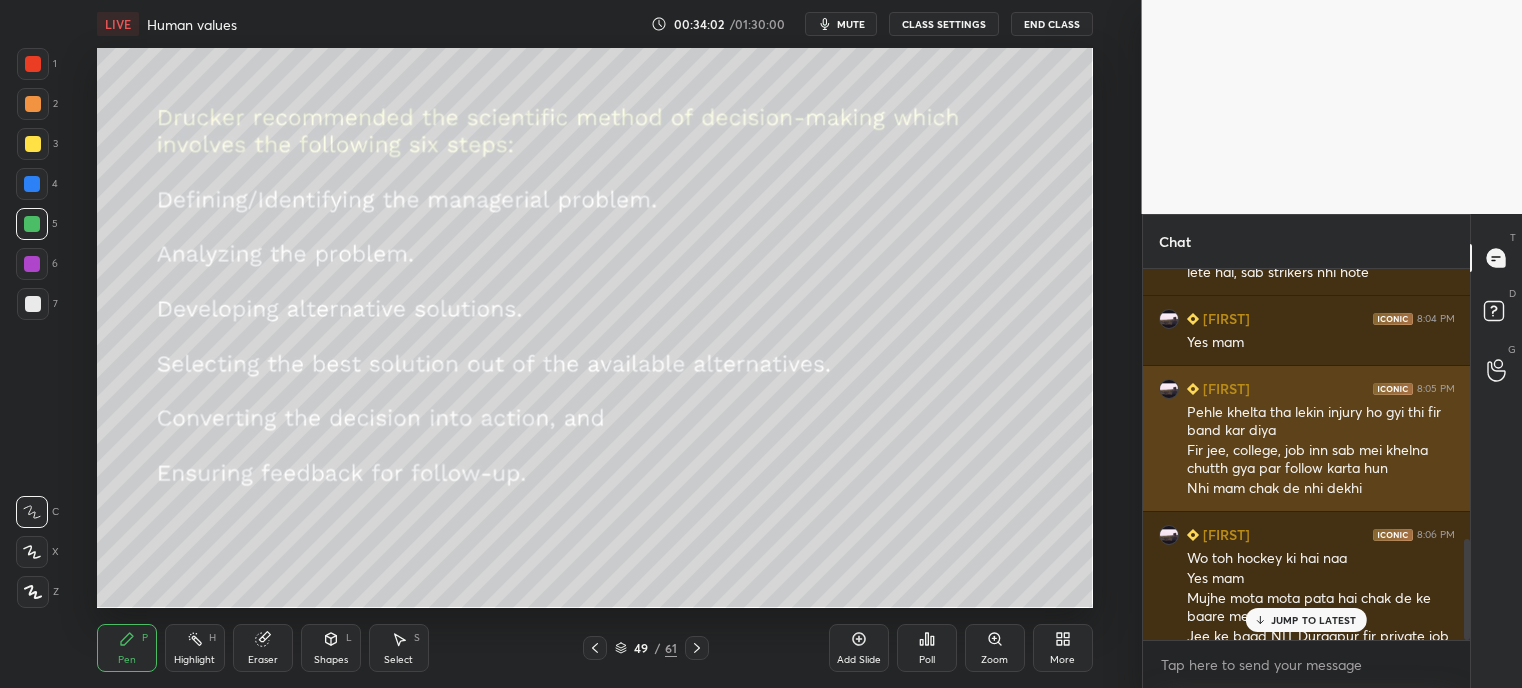 scroll, scrollTop: 988, scrollLeft: 0, axis: vertical 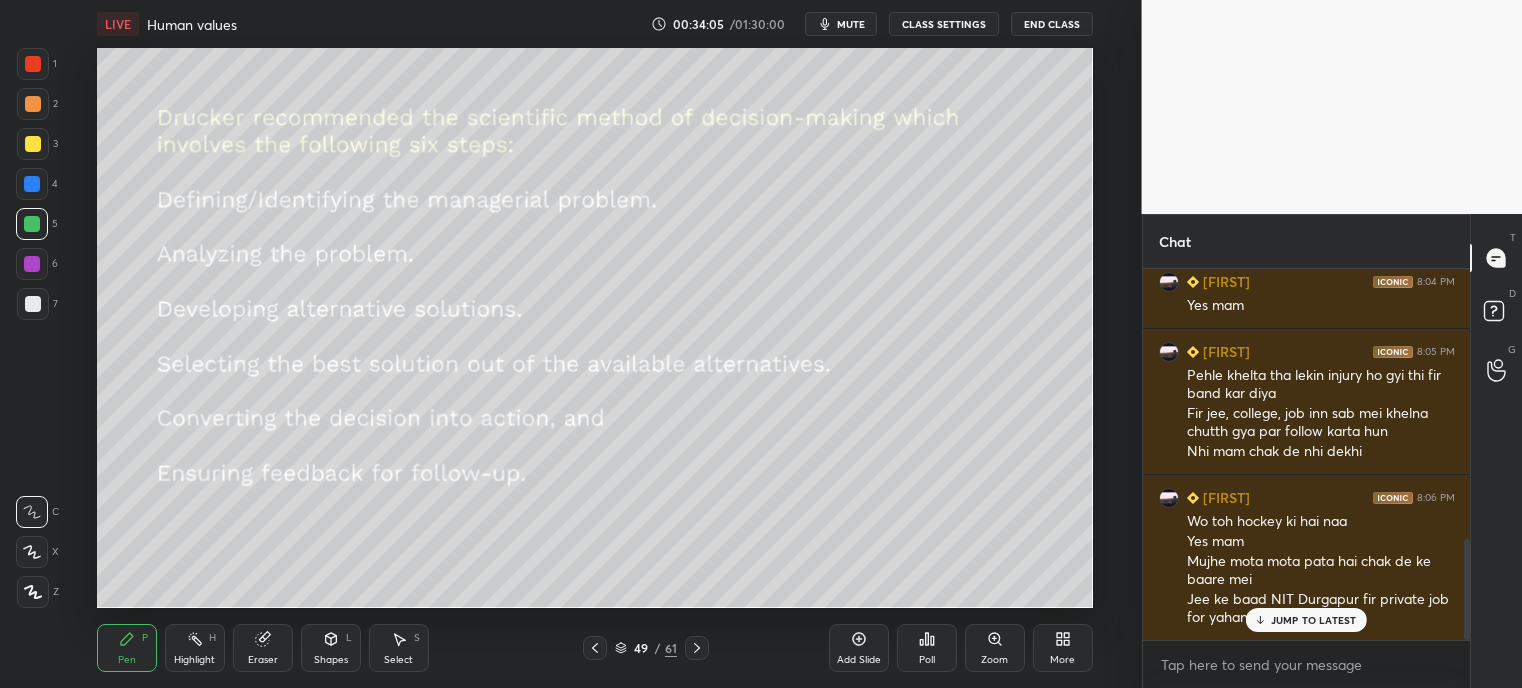 click on "JUMP TO LATEST" at bounding box center [1314, 620] 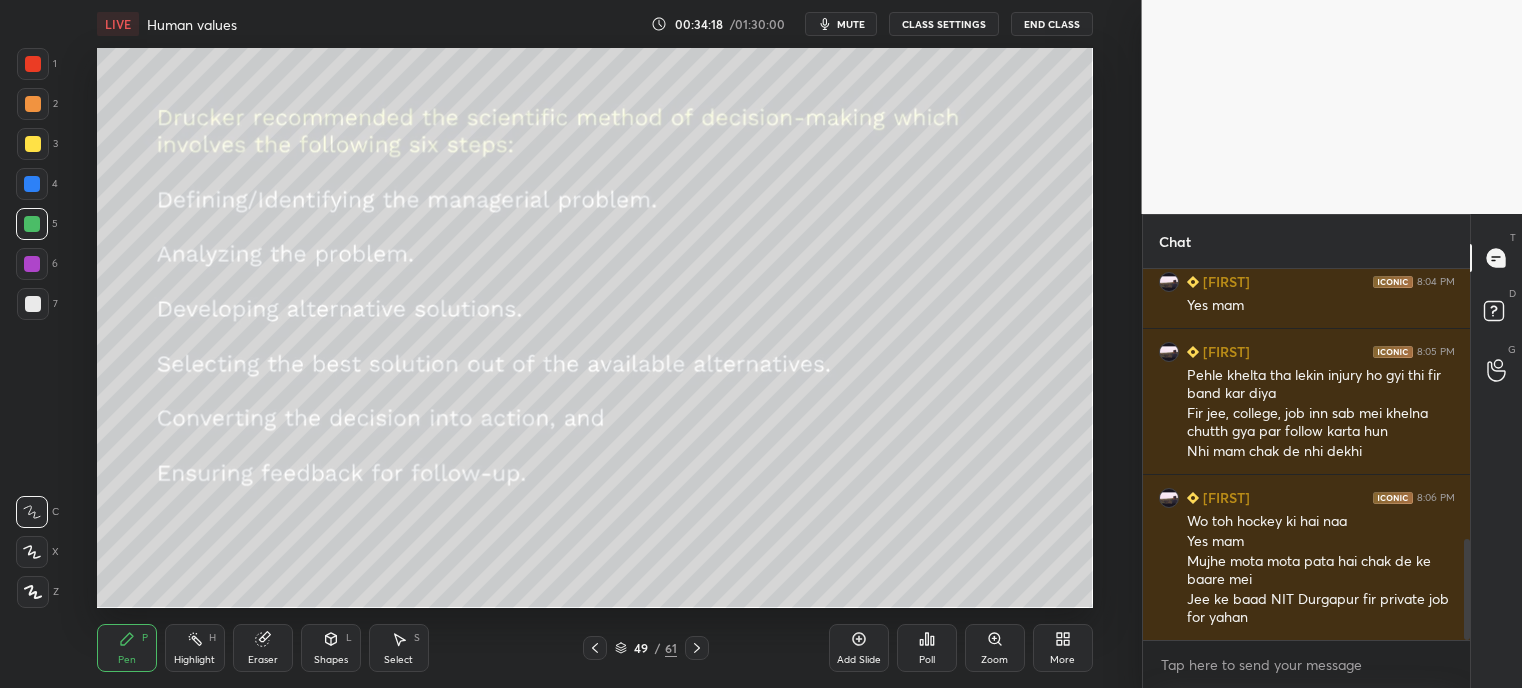 click 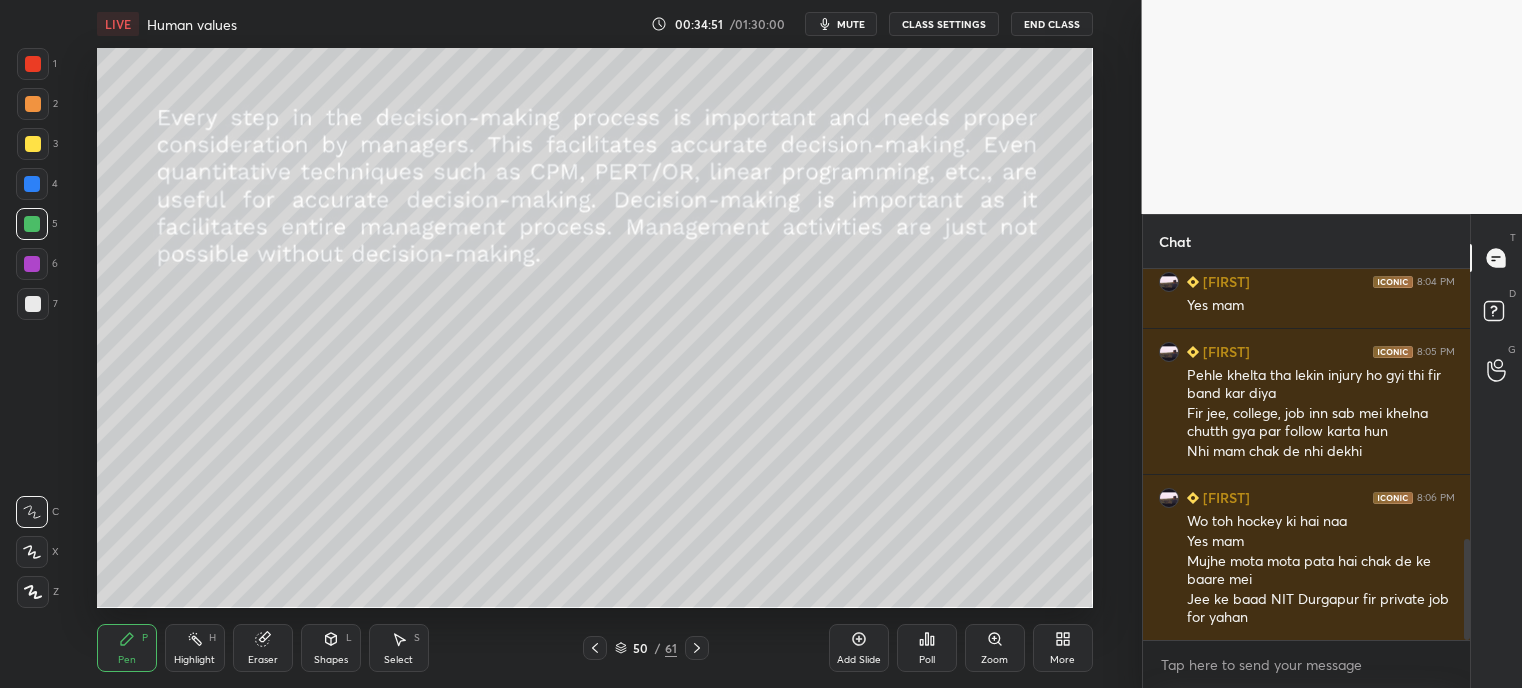 scroll, scrollTop: 1059, scrollLeft: 0, axis: vertical 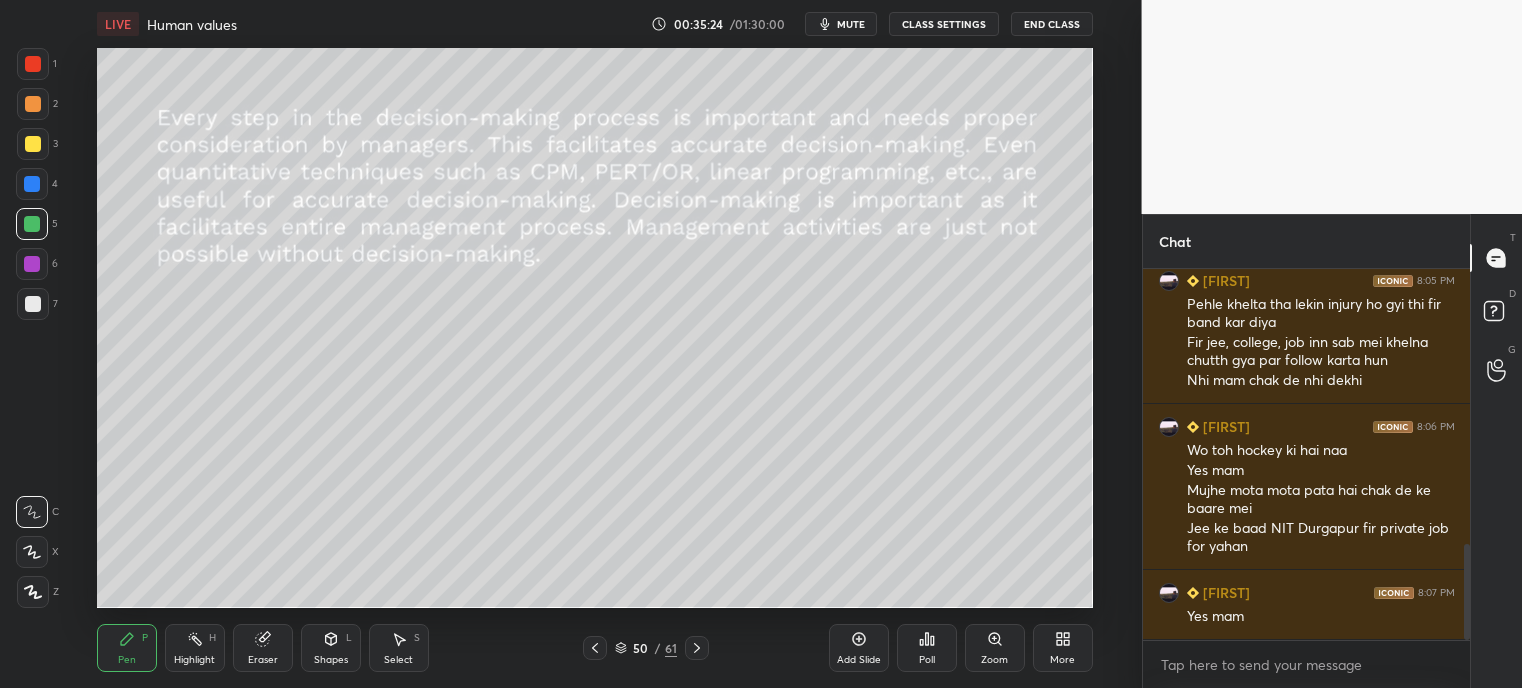 click 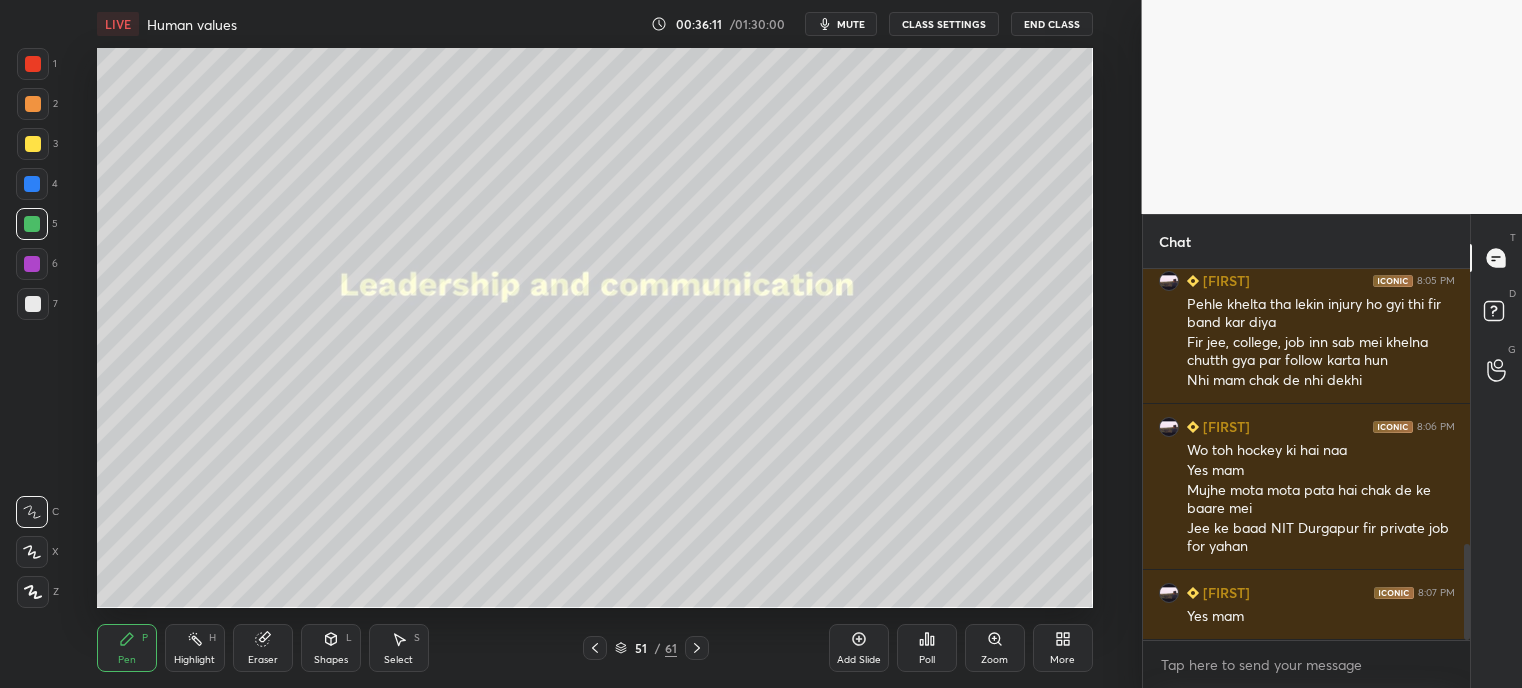 click 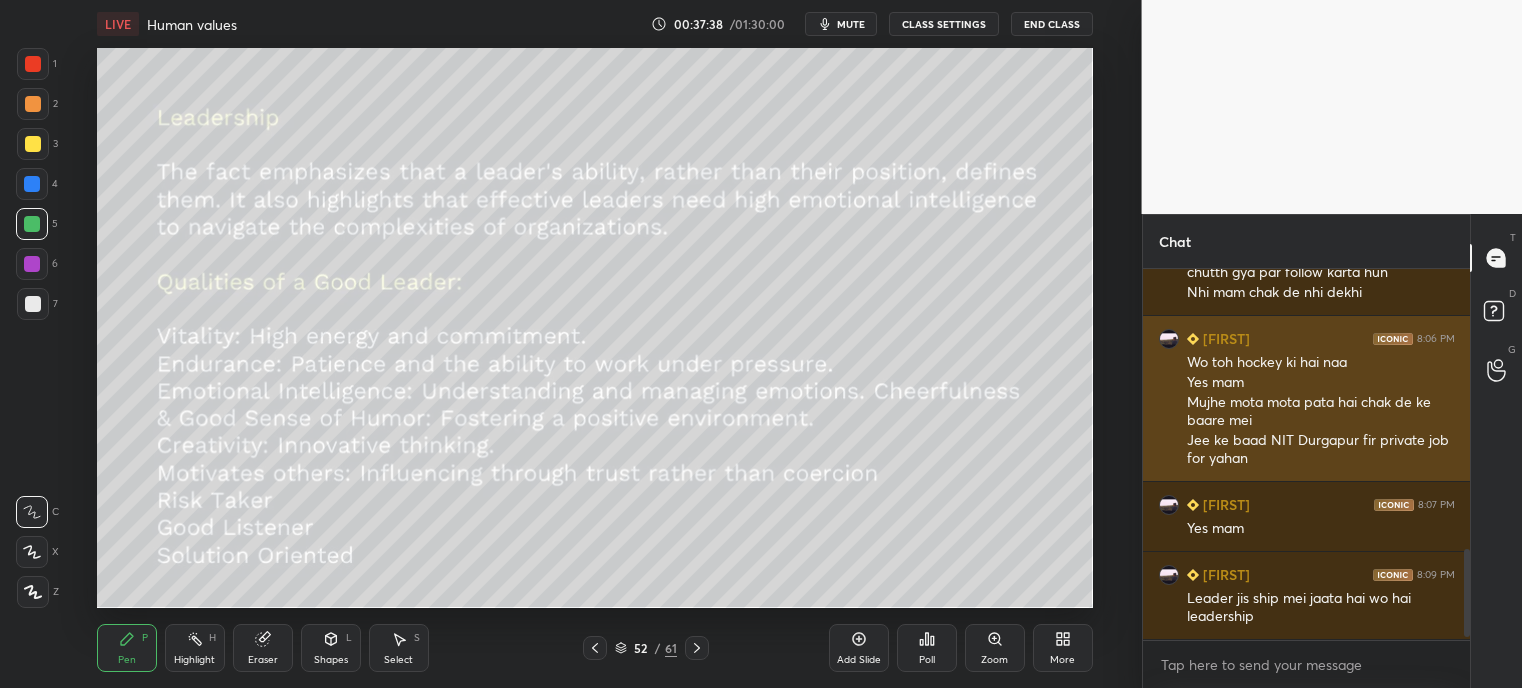scroll, scrollTop: 1252, scrollLeft: 0, axis: vertical 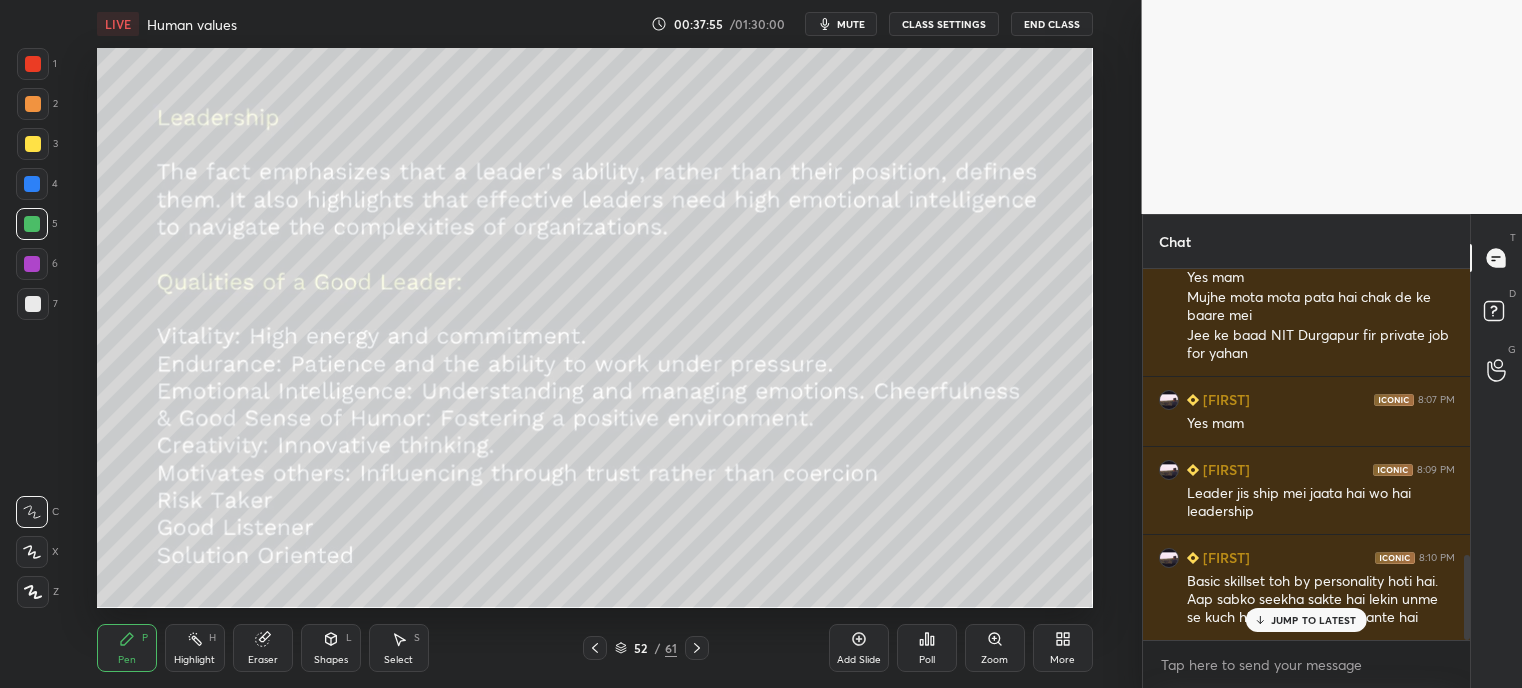 click on "JUMP TO LATEST" at bounding box center (1314, 620) 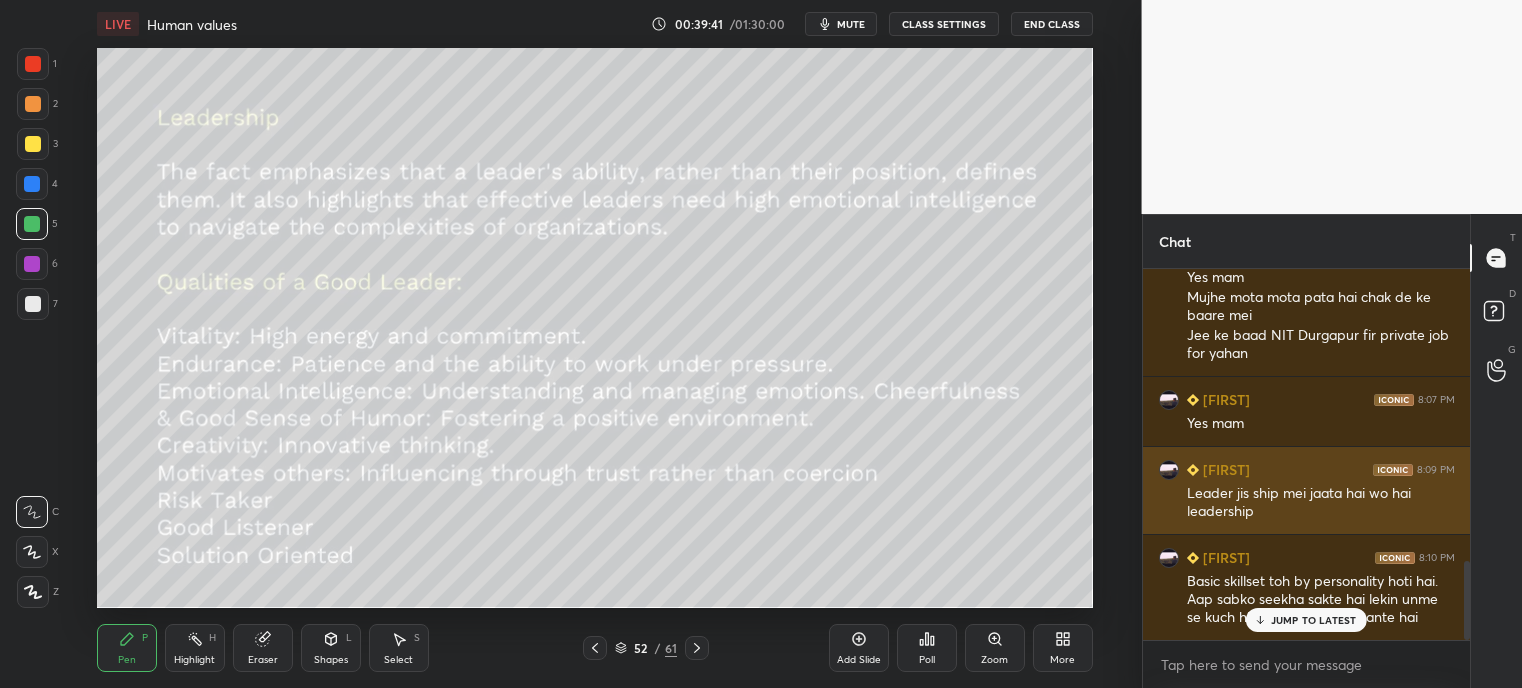 scroll, scrollTop: 1376, scrollLeft: 0, axis: vertical 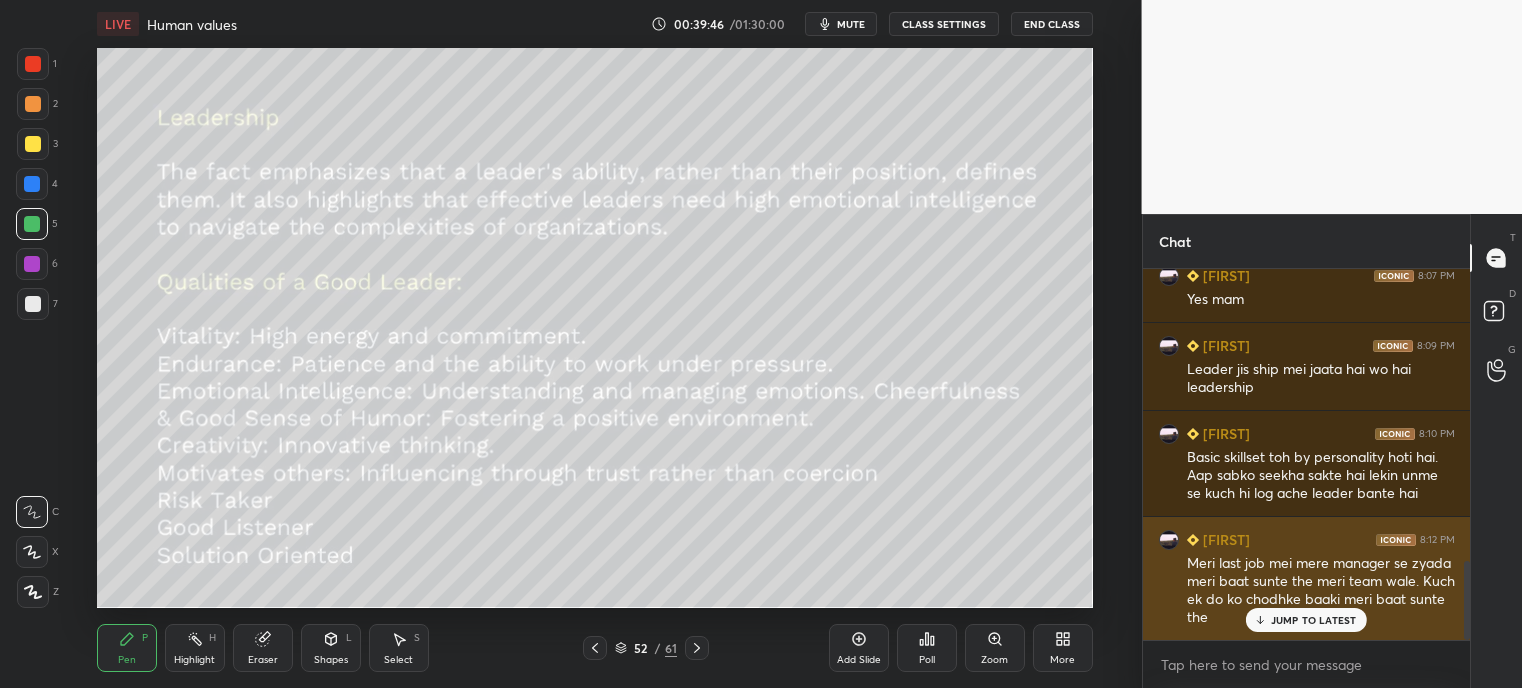 click on "JUMP TO LATEST" at bounding box center (1306, 620) 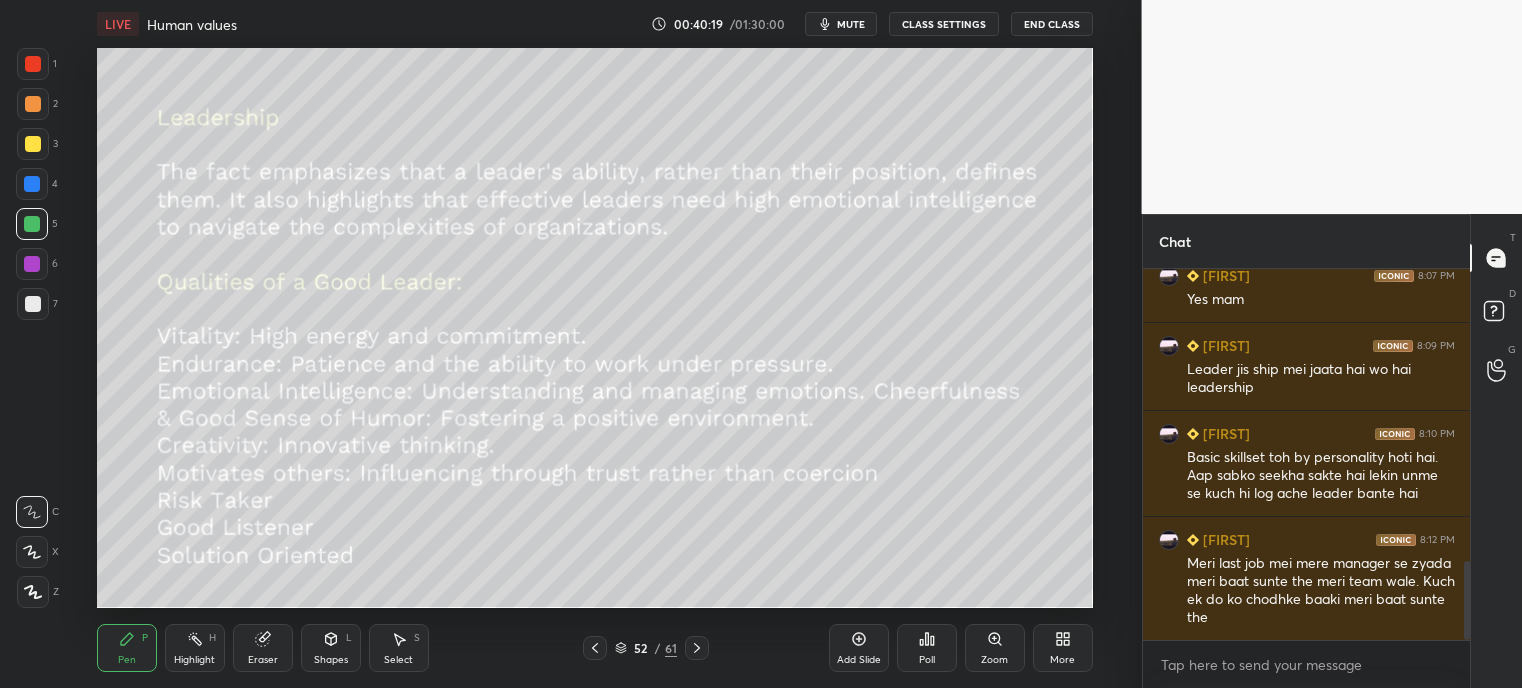 click on "Shapes L" at bounding box center (331, 648) 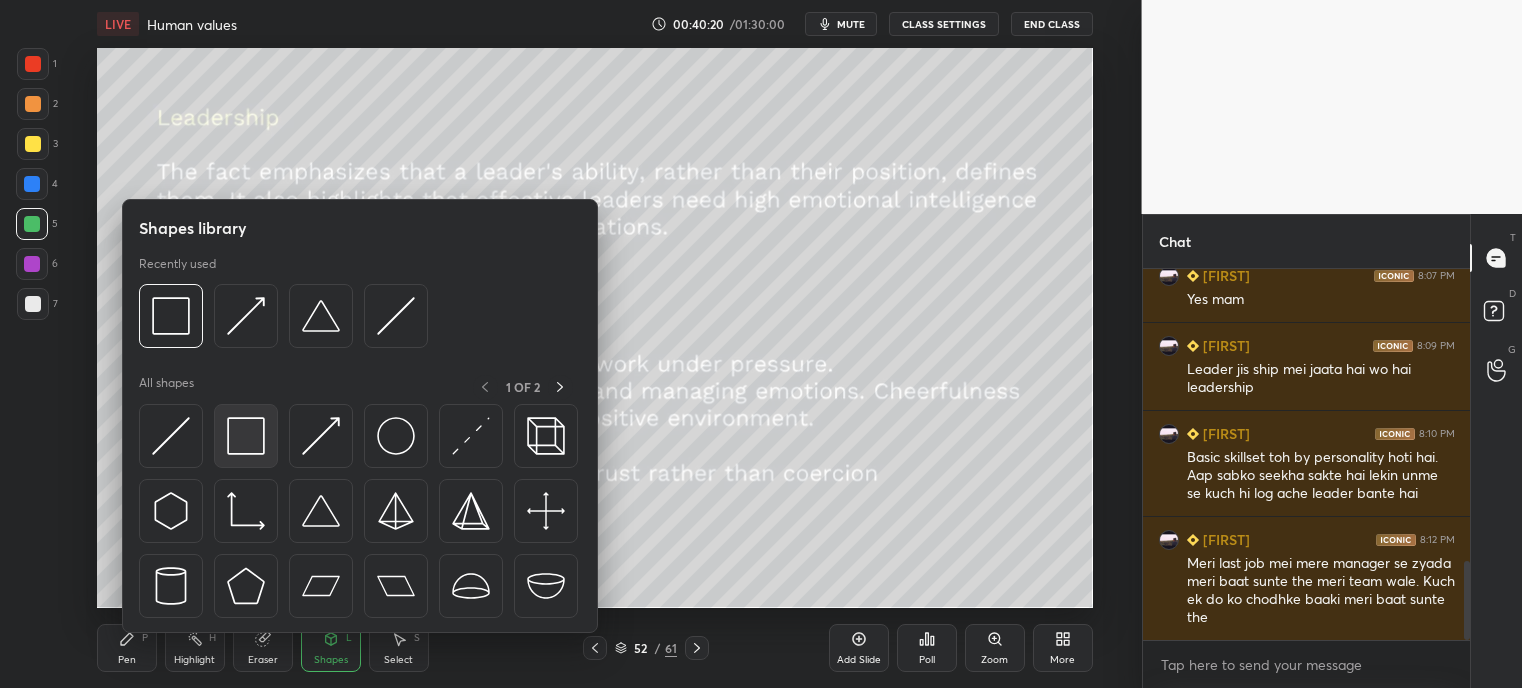 click at bounding box center [246, 436] 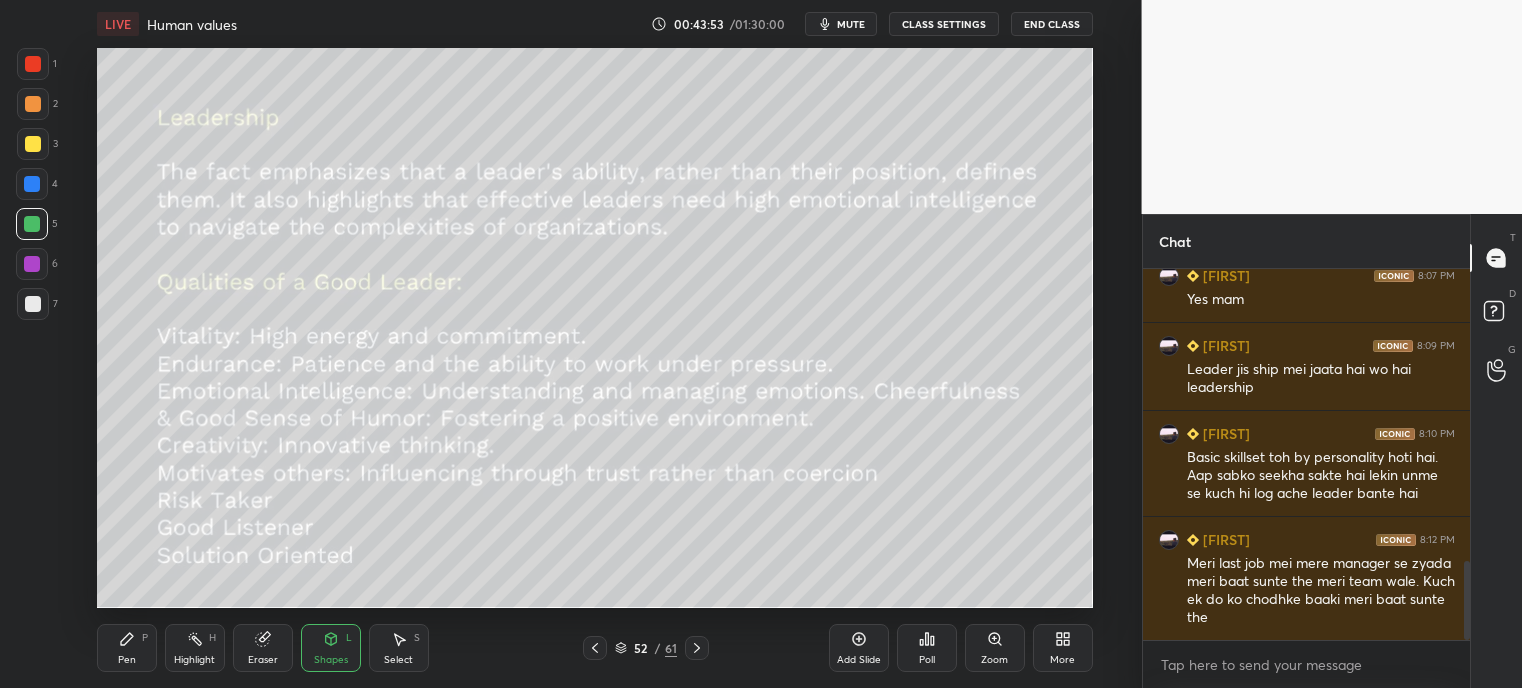 click 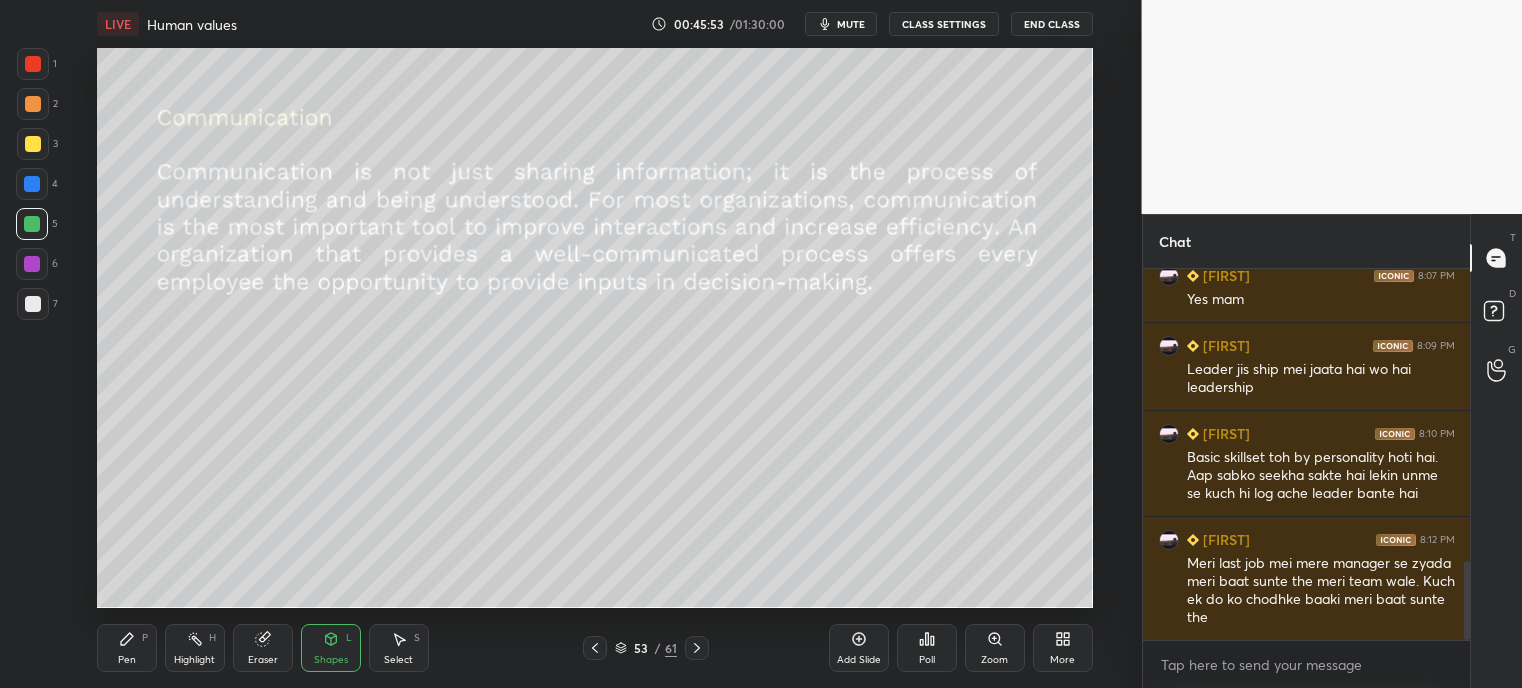 click 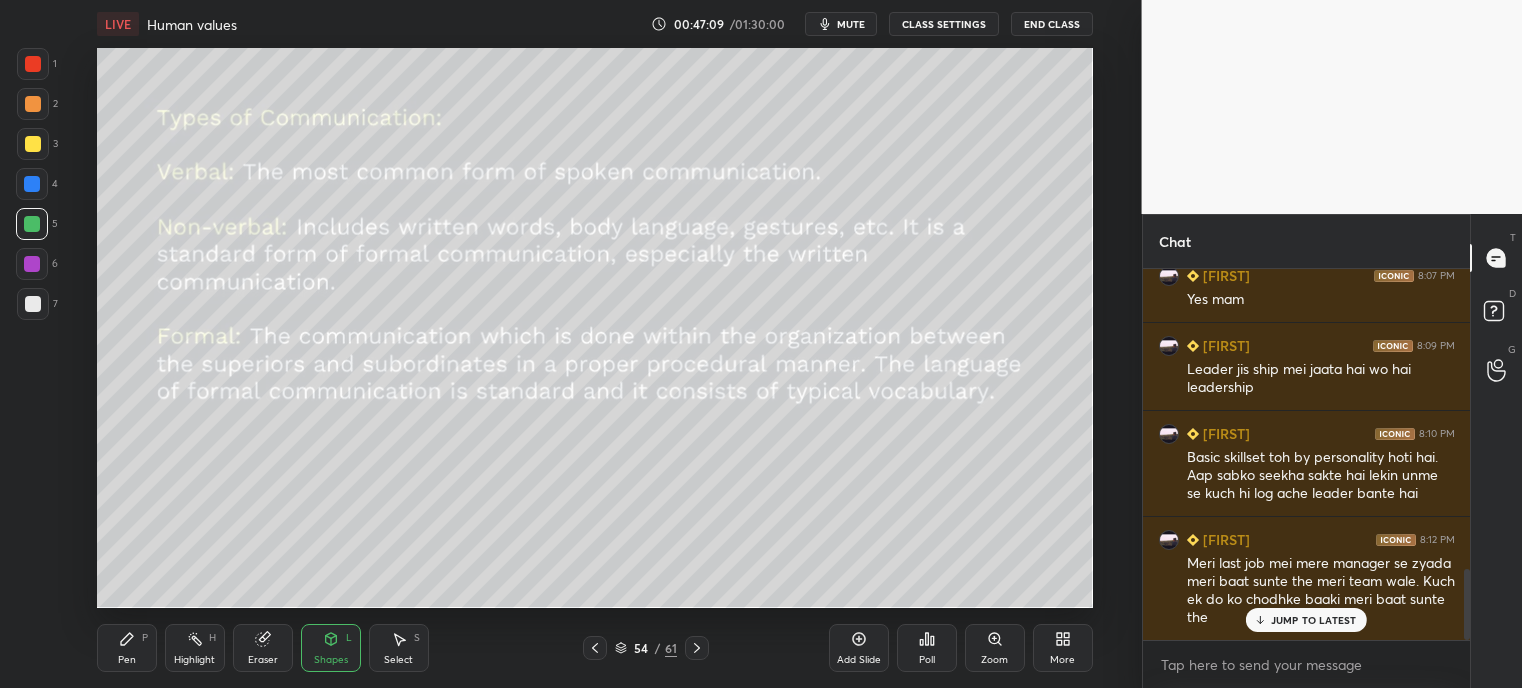 scroll, scrollTop: 1572, scrollLeft: 0, axis: vertical 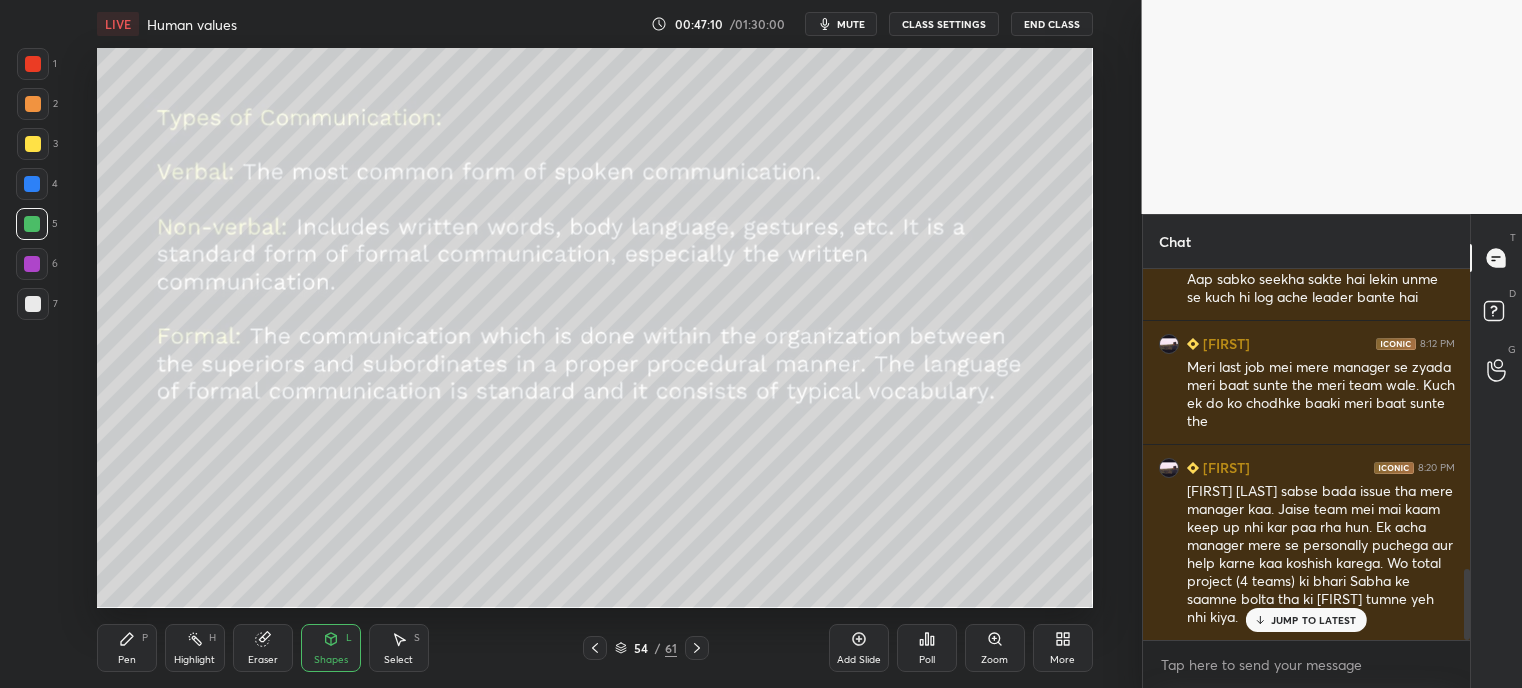 click on "JUMP TO LATEST" at bounding box center (1306, 620) 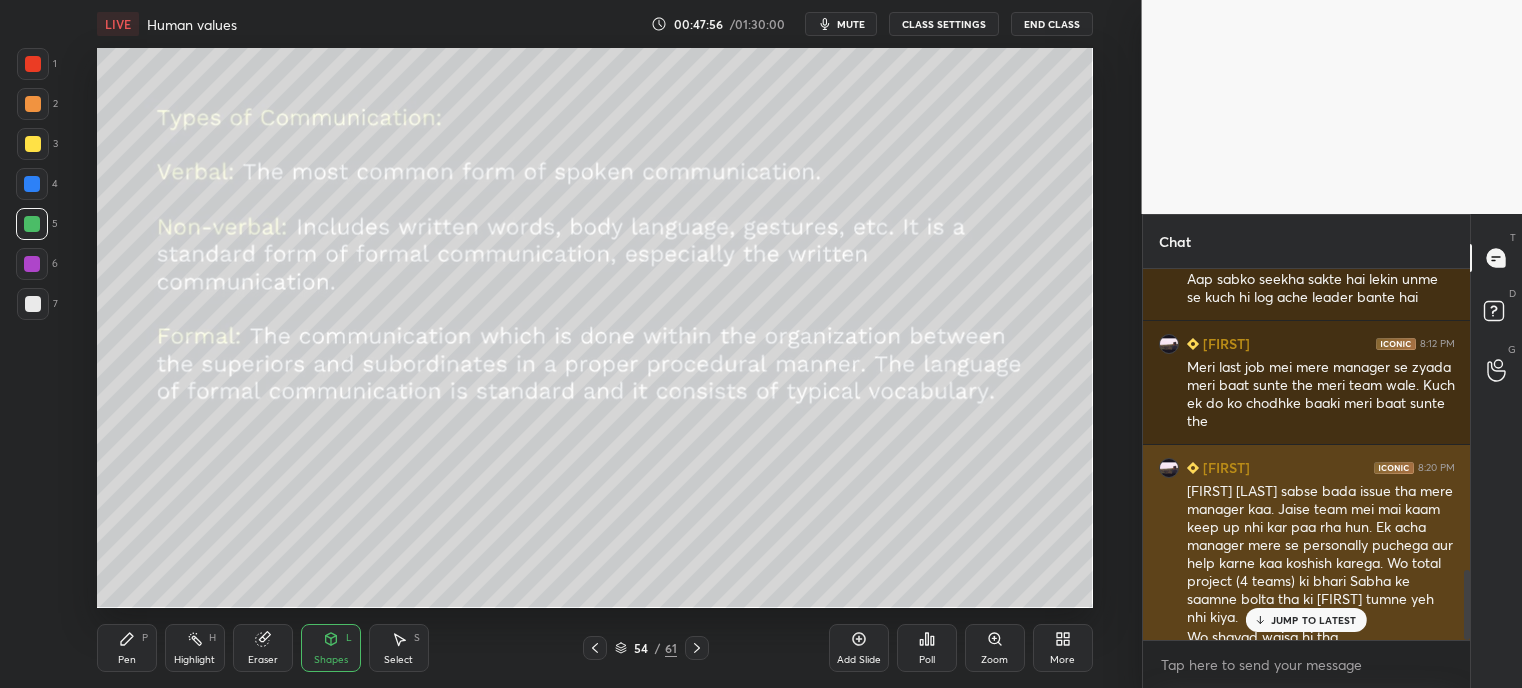 scroll, scrollTop: 1592, scrollLeft: 0, axis: vertical 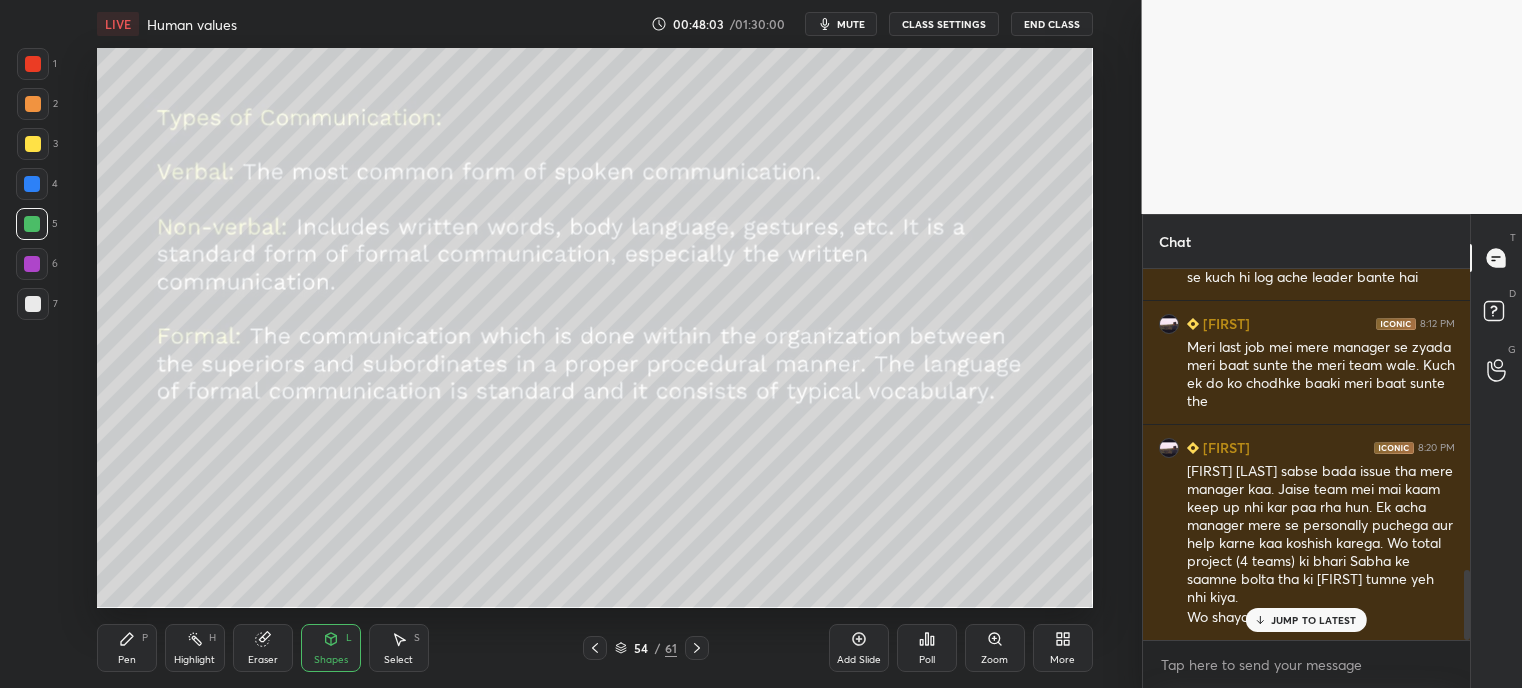click on "JUMP TO LATEST" at bounding box center (1314, 620) 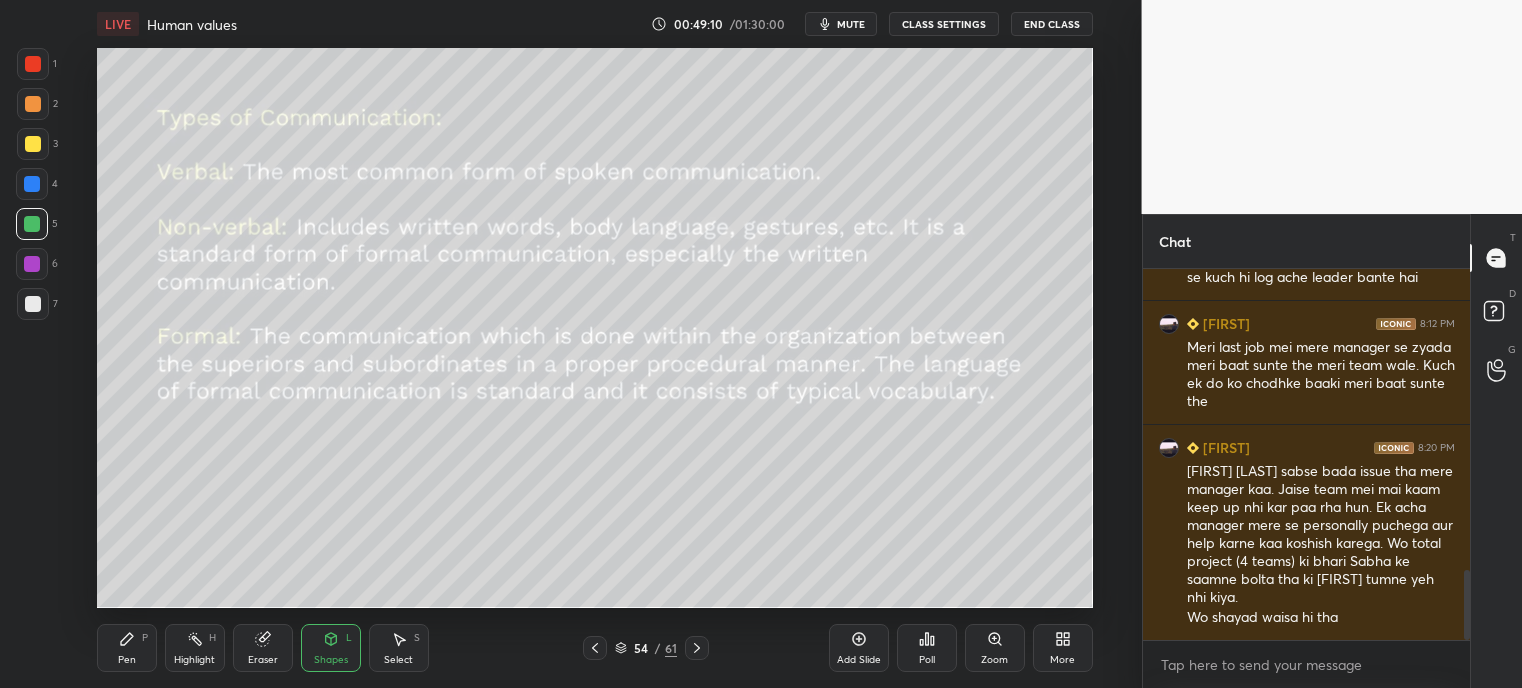 click at bounding box center (697, 648) 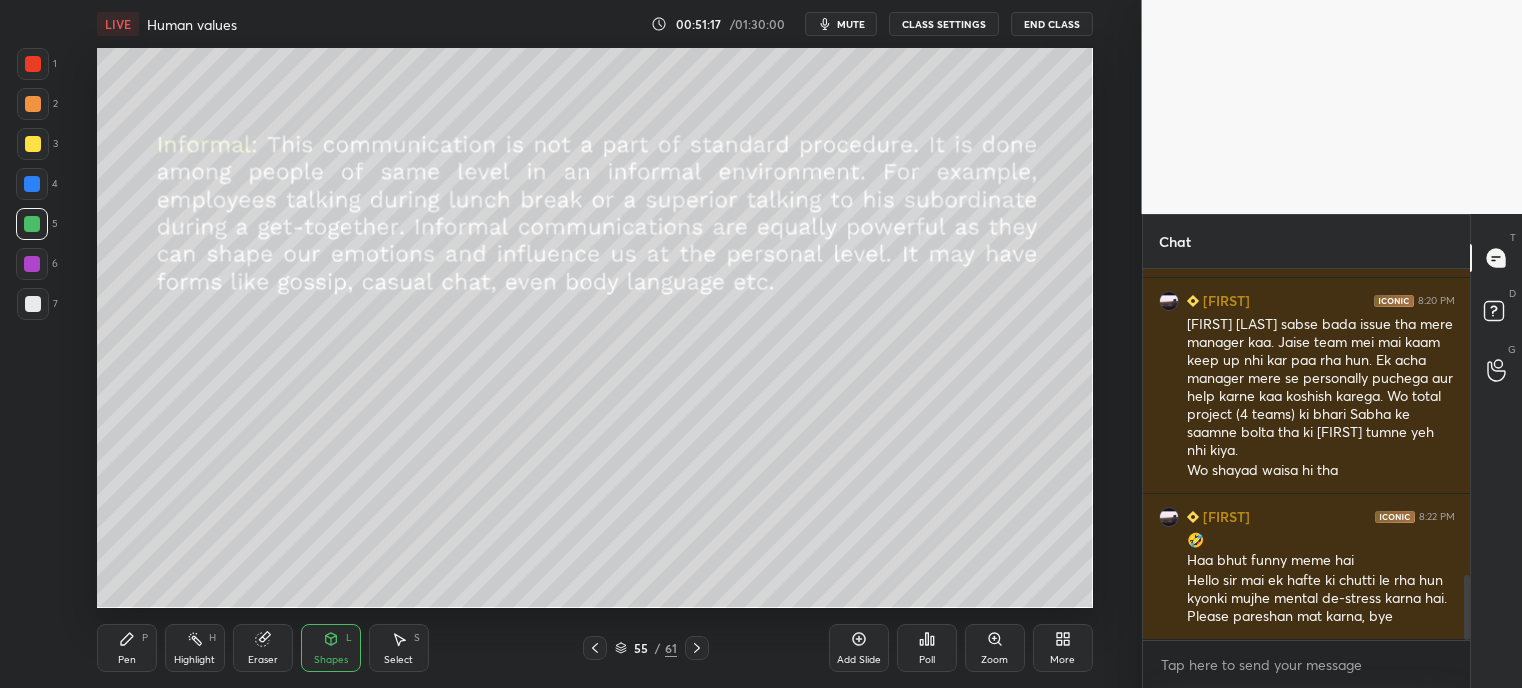 scroll, scrollTop: 1844, scrollLeft: 0, axis: vertical 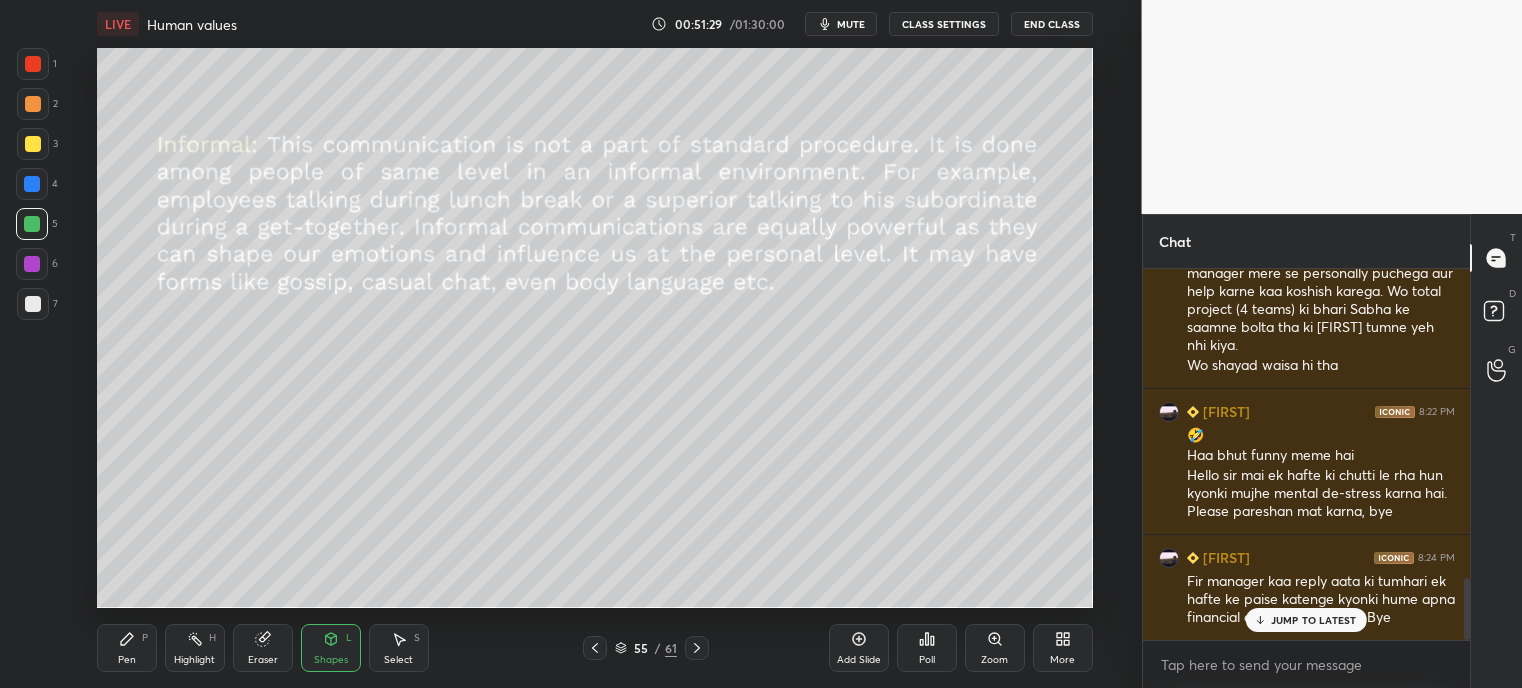 click on "JUMP TO LATEST" at bounding box center (1314, 620) 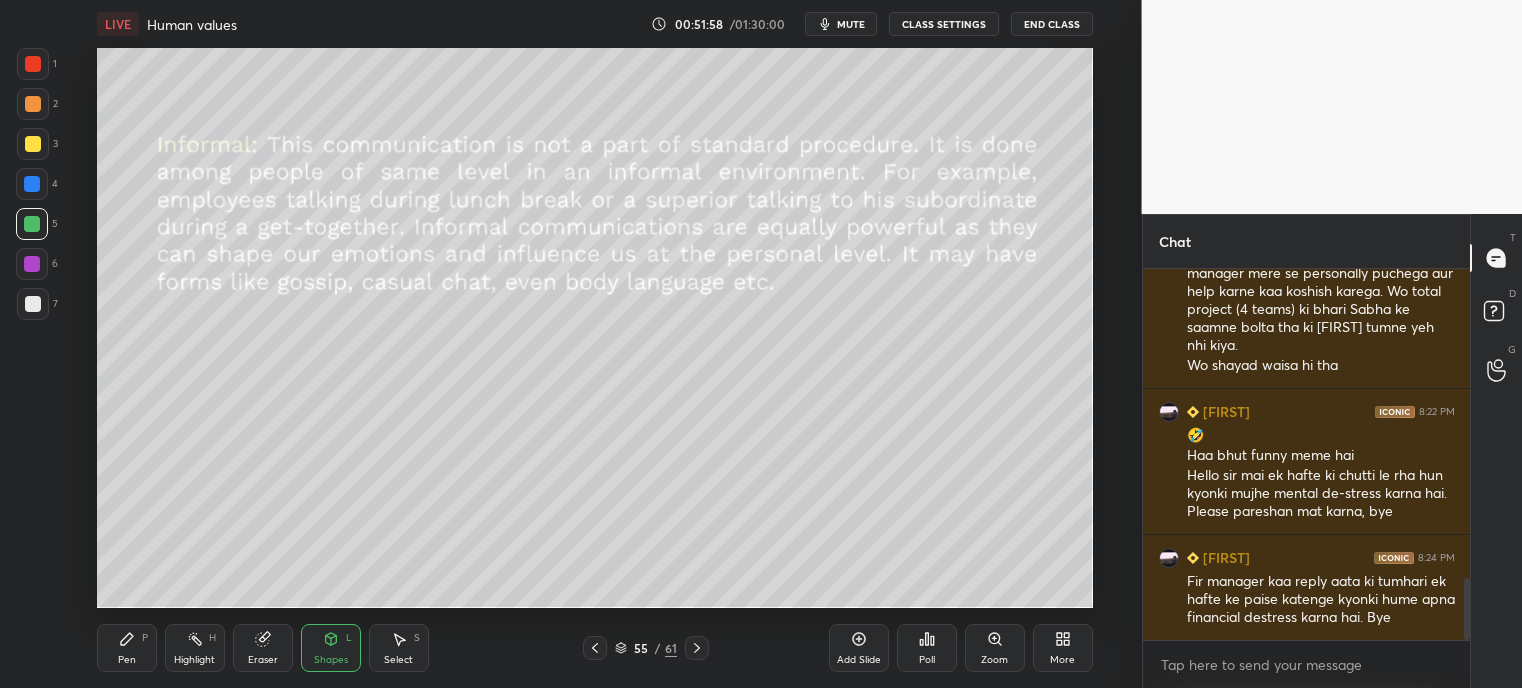 click 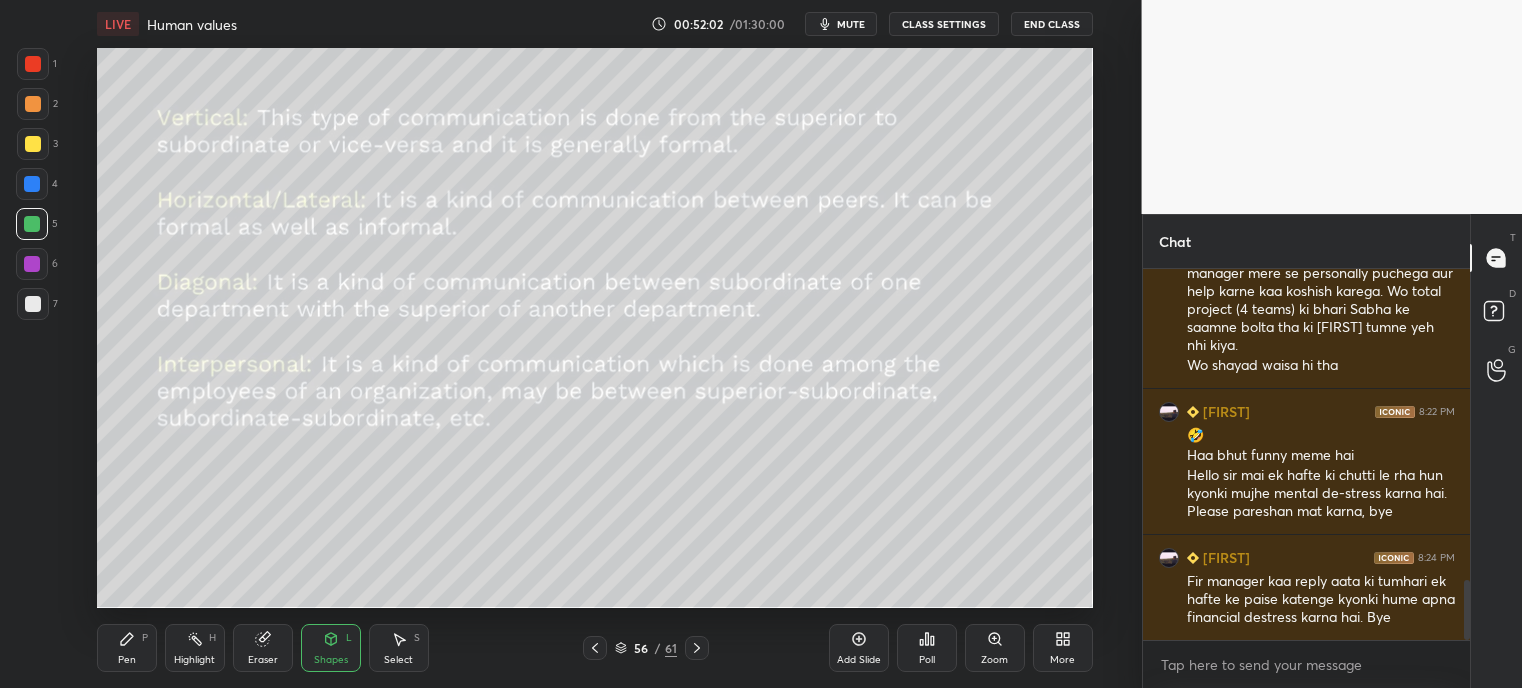 scroll, scrollTop: 1915, scrollLeft: 0, axis: vertical 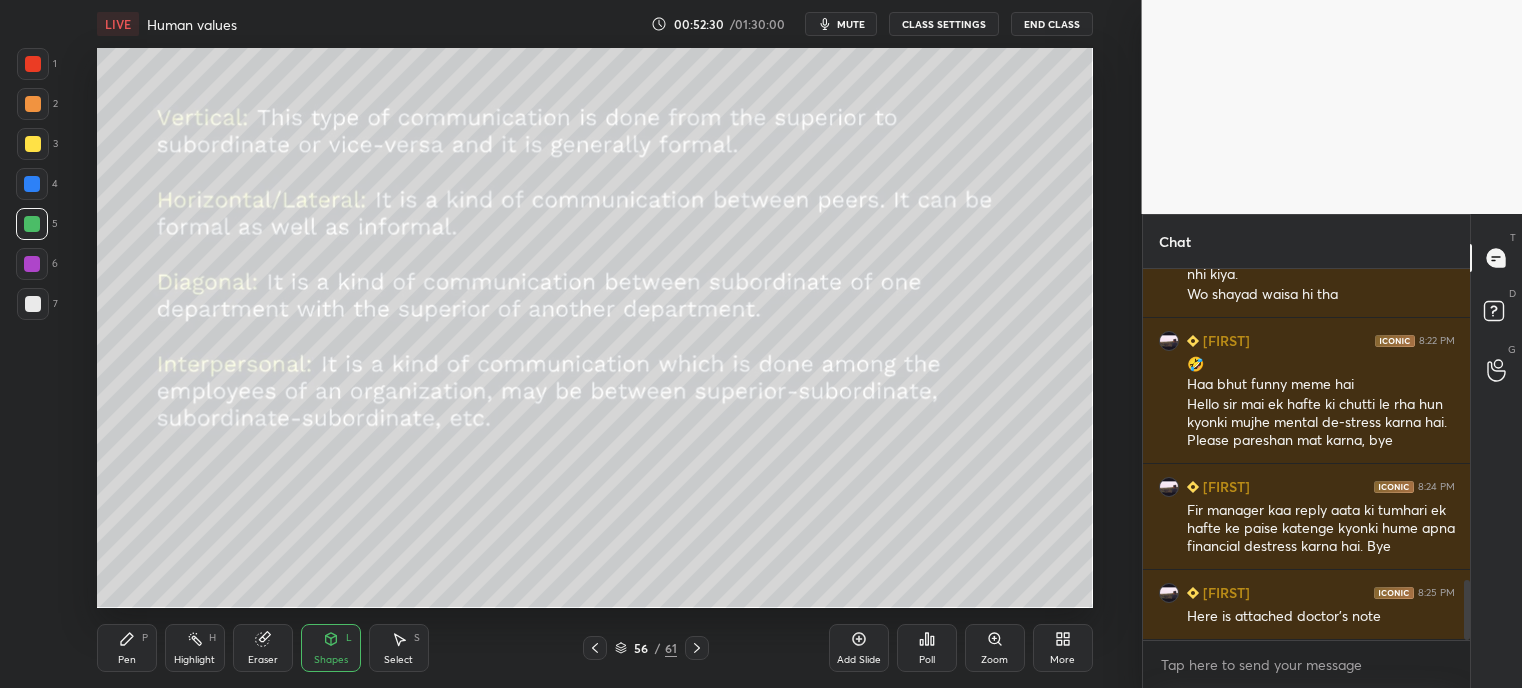 click 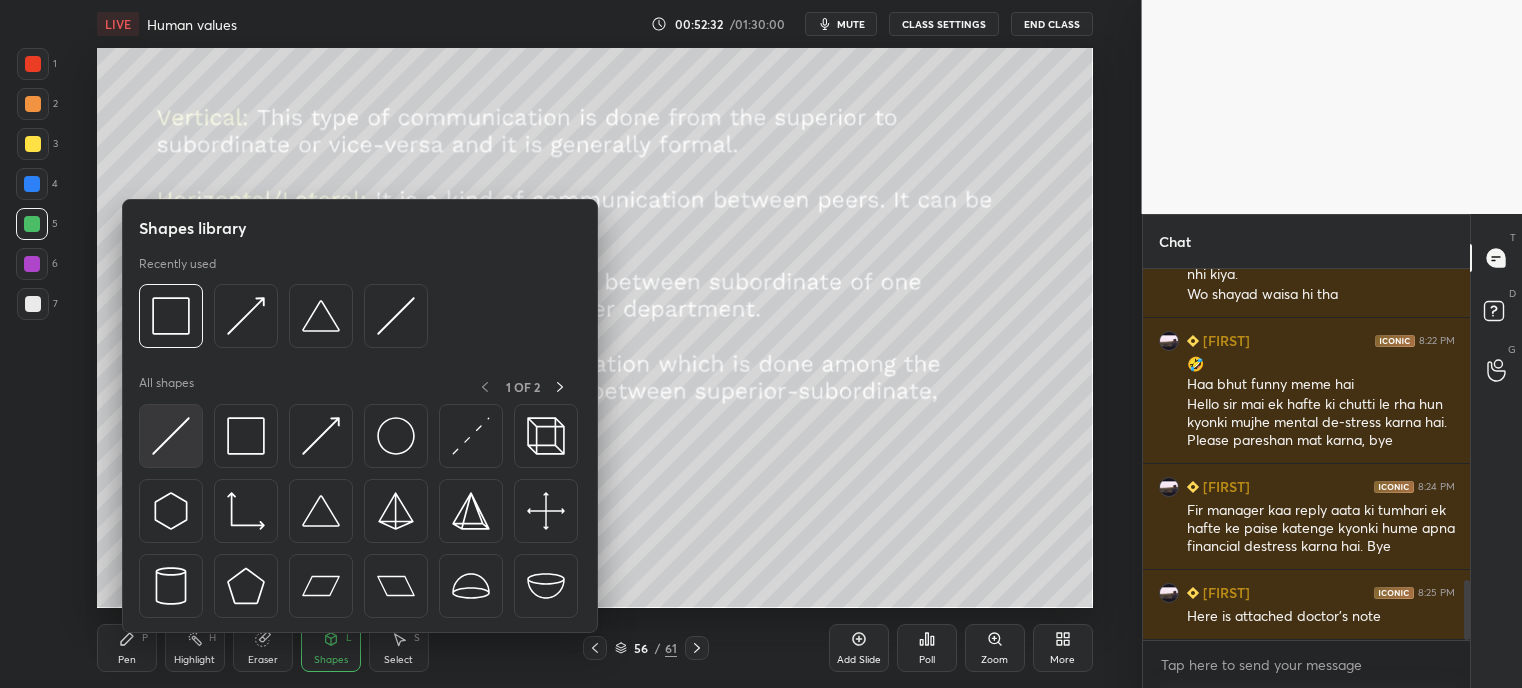 click at bounding box center [171, 436] 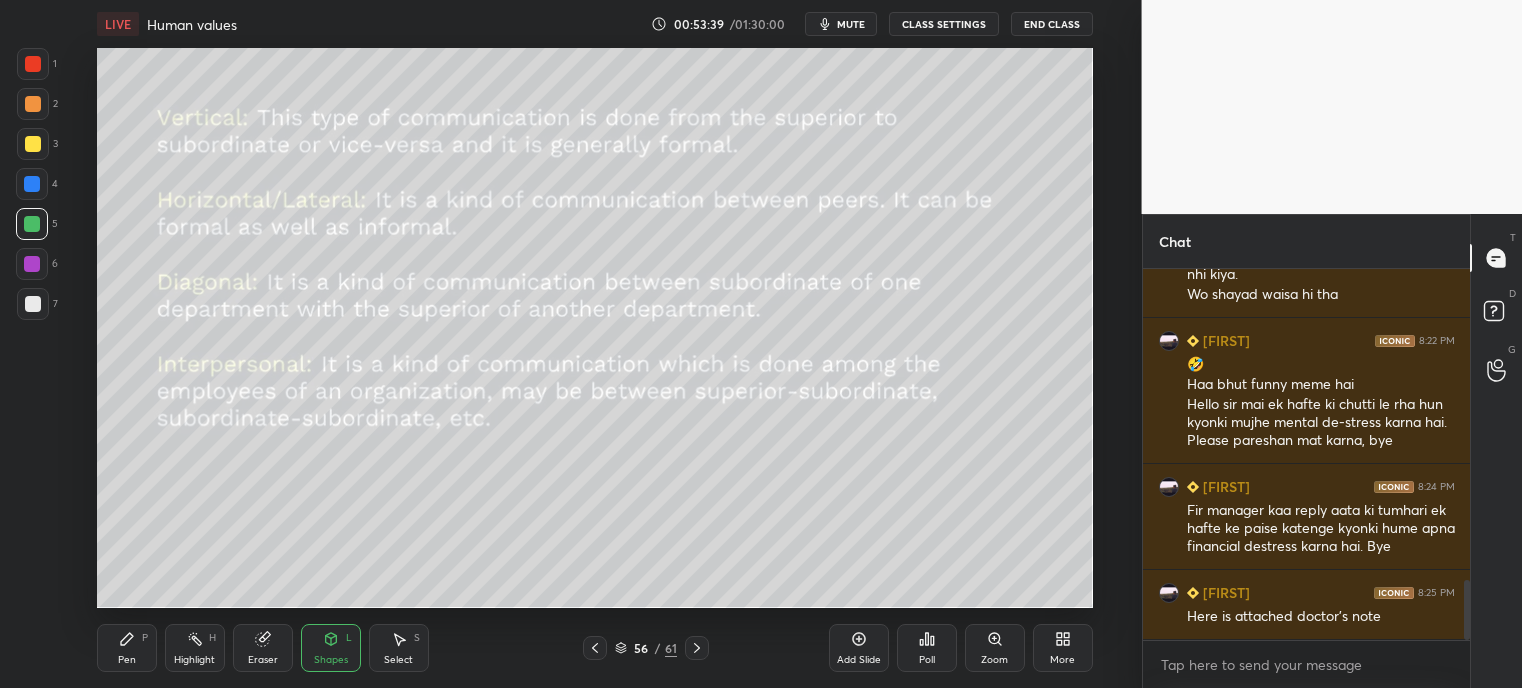 click 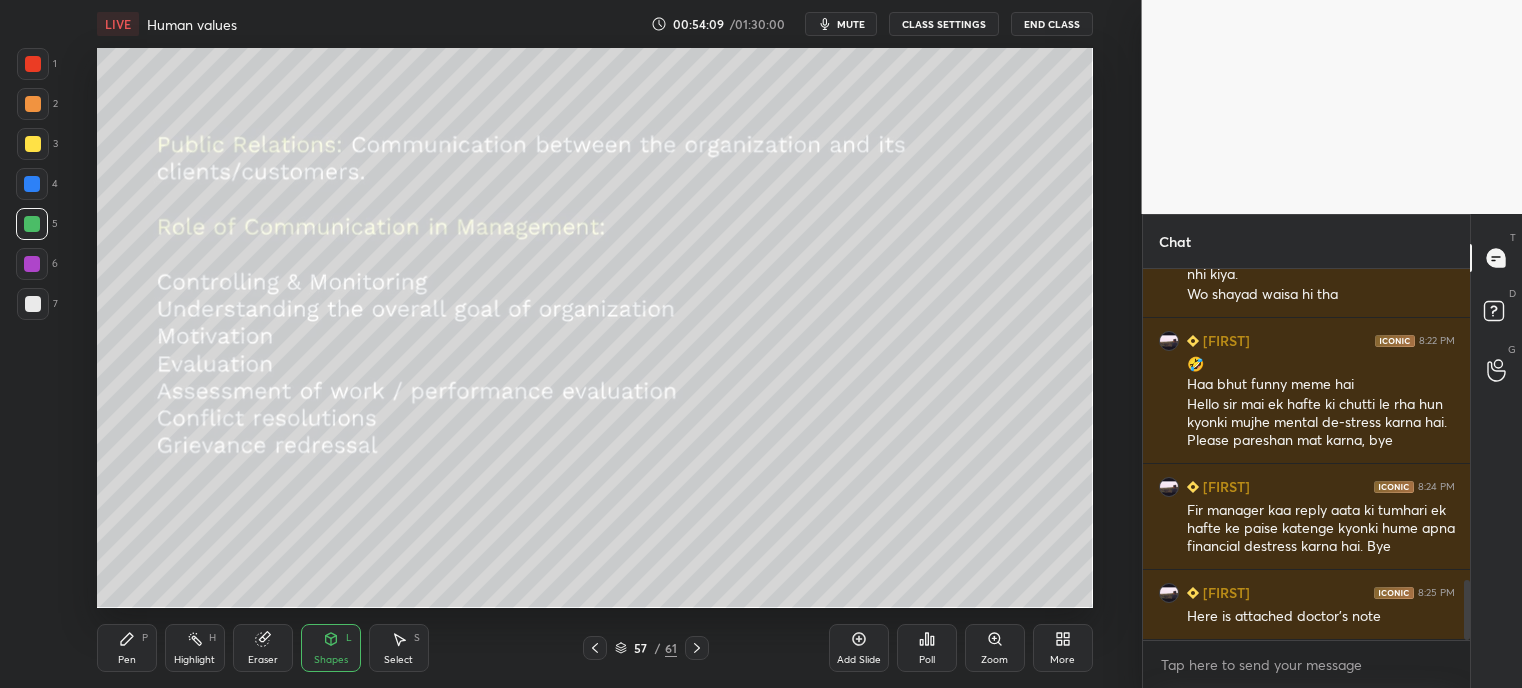 click on "Pen P" at bounding box center [127, 648] 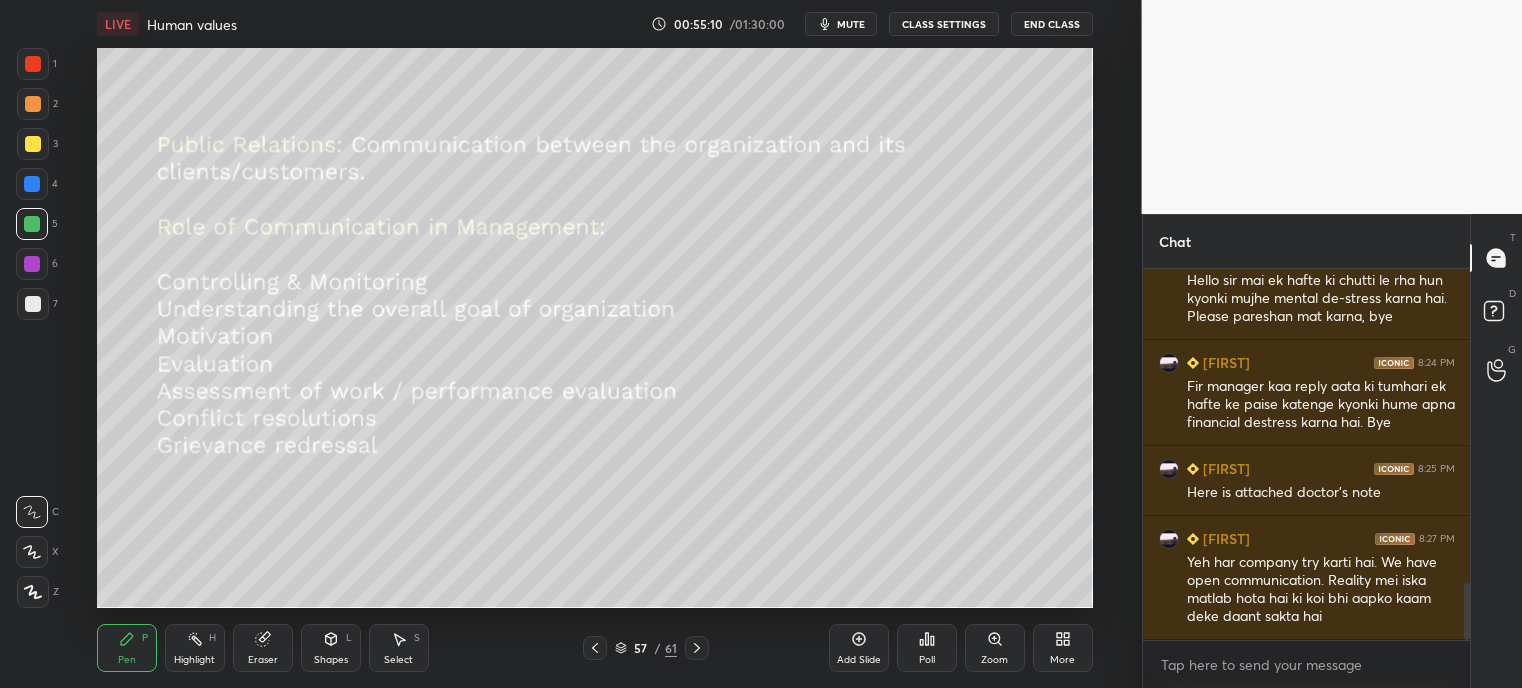 scroll, scrollTop: 2108, scrollLeft: 0, axis: vertical 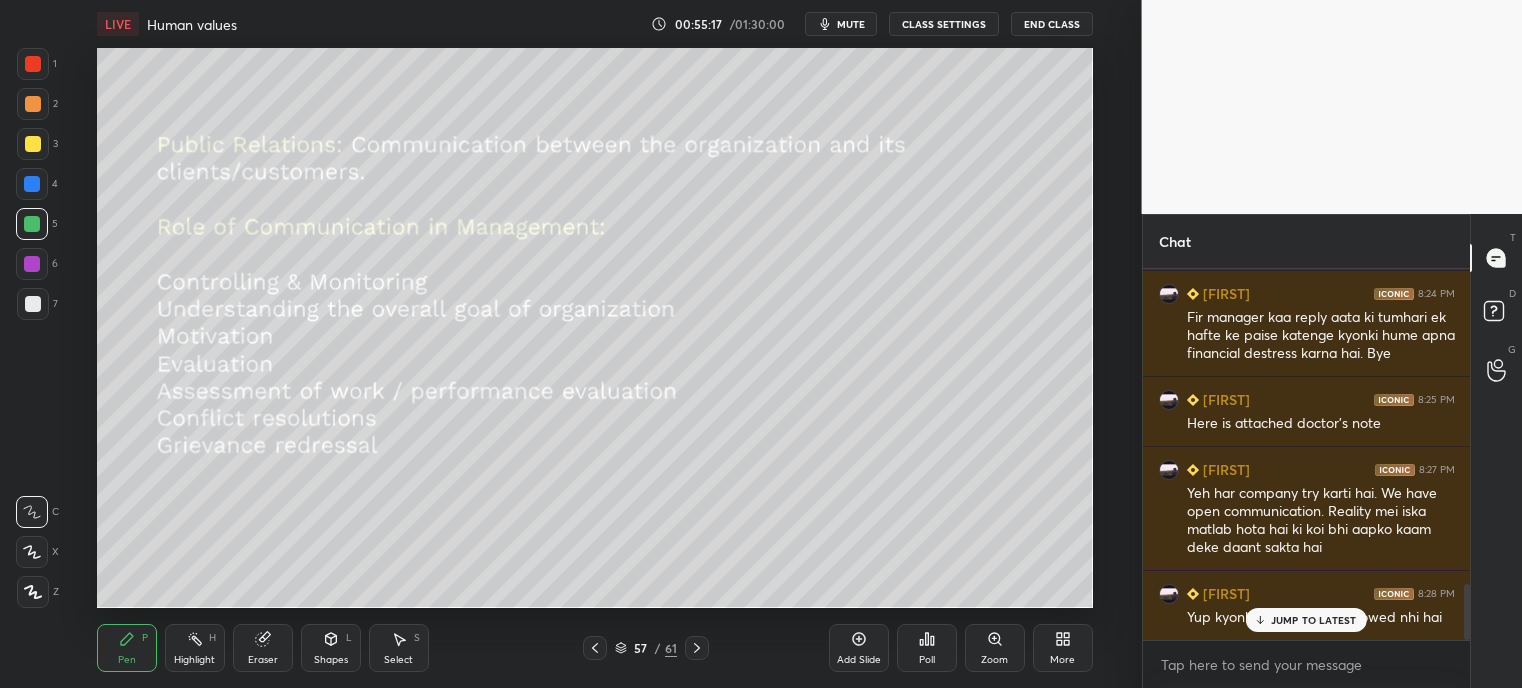 click on "JUMP TO LATEST" at bounding box center [1314, 620] 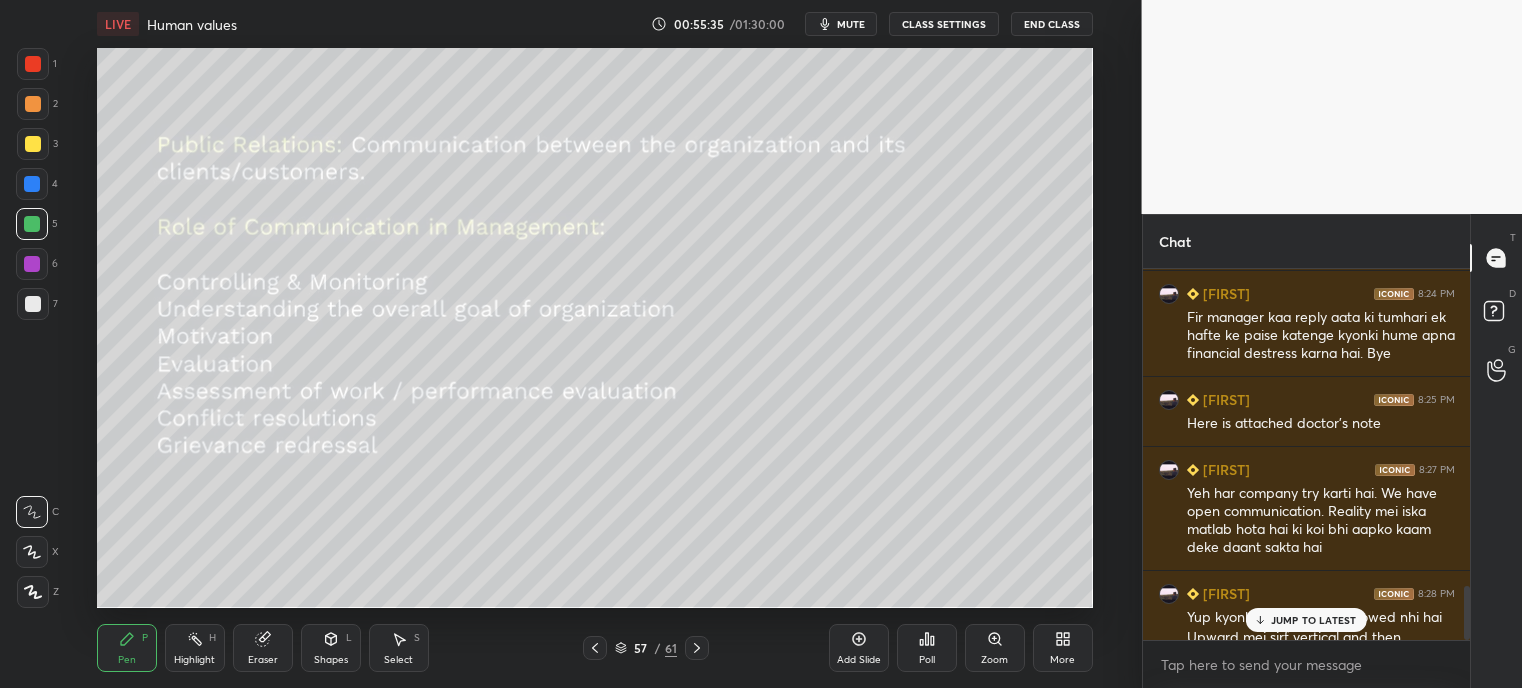 scroll, scrollTop: 2164, scrollLeft: 0, axis: vertical 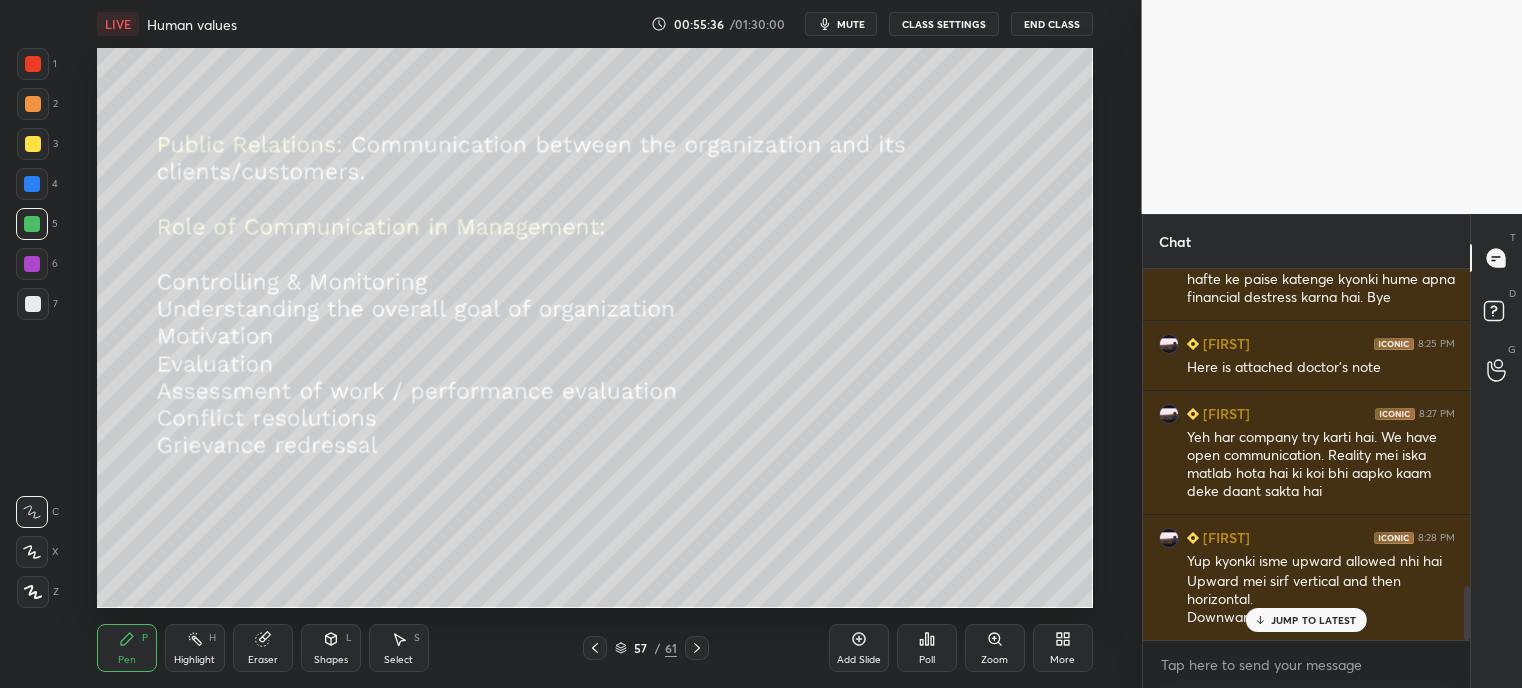 click on "JUMP TO LATEST" at bounding box center [1314, 620] 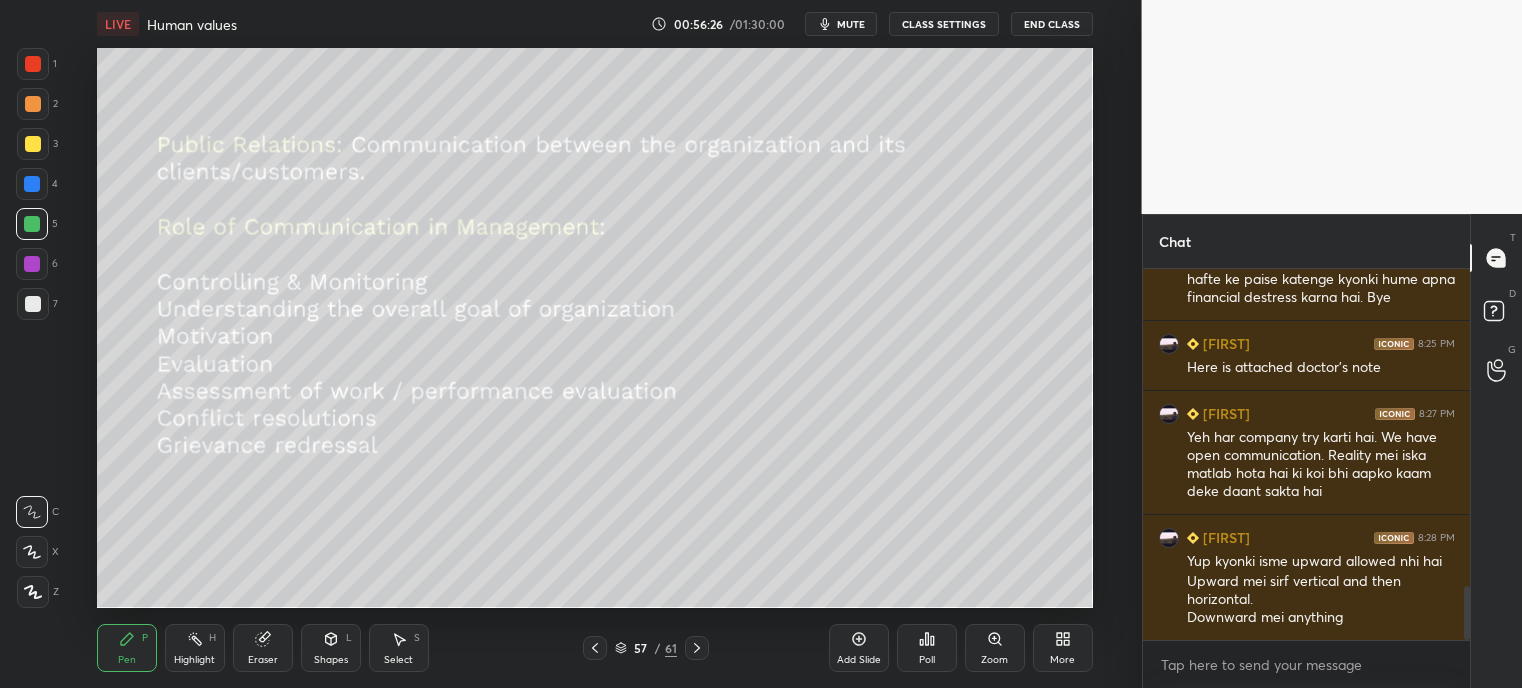click 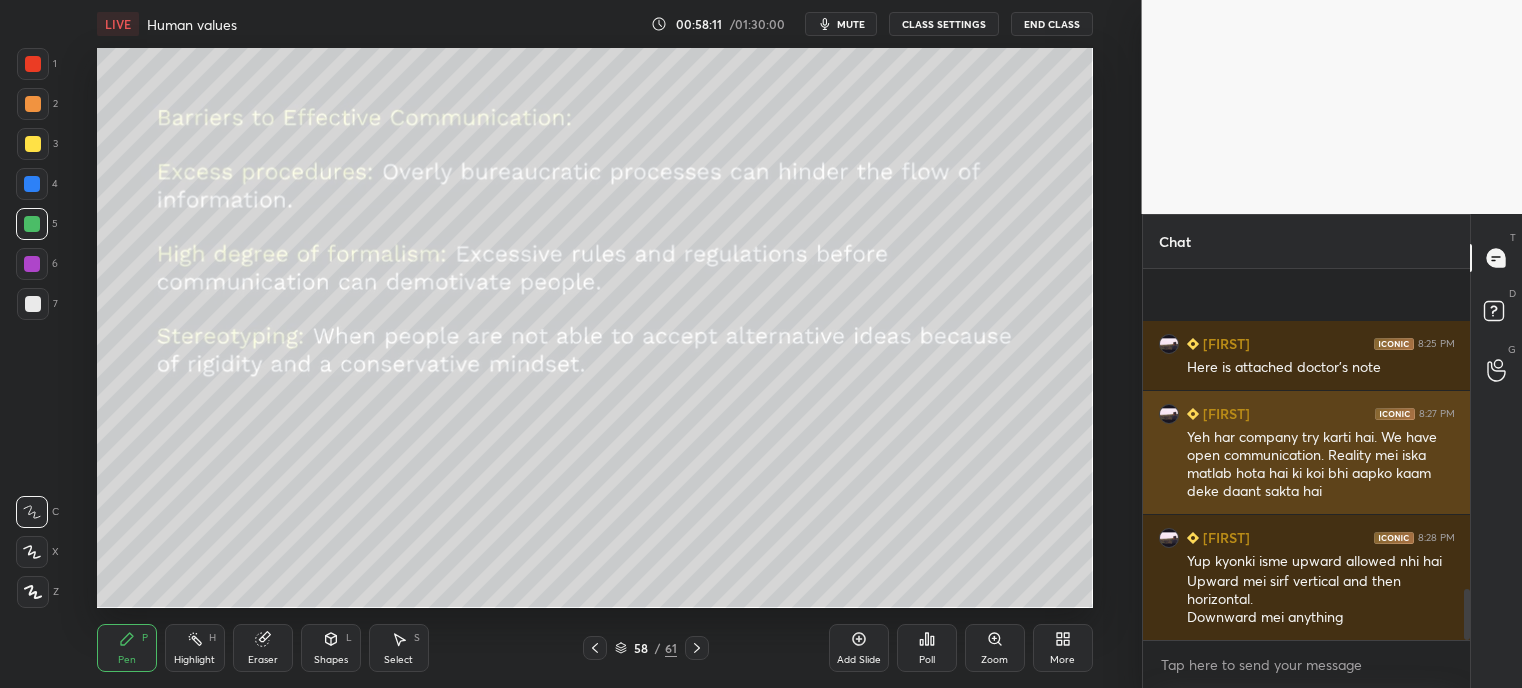 scroll, scrollTop: 2307, scrollLeft: 0, axis: vertical 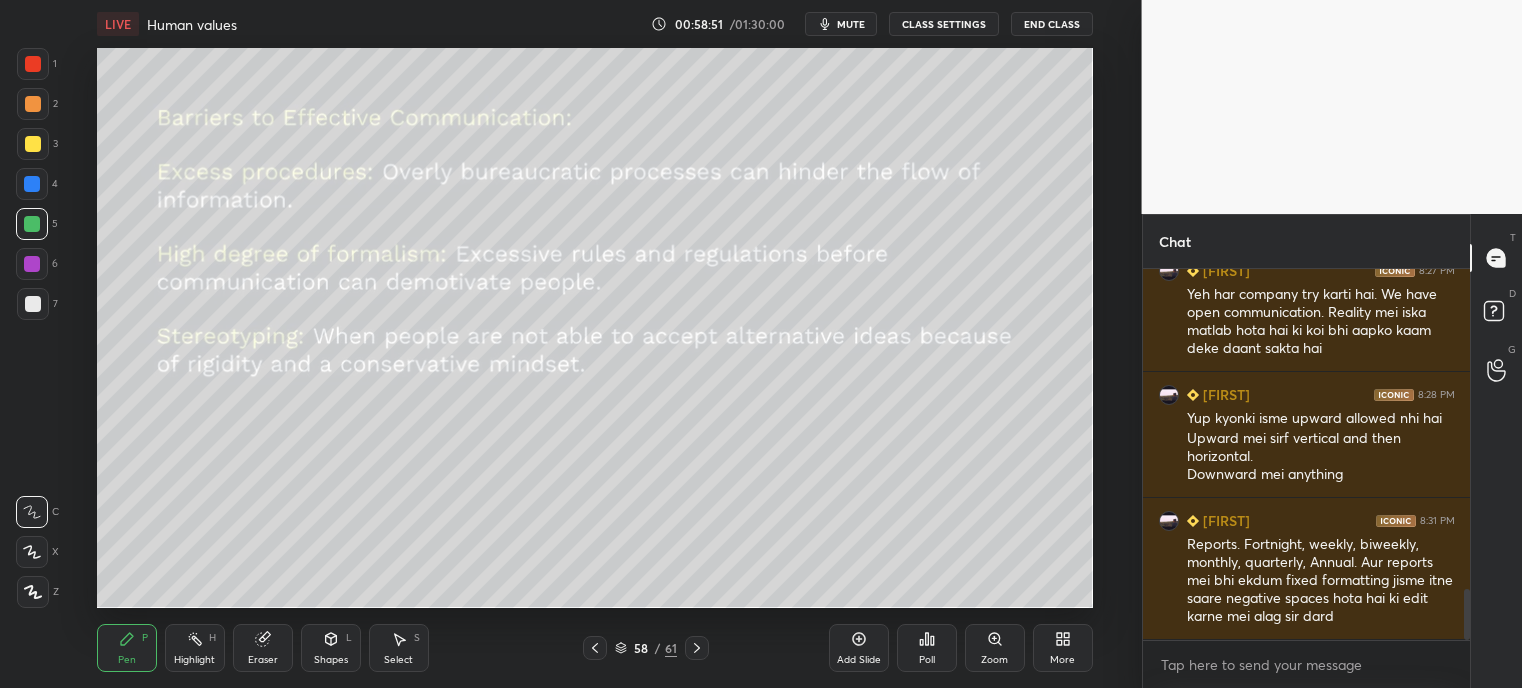 click 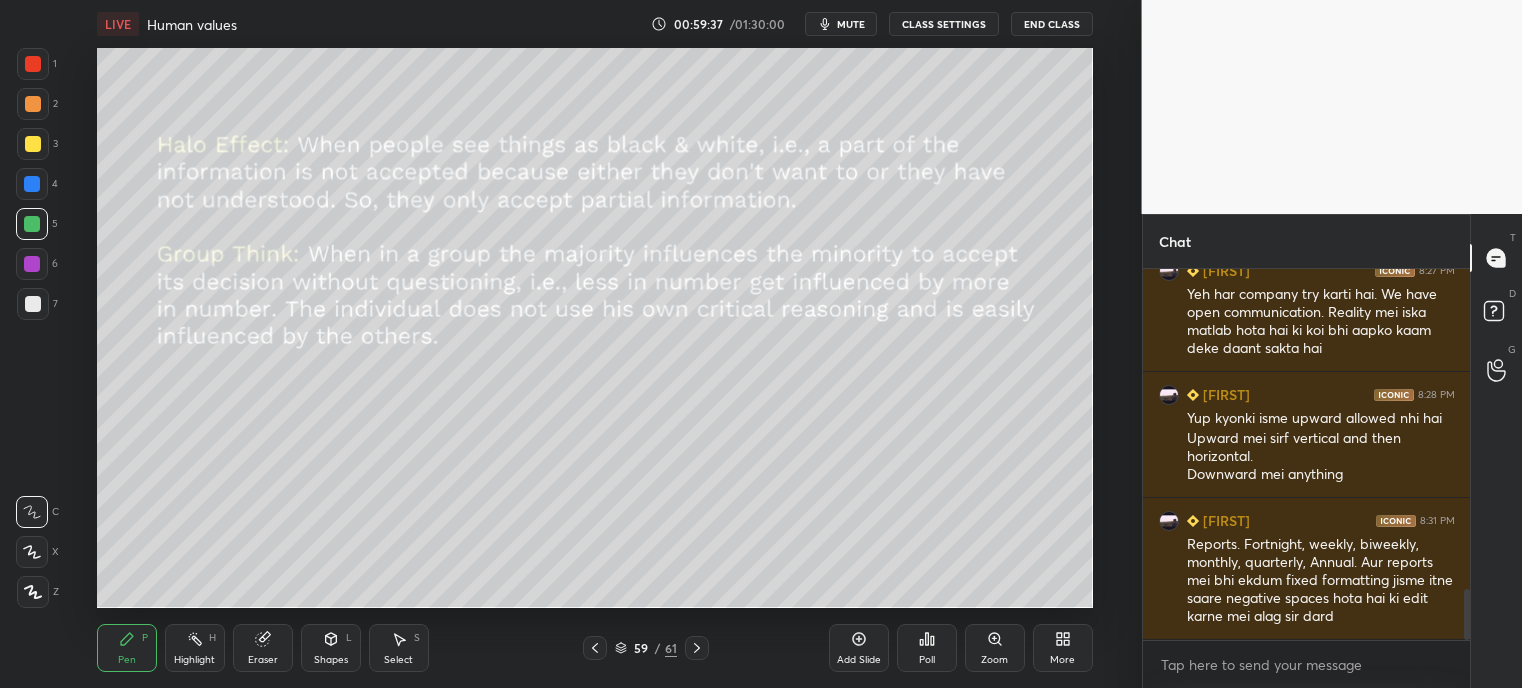 scroll, scrollTop: 2431, scrollLeft: 0, axis: vertical 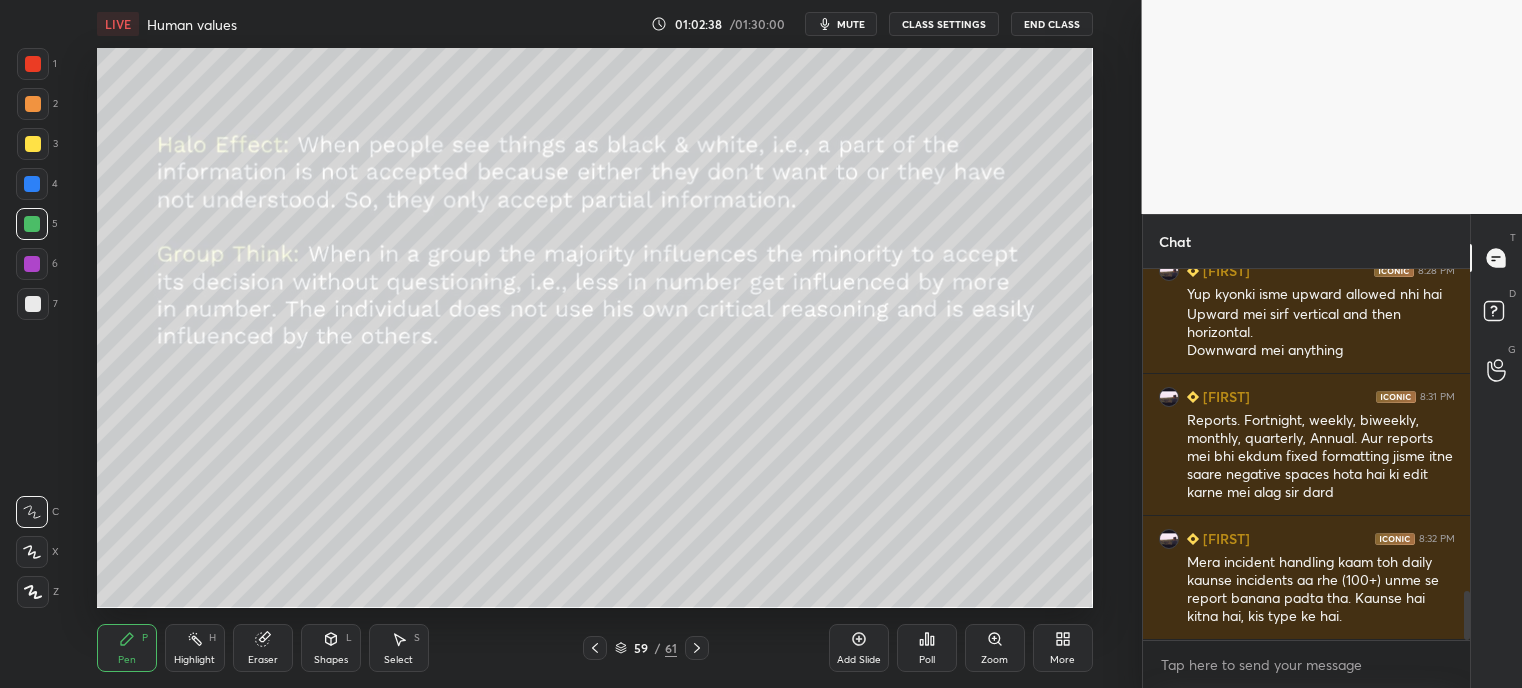 click 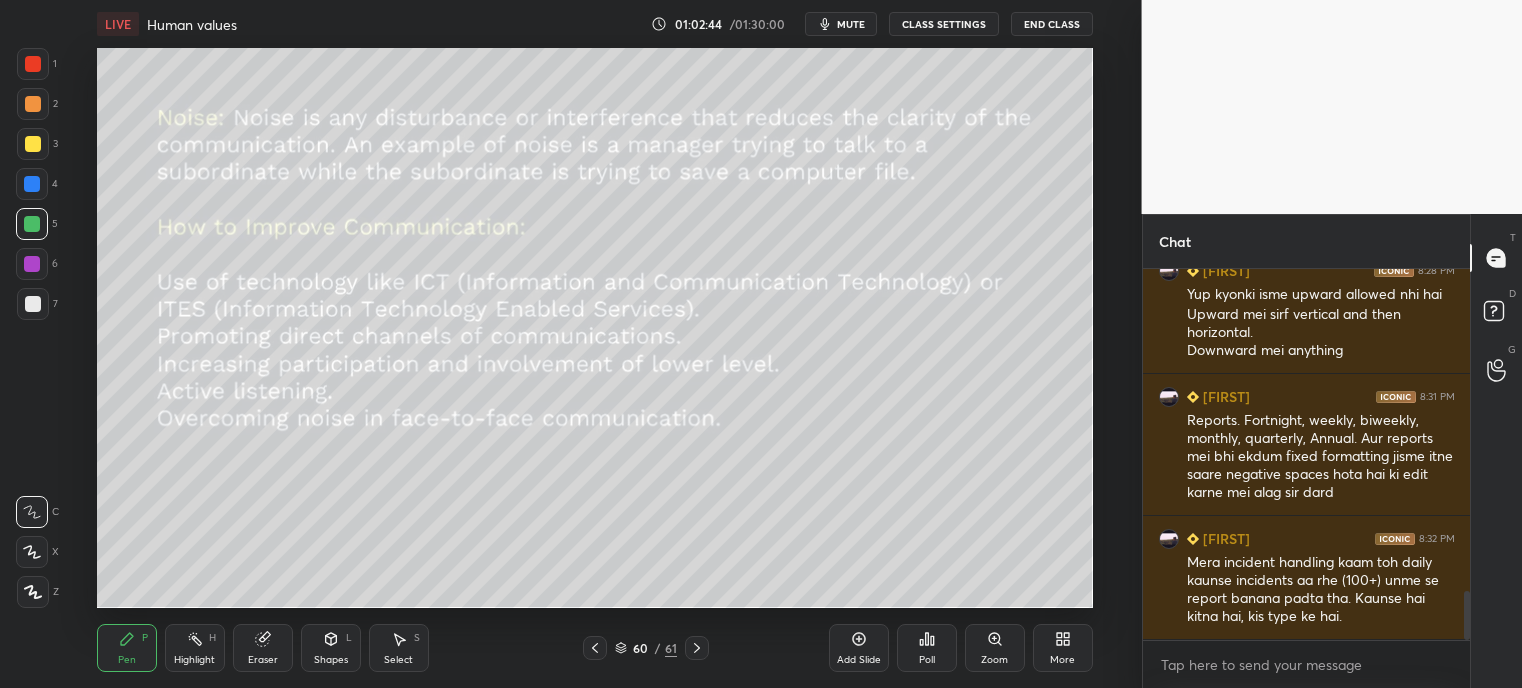 click on "mute" at bounding box center [851, 24] 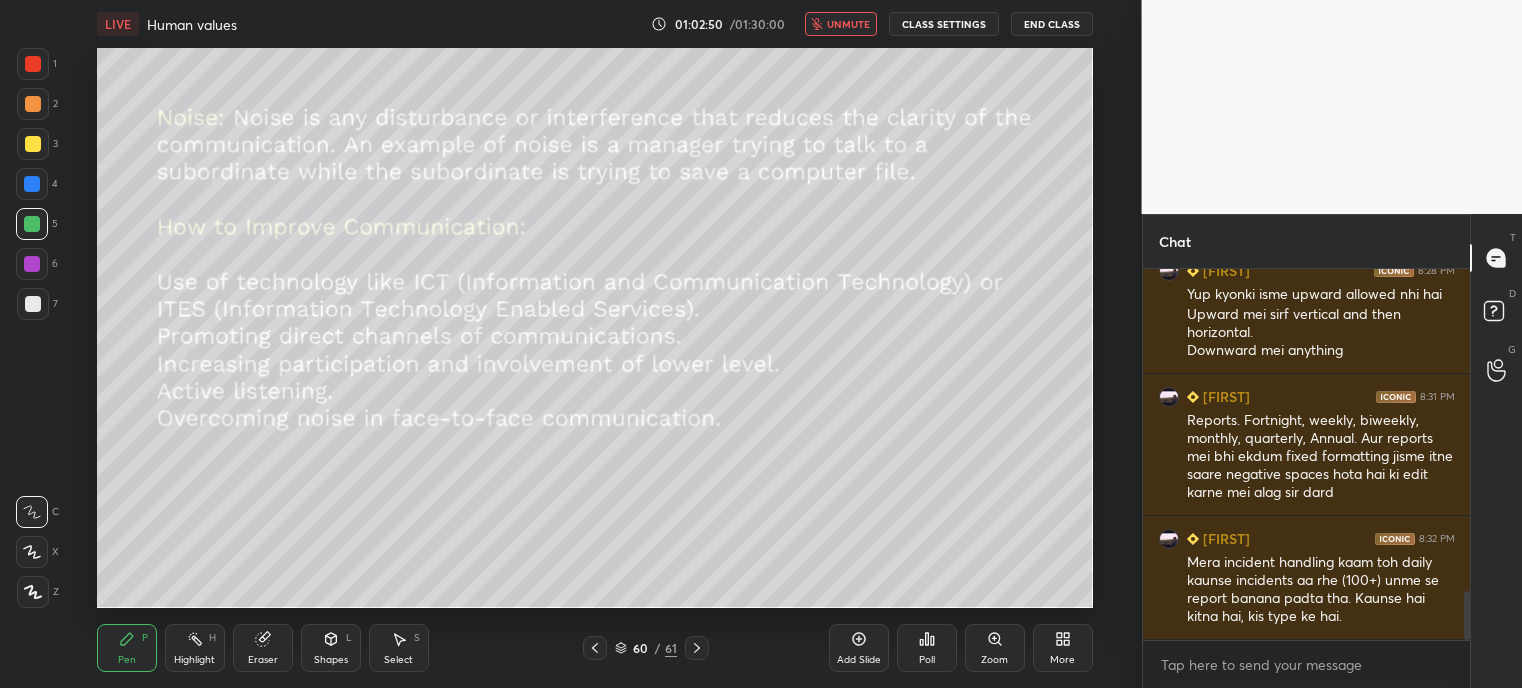 scroll, scrollTop: 2500, scrollLeft: 0, axis: vertical 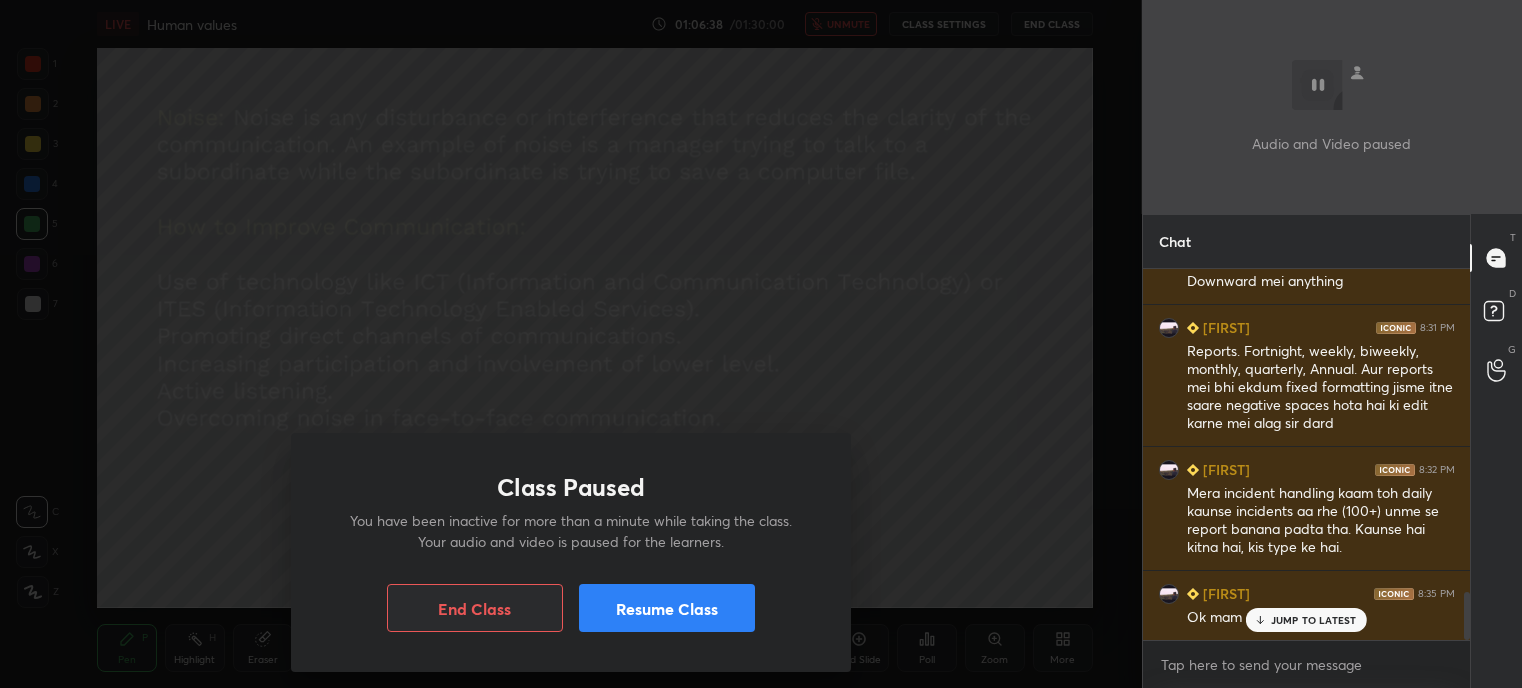 click on "Resume Class" at bounding box center (667, 608) 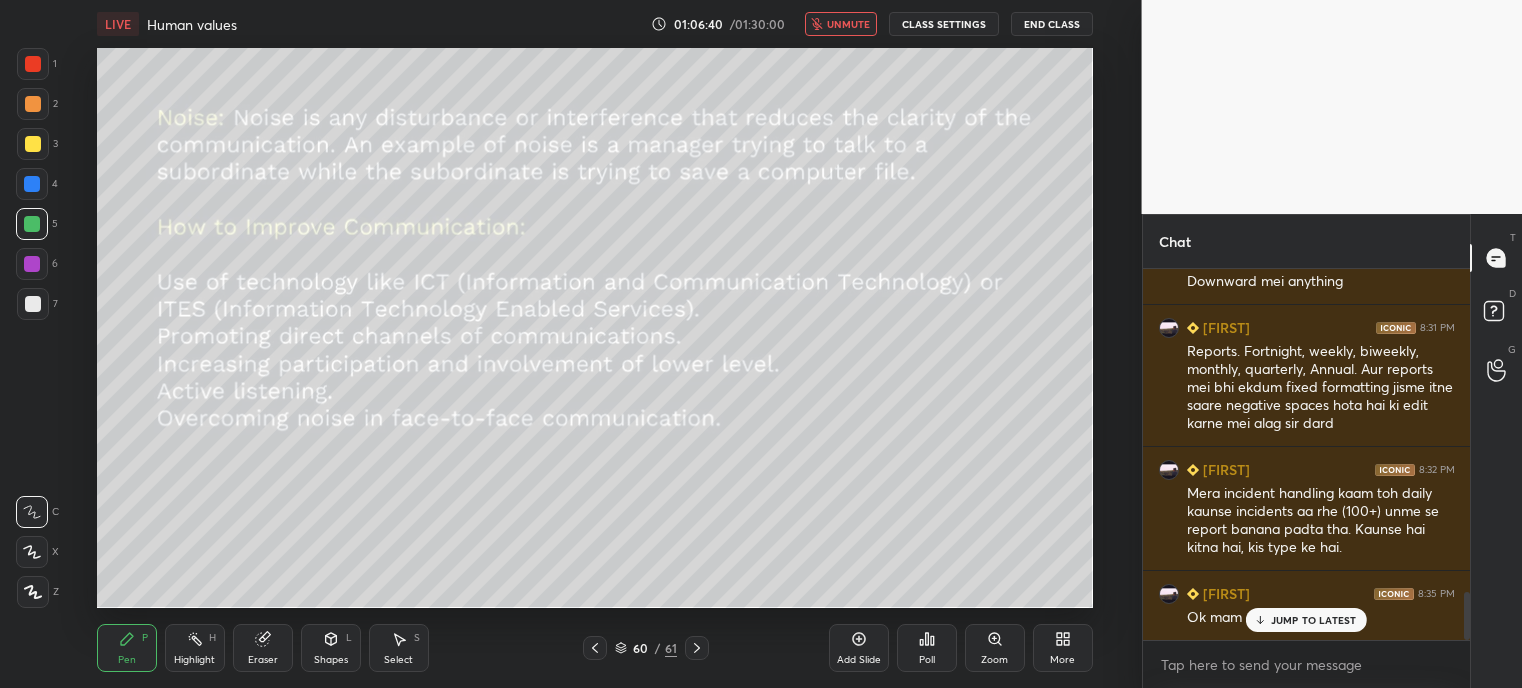 click on "JUMP TO LATEST" at bounding box center (1314, 620) 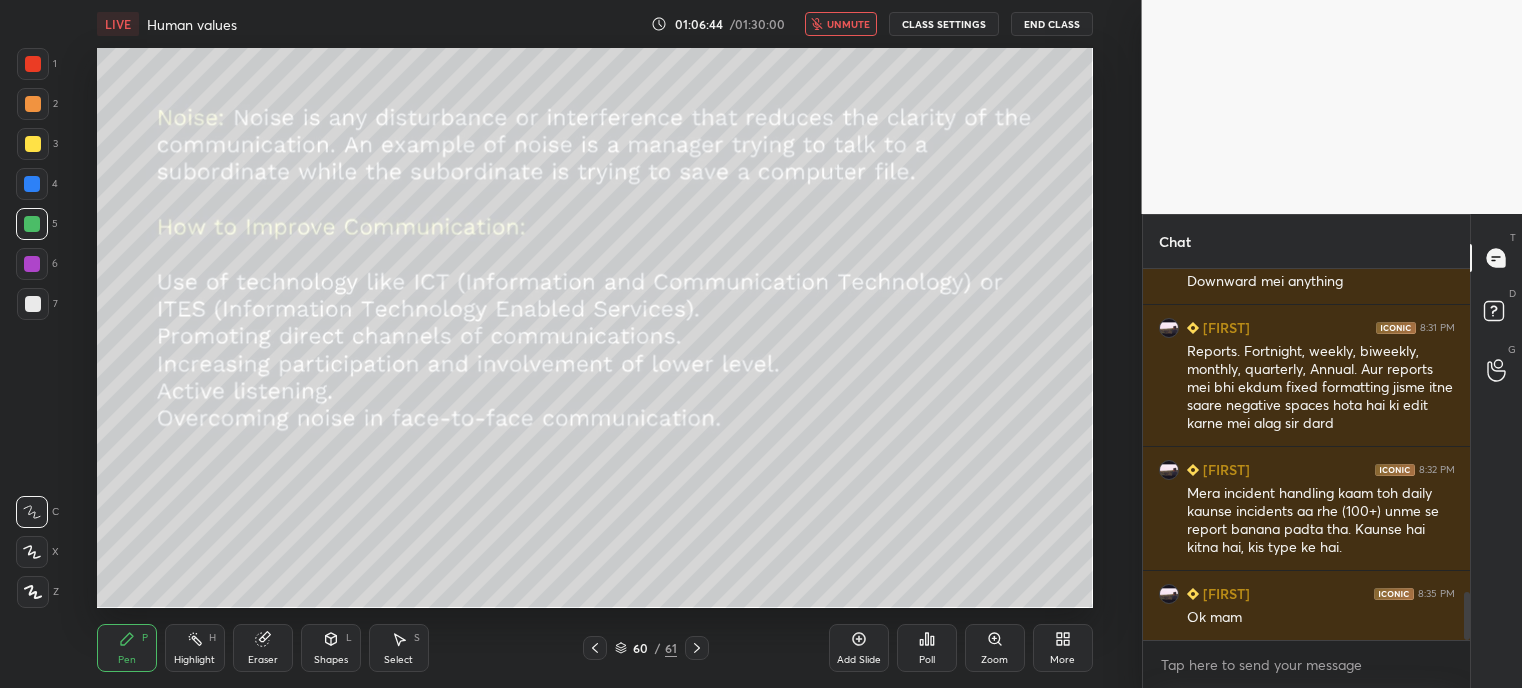 click on "unmute" at bounding box center (841, 24) 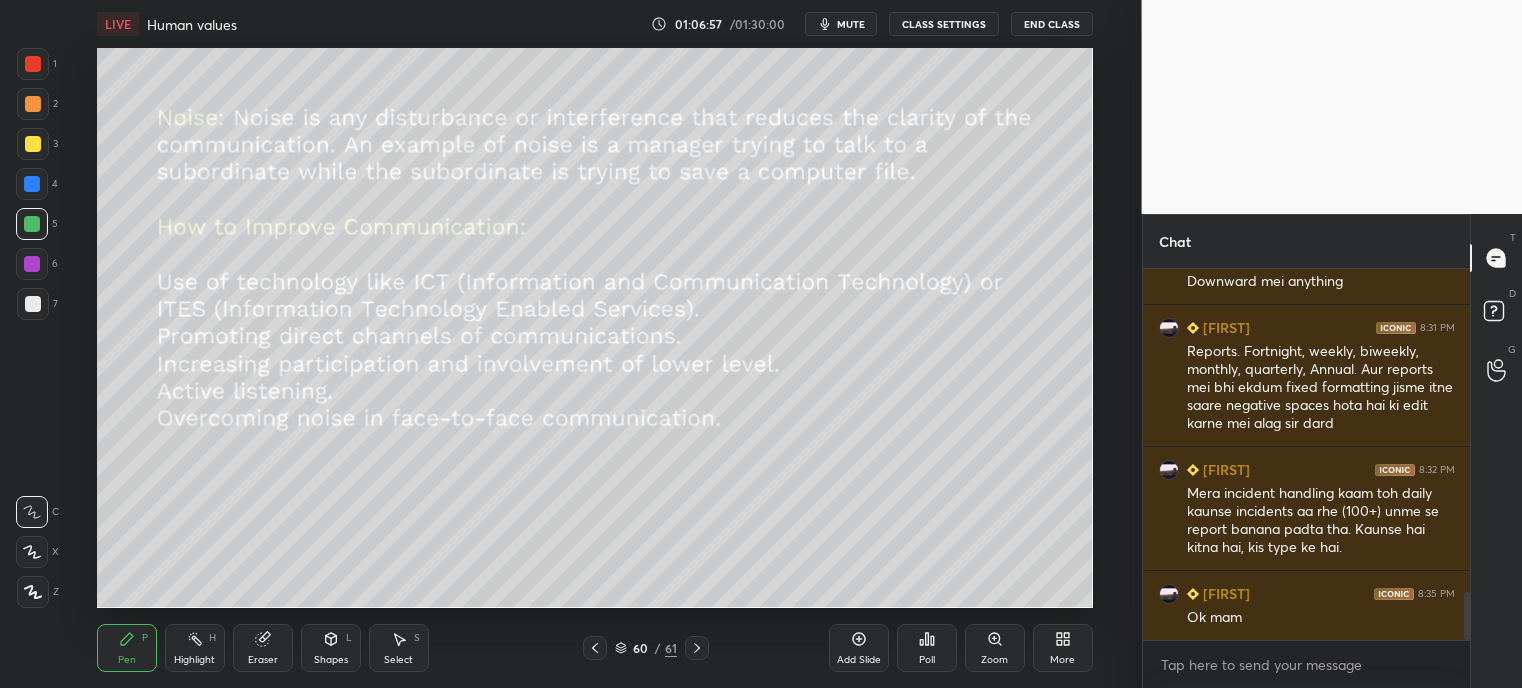 click 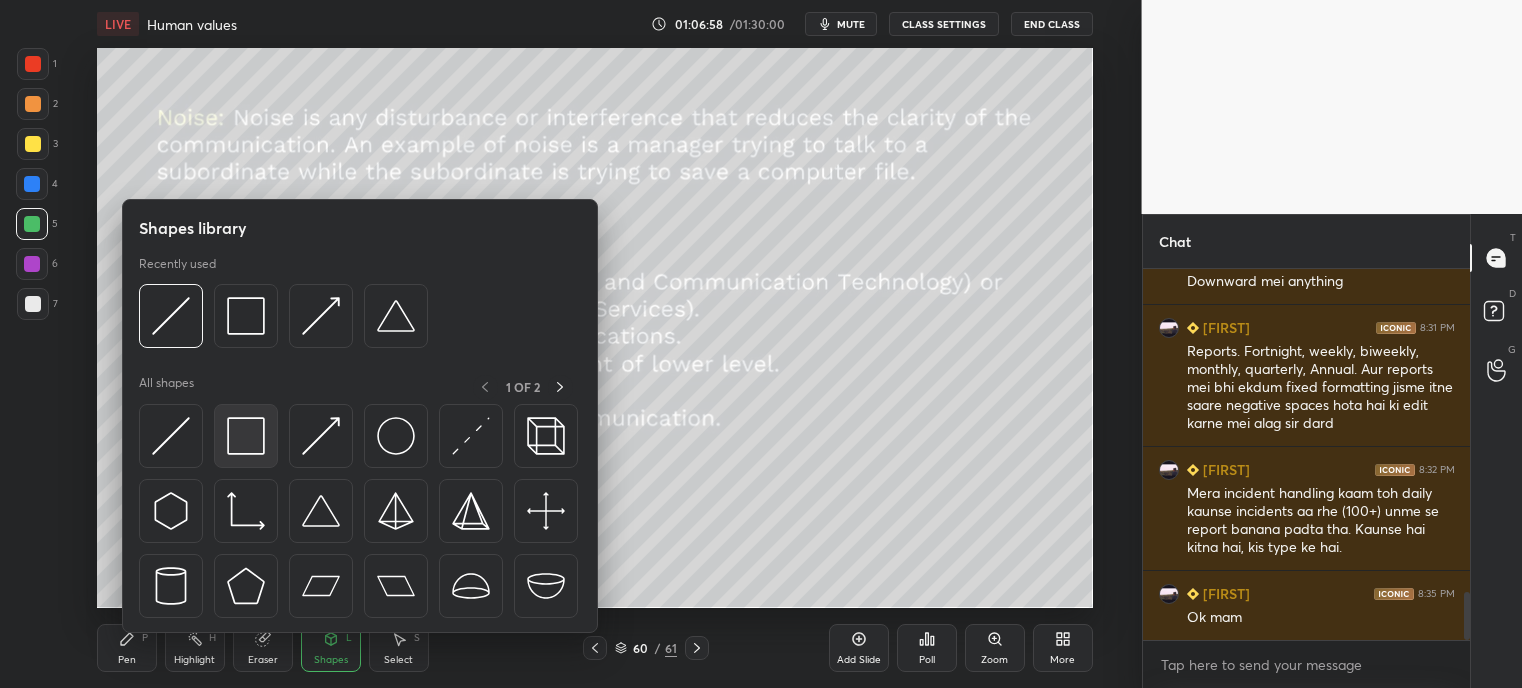 click at bounding box center [246, 436] 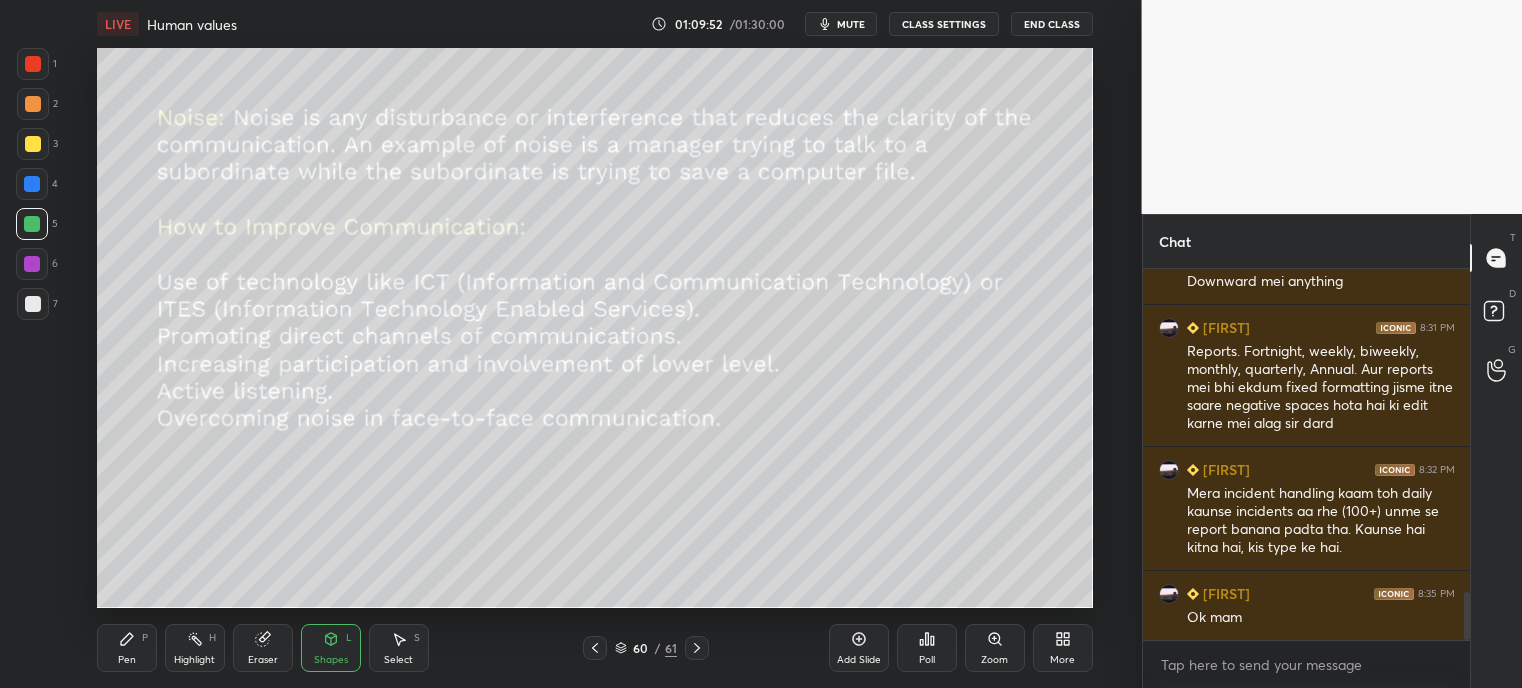 click 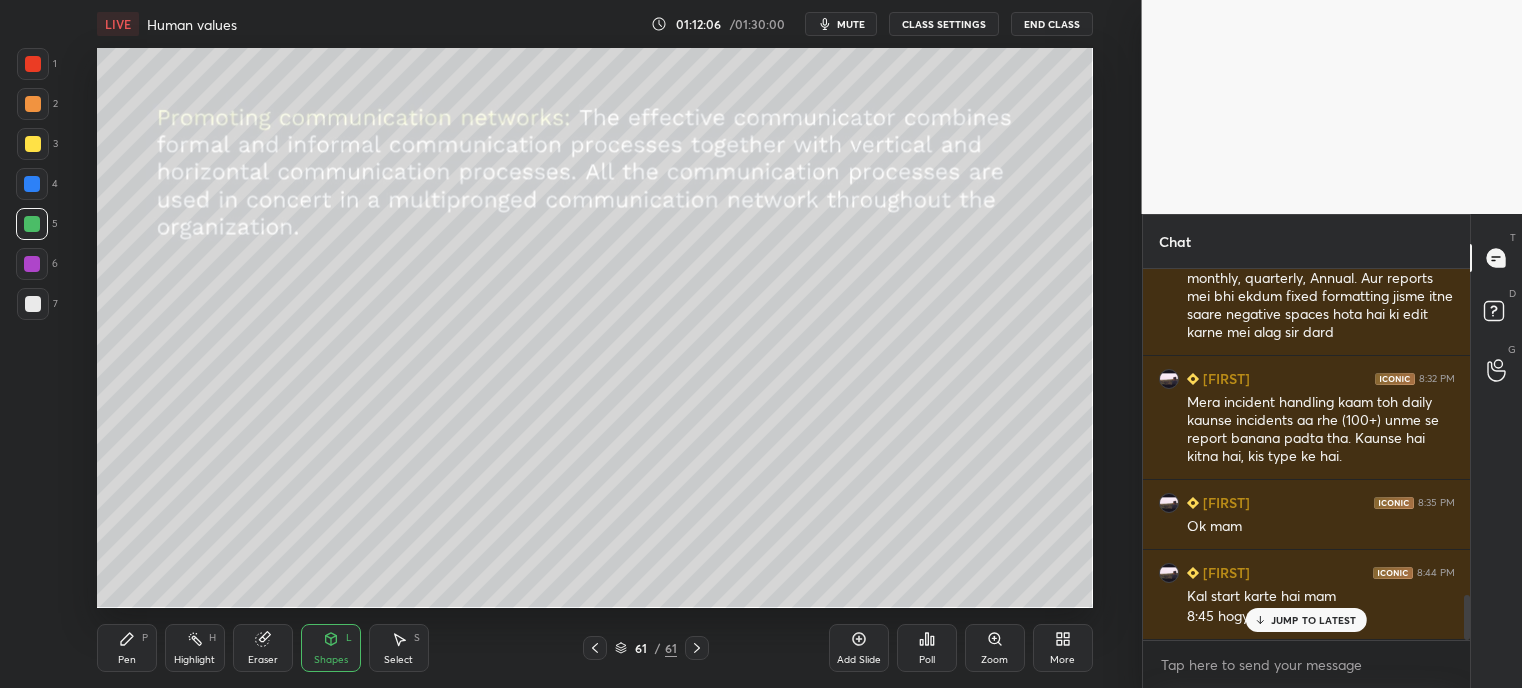 scroll, scrollTop: 2660, scrollLeft: 0, axis: vertical 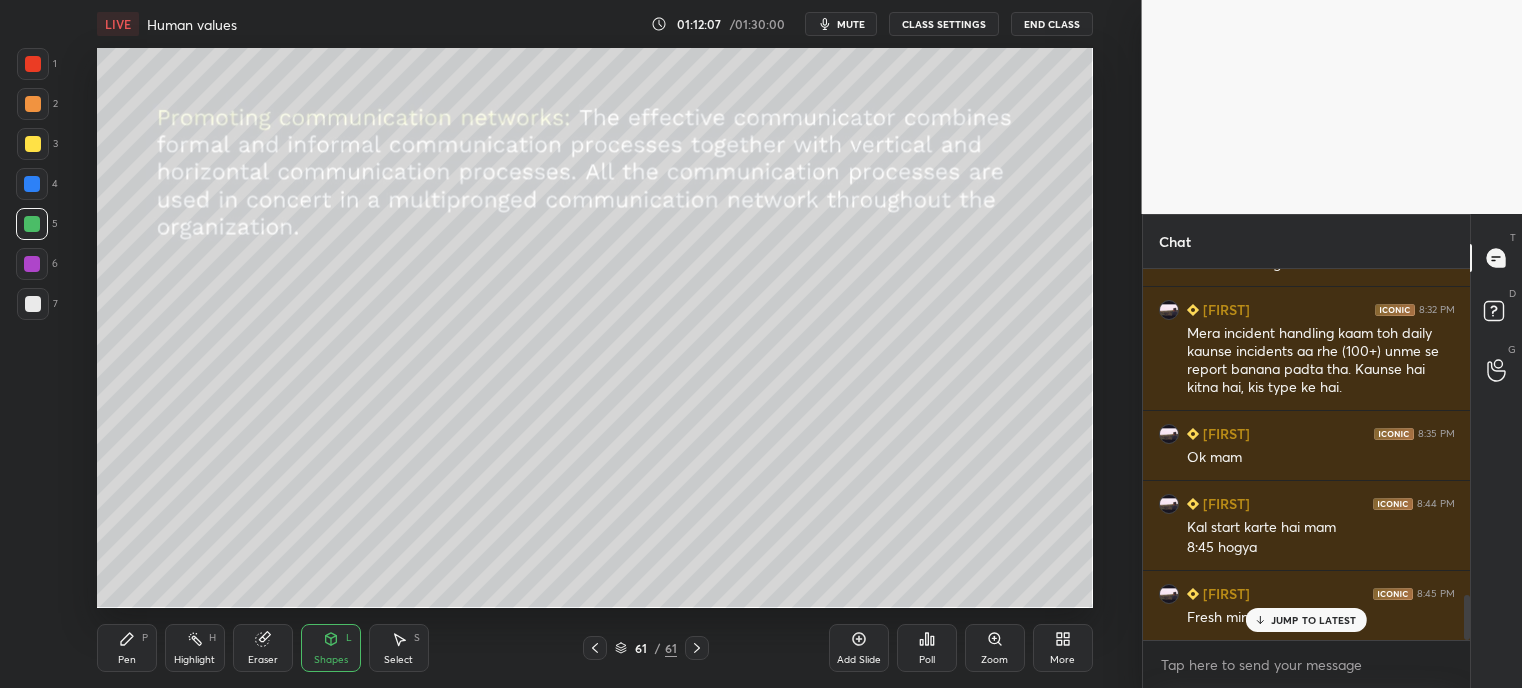 click on "mute" at bounding box center [841, 24] 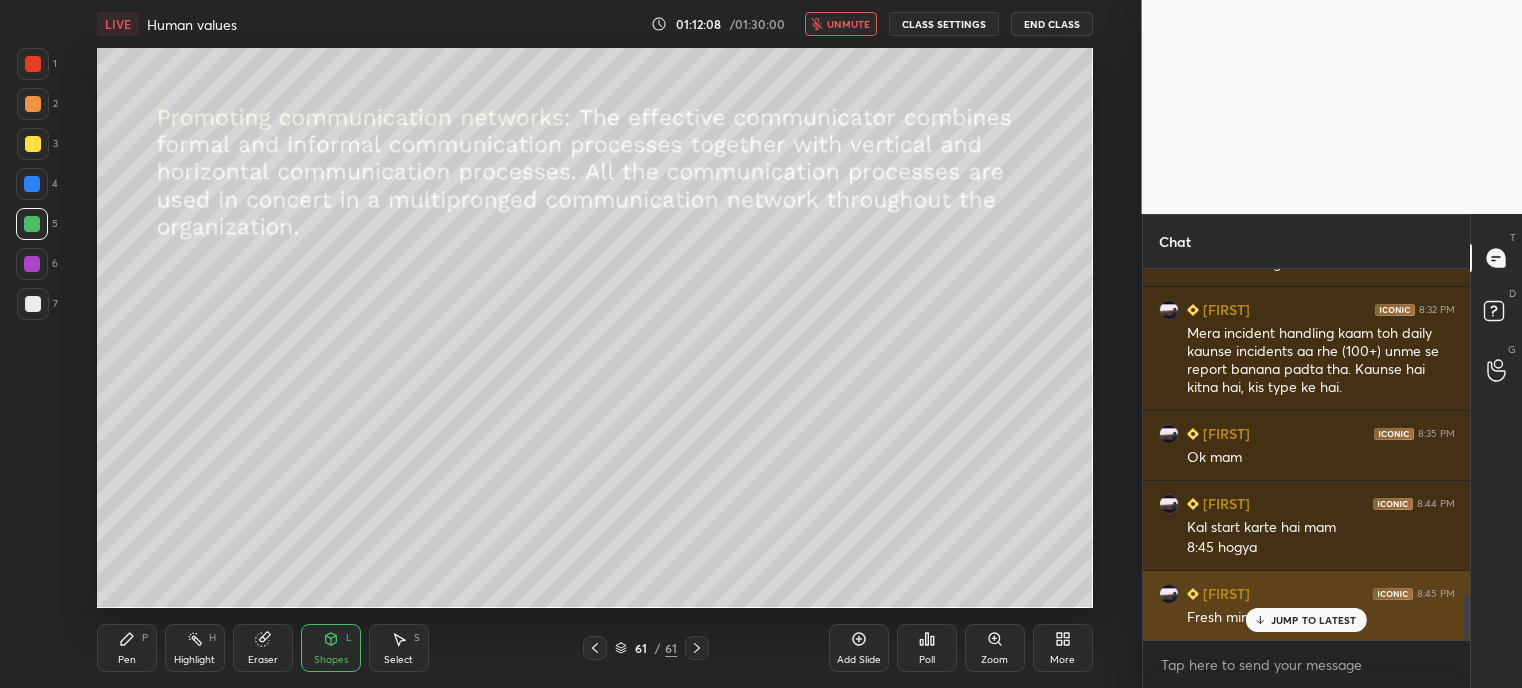 click on "Fresh mind" at bounding box center [1321, 616] 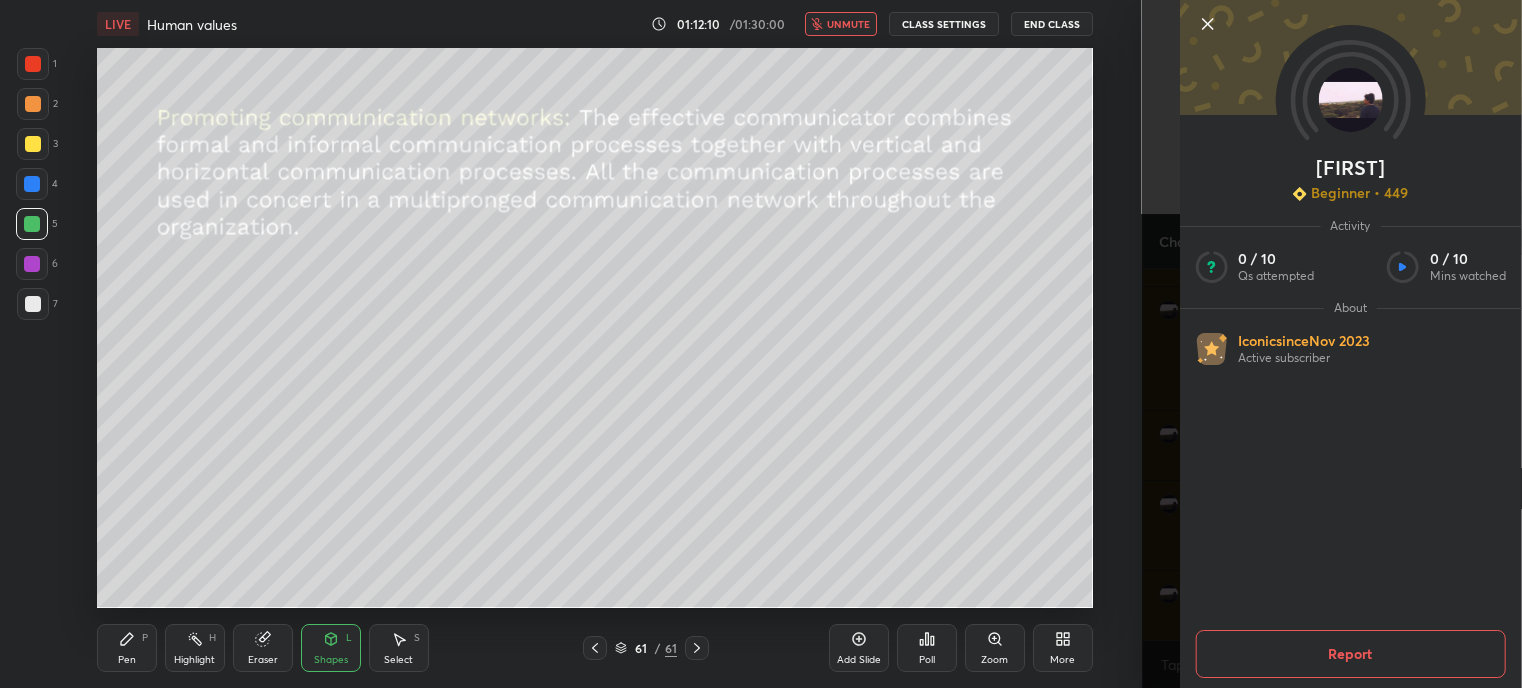 click on "unmute" at bounding box center (841, 24) 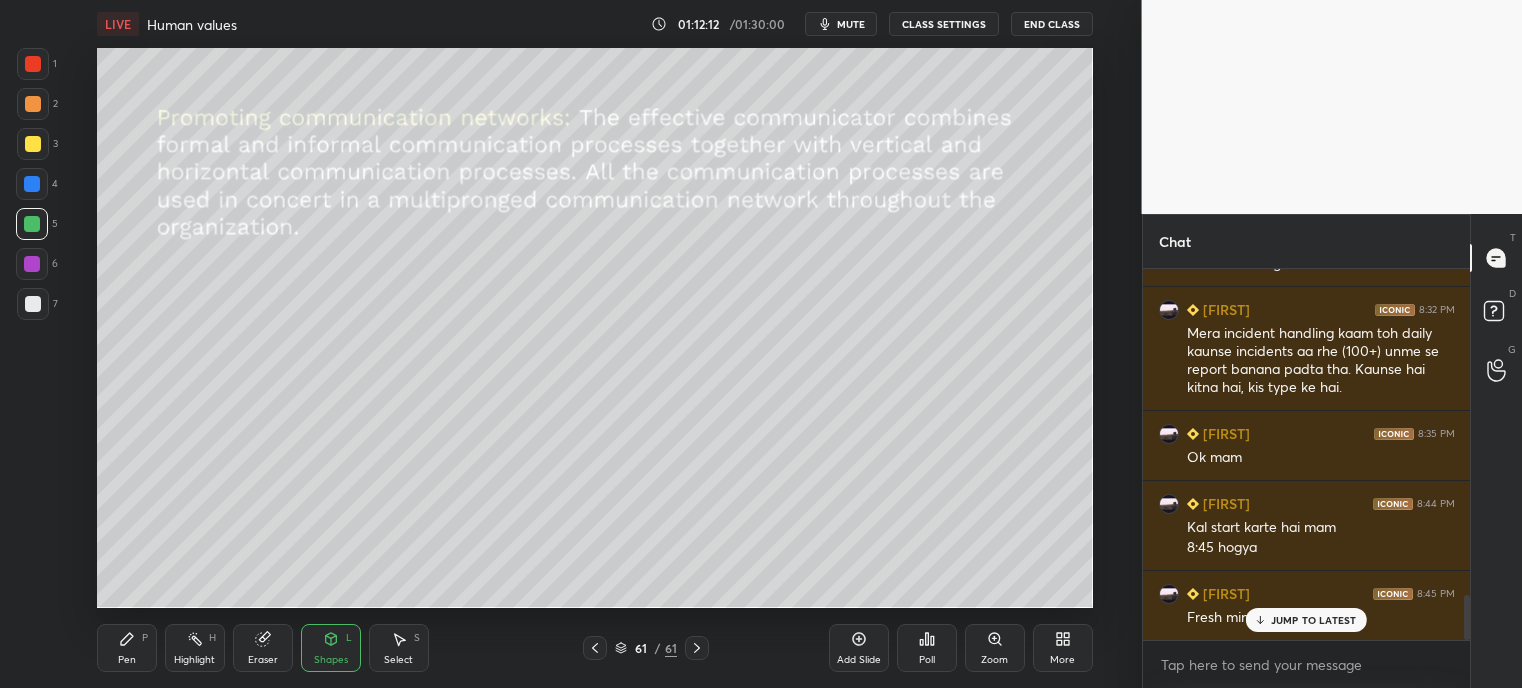 click on "JUMP TO LATEST" at bounding box center (1314, 620) 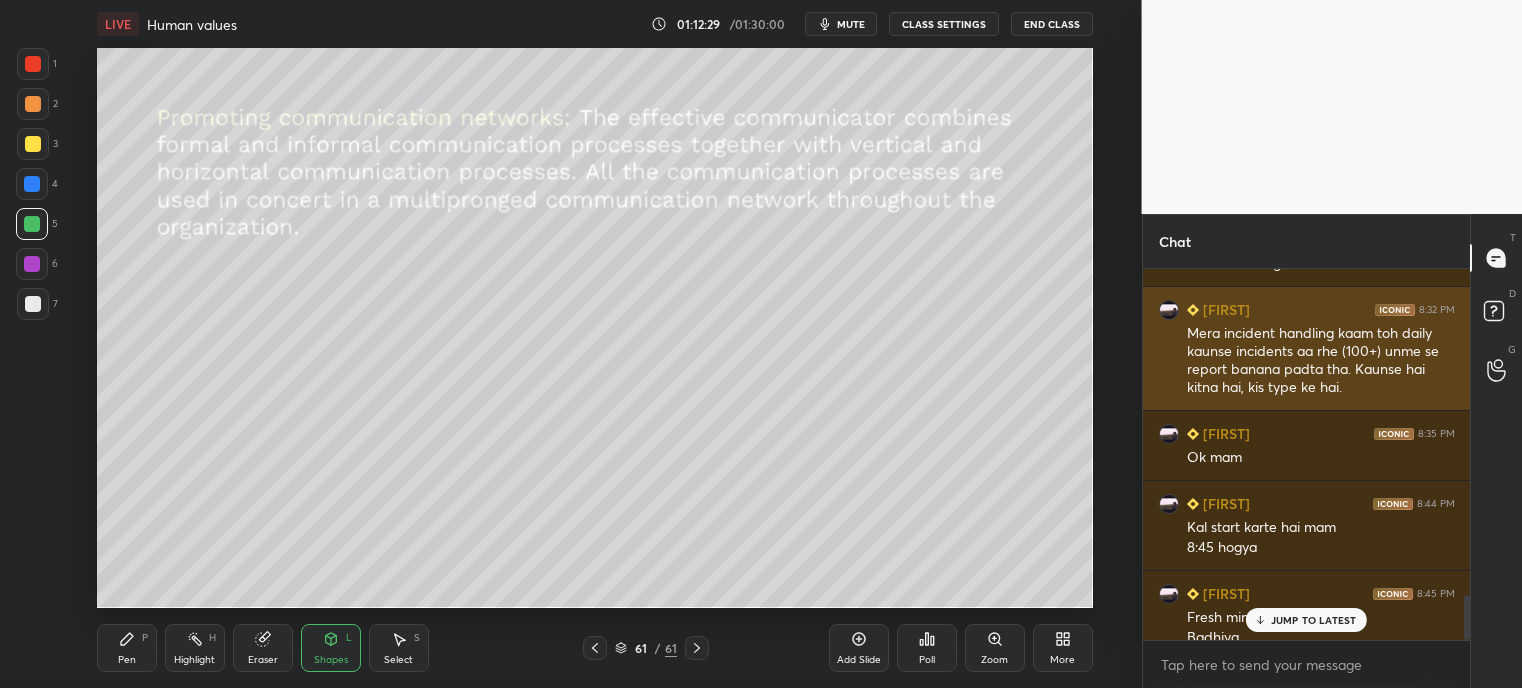 scroll, scrollTop: 2680, scrollLeft: 0, axis: vertical 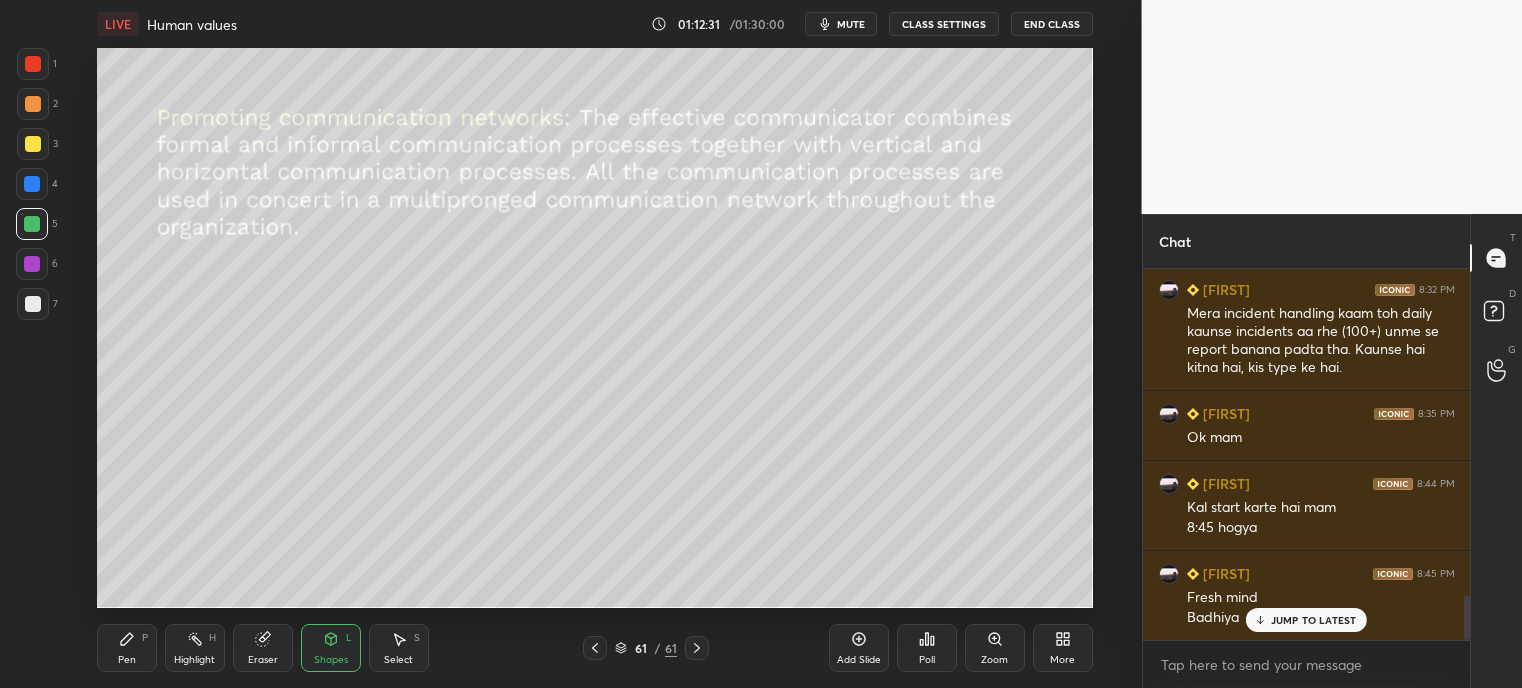 click on "JUMP TO LATEST" at bounding box center (1314, 620) 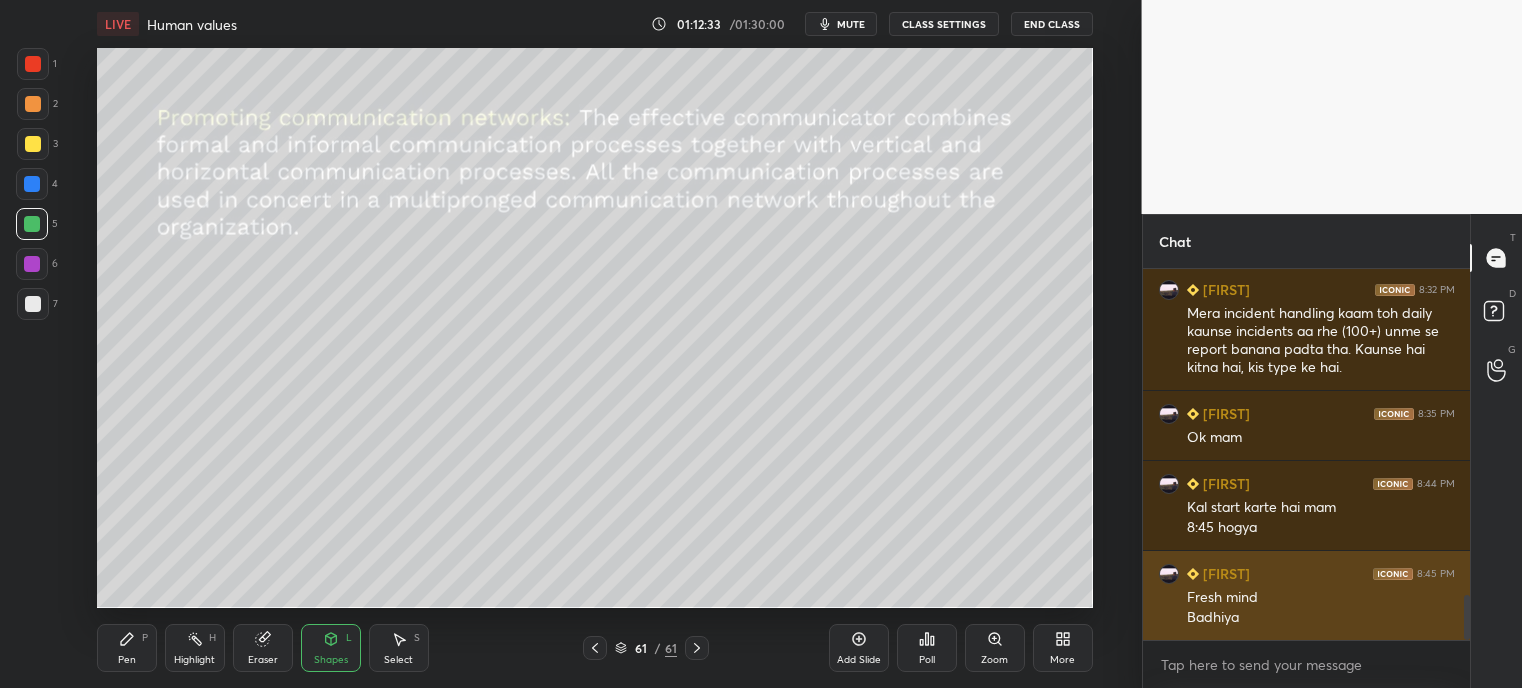 scroll, scrollTop: 2700, scrollLeft: 0, axis: vertical 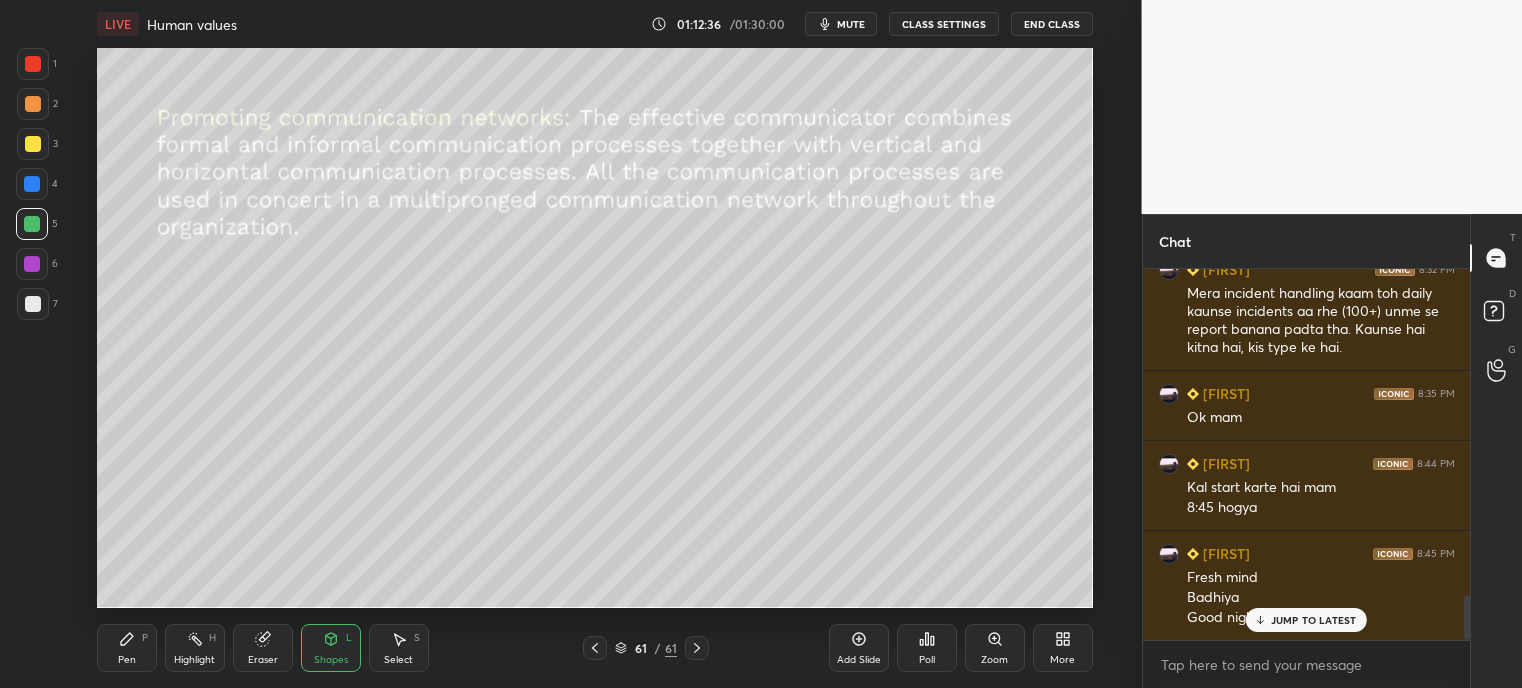 click on "mute" at bounding box center [851, 24] 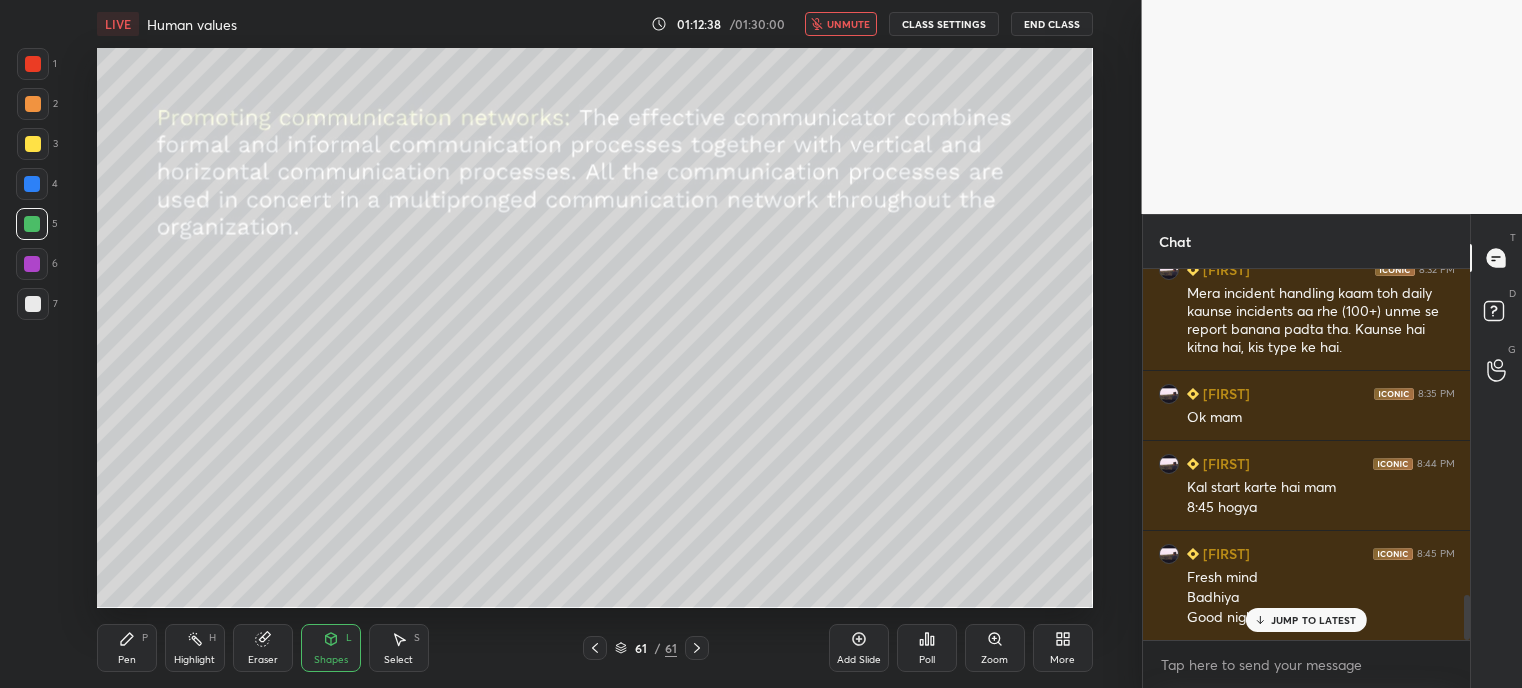 click on "JUMP TO LATEST" at bounding box center (1314, 620) 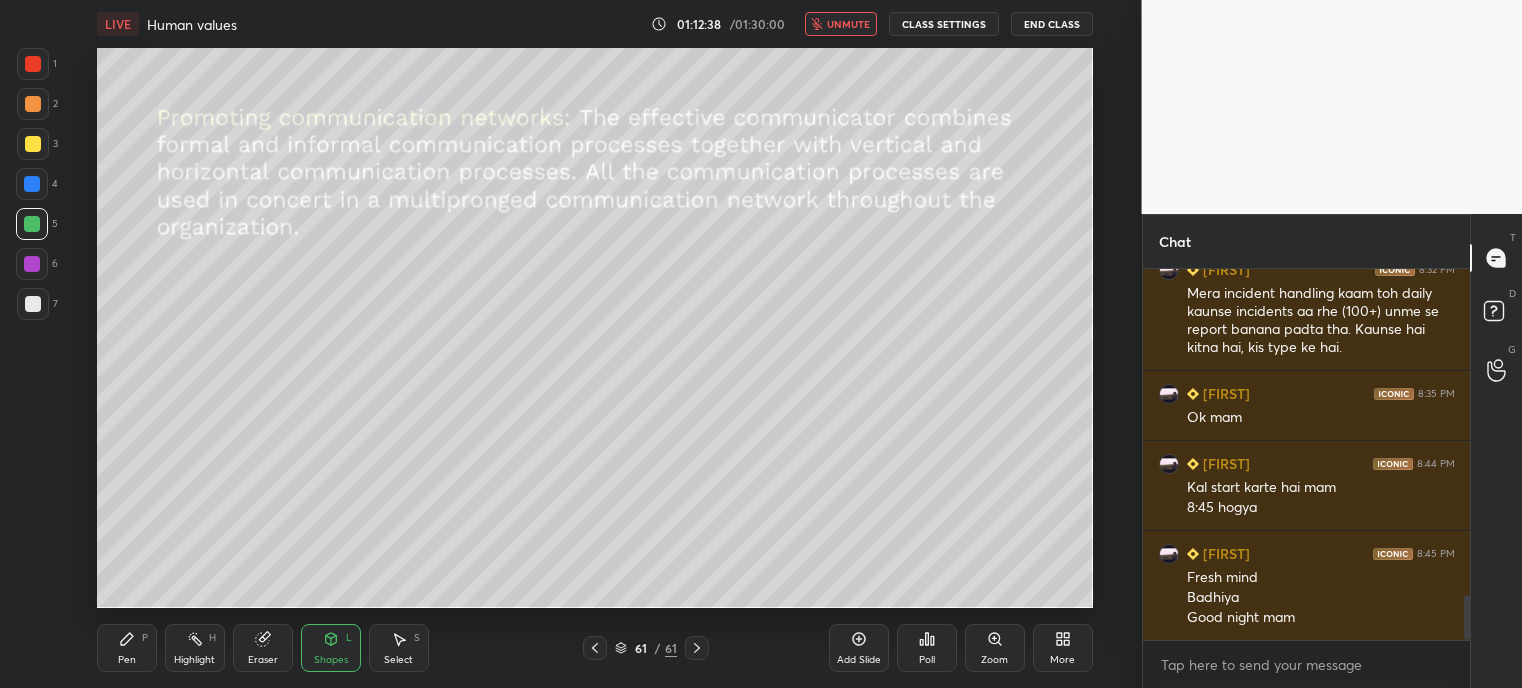 scroll, scrollTop: 2748, scrollLeft: 0, axis: vertical 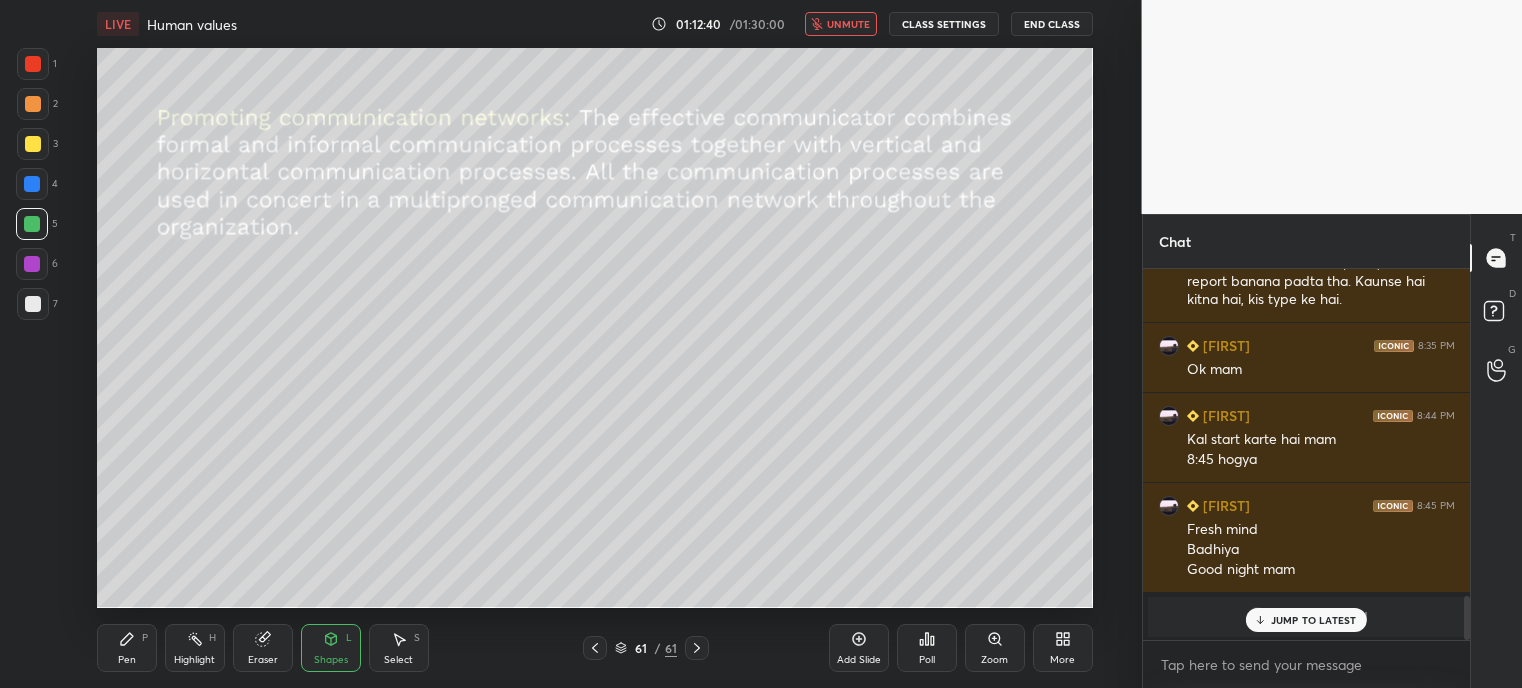 click on "JUMP TO LATEST" at bounding box center (1314, 620) 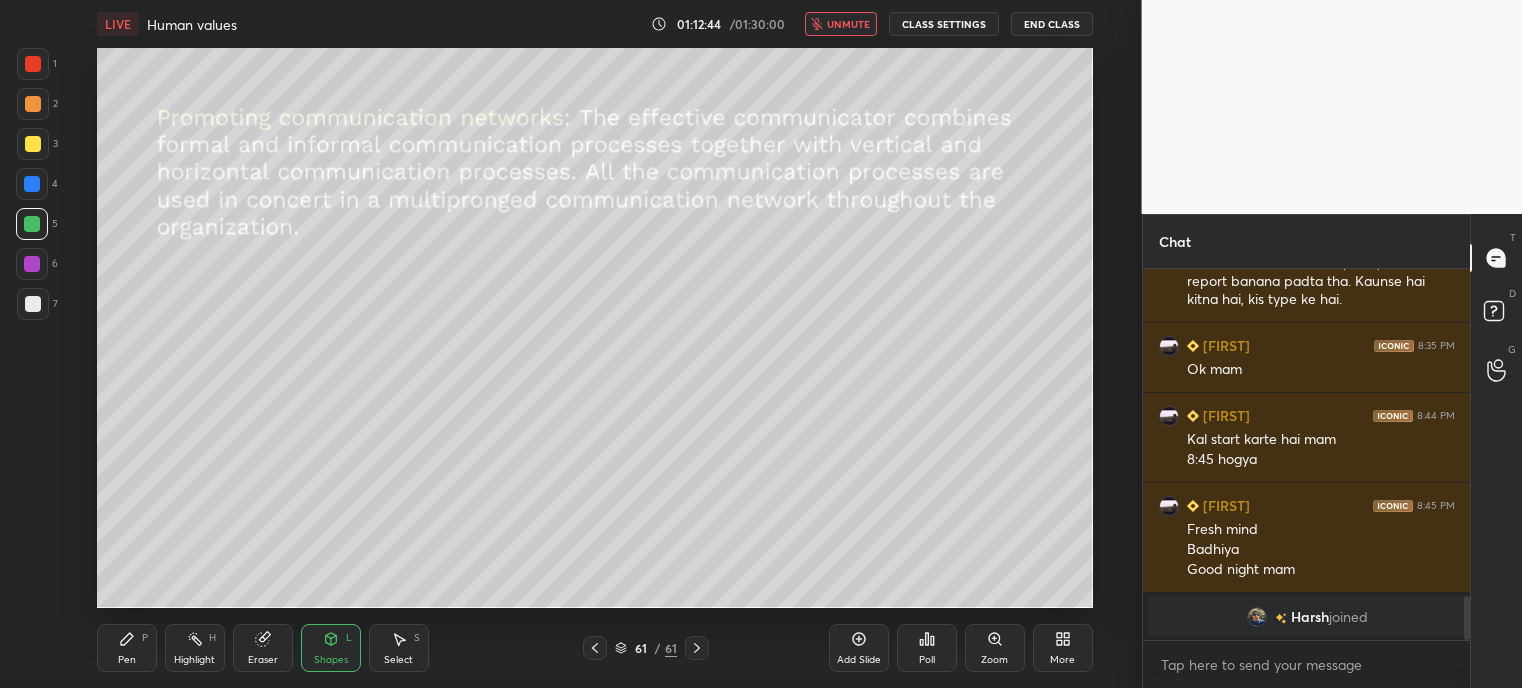 click on "unmute" at bounding box center [841, 24] 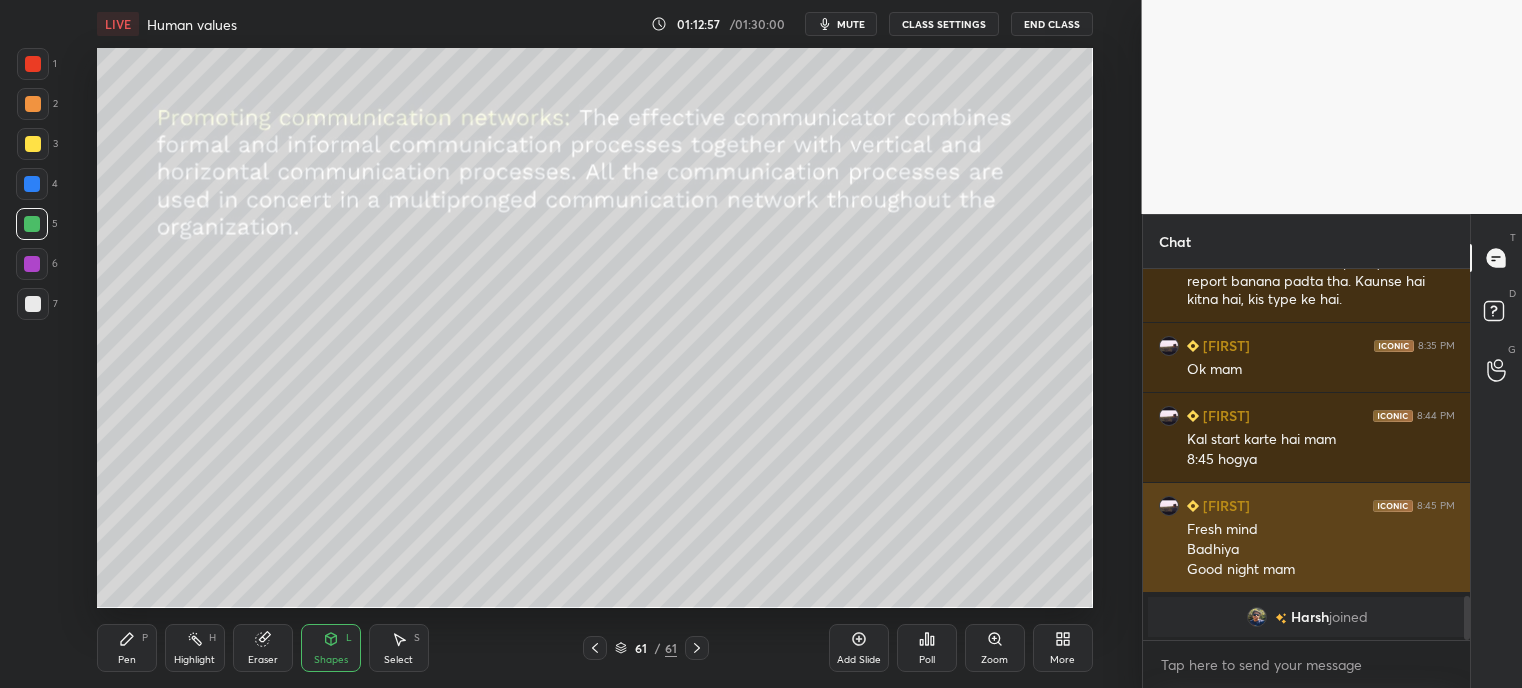 scroll, scrollTop: 324, scrollLeft: 322, axis: both 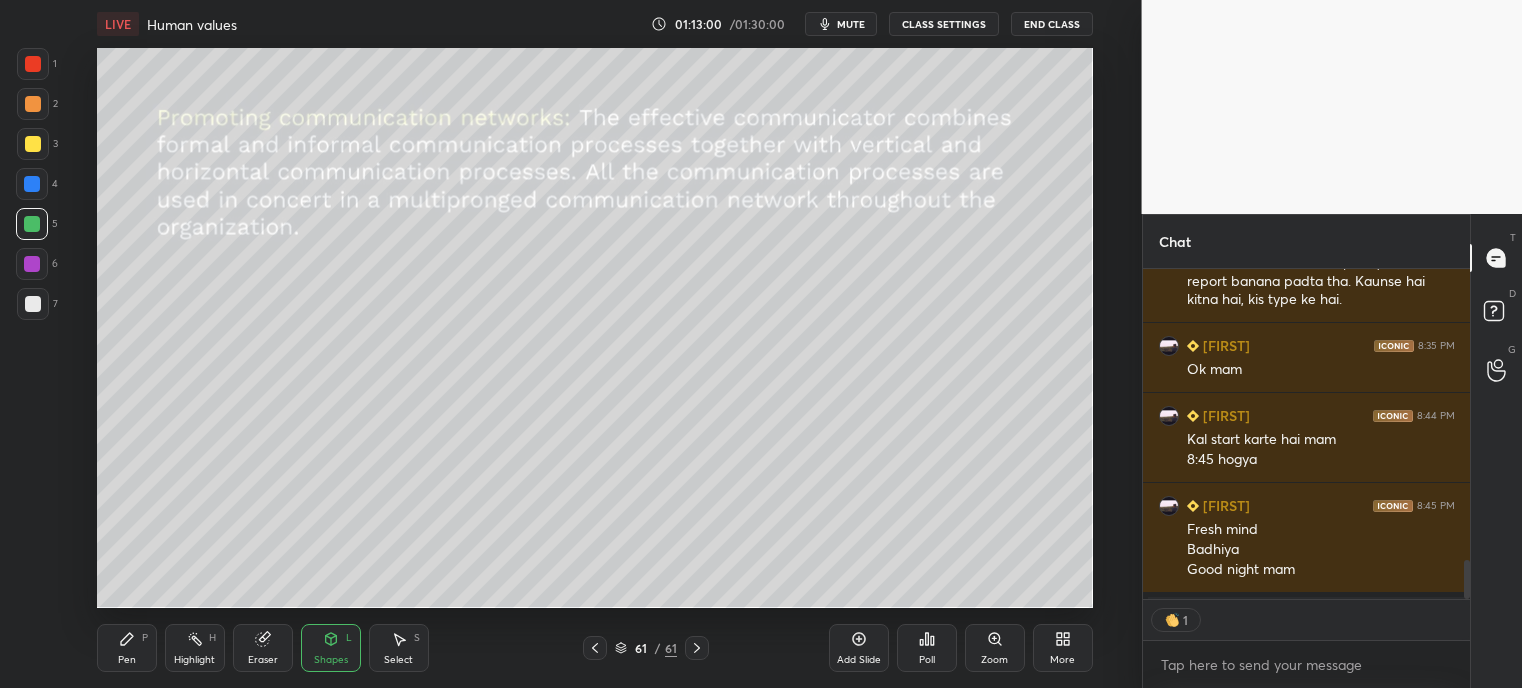 click on "mute" at bounding box center (851, 24) 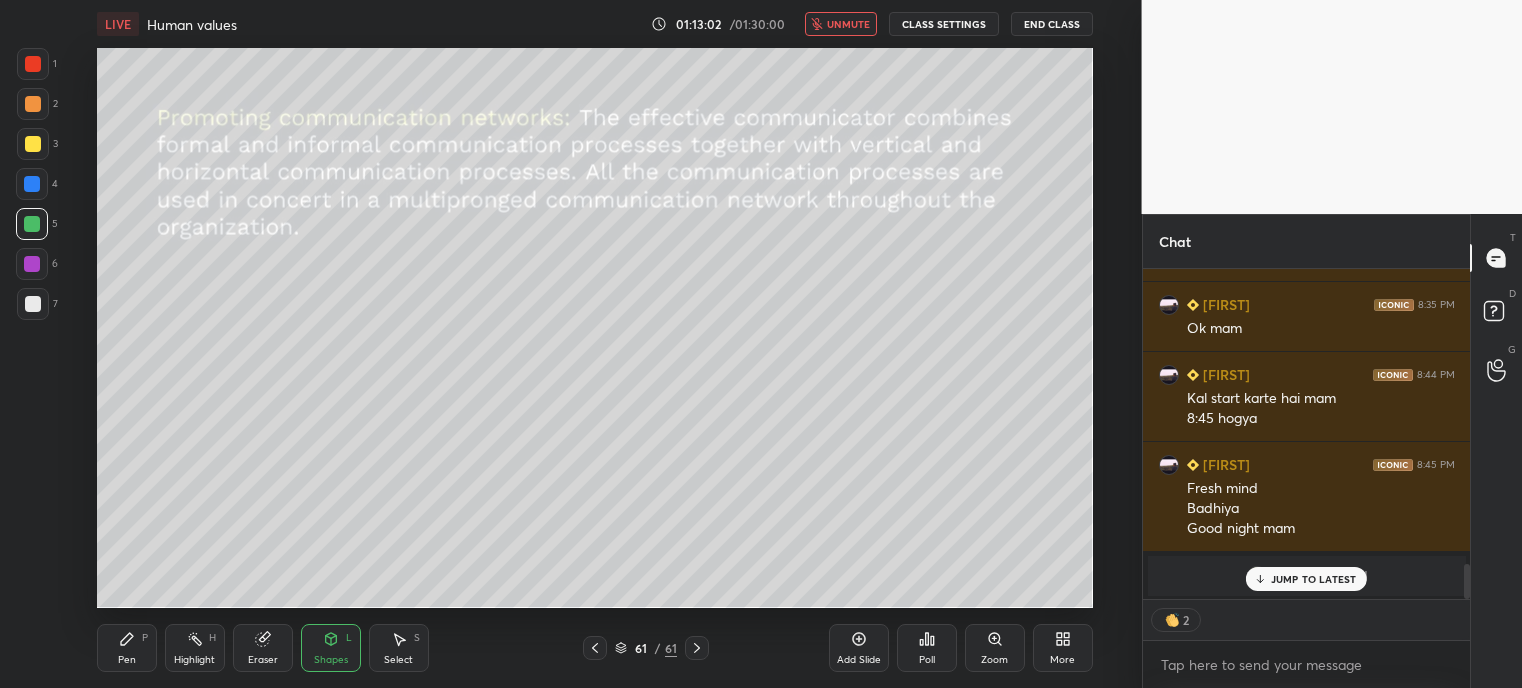 scroll, scrollTop: 2180, scrollLeft: 0, axis: vertical 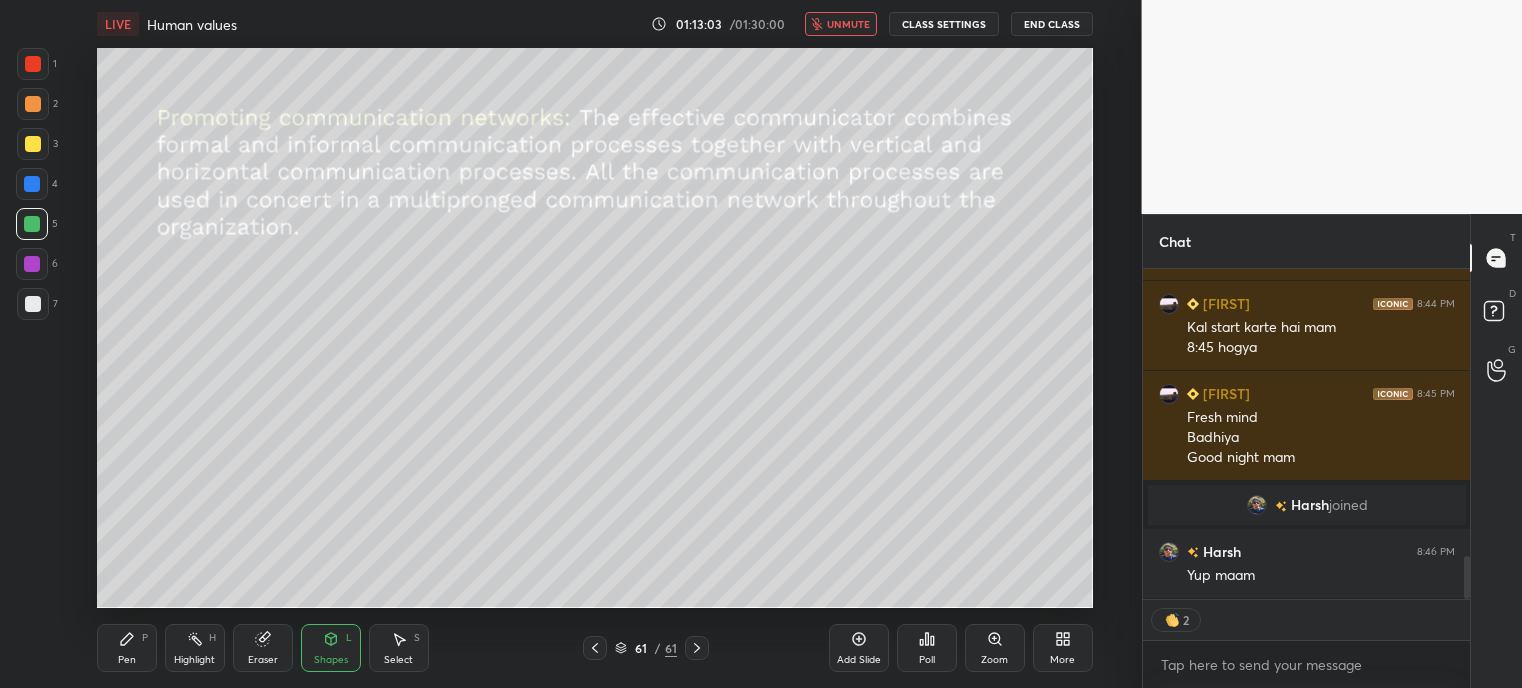 click on "Yup maam" at bounding box center (1321, 576) 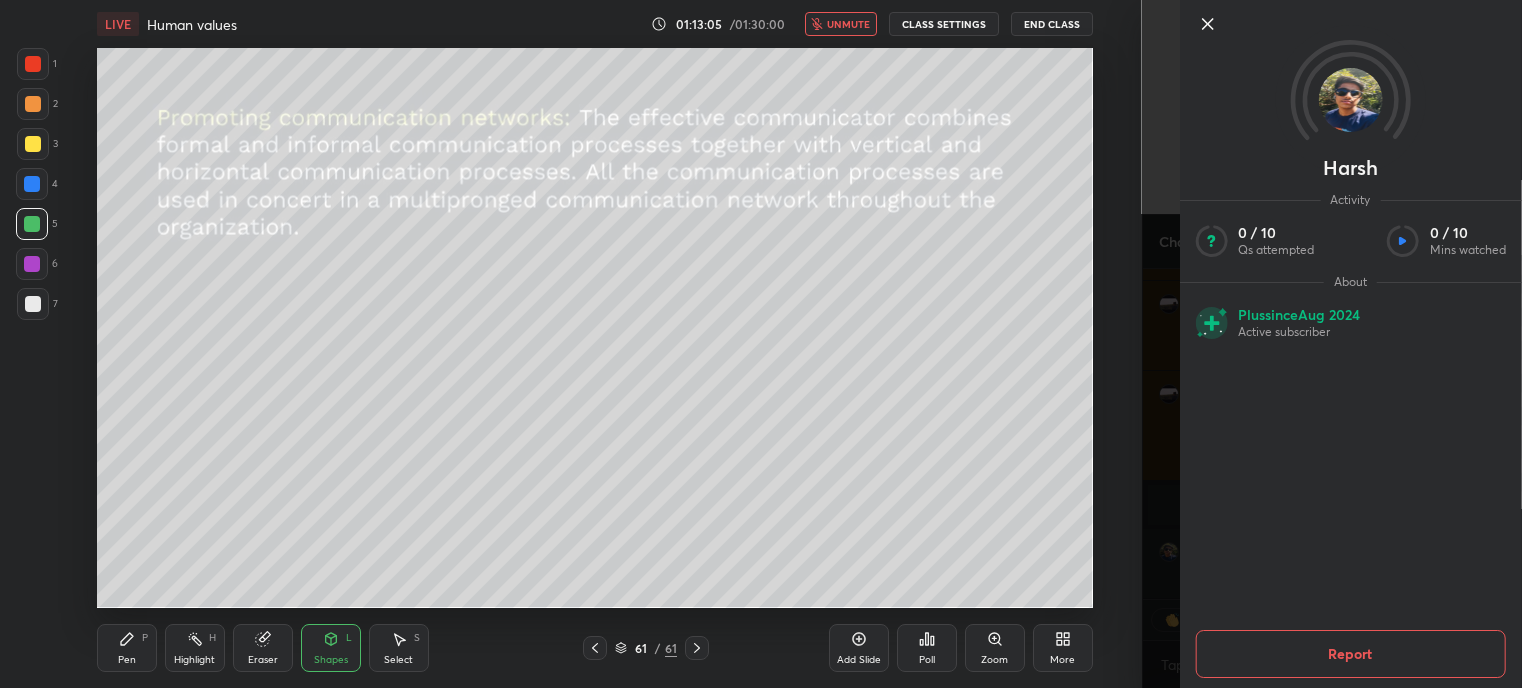 click 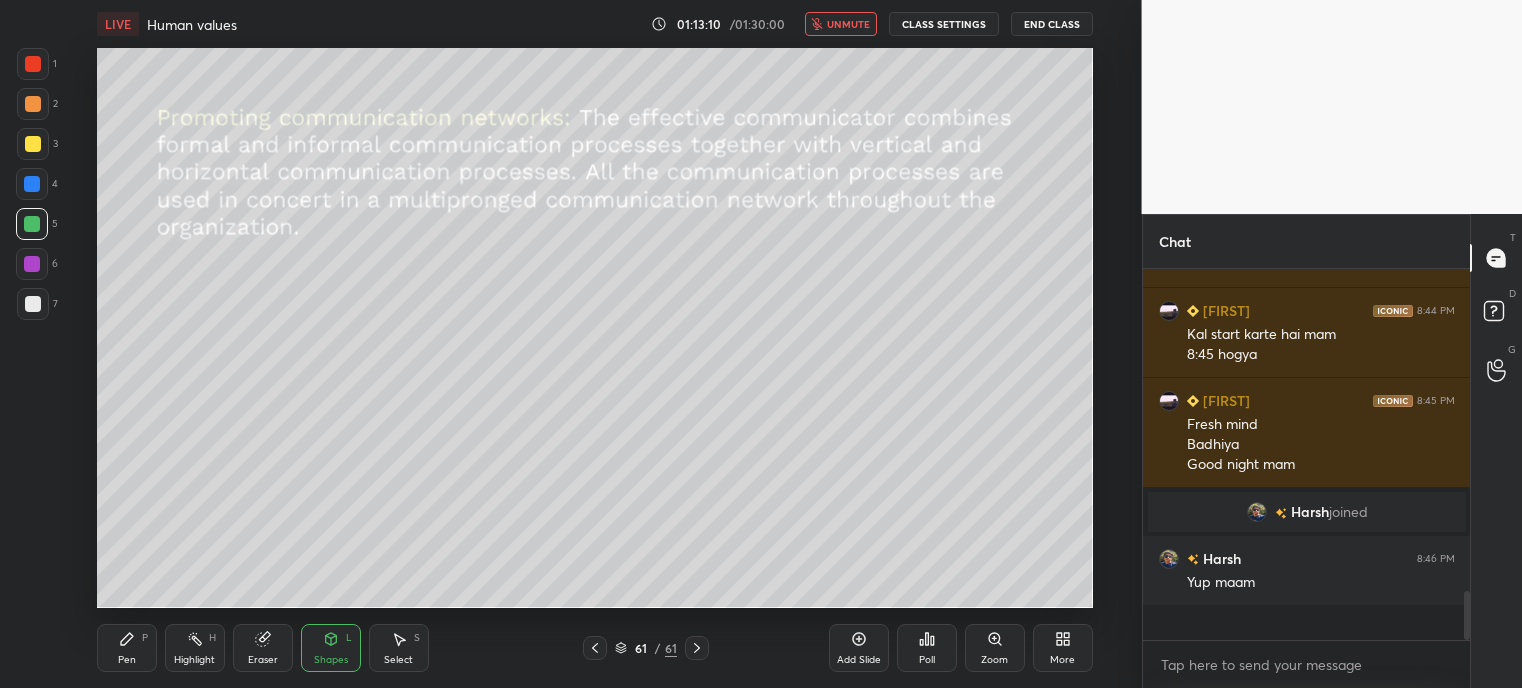 scroll, scrollTop: 6, scrollLeft: 6, axis: both 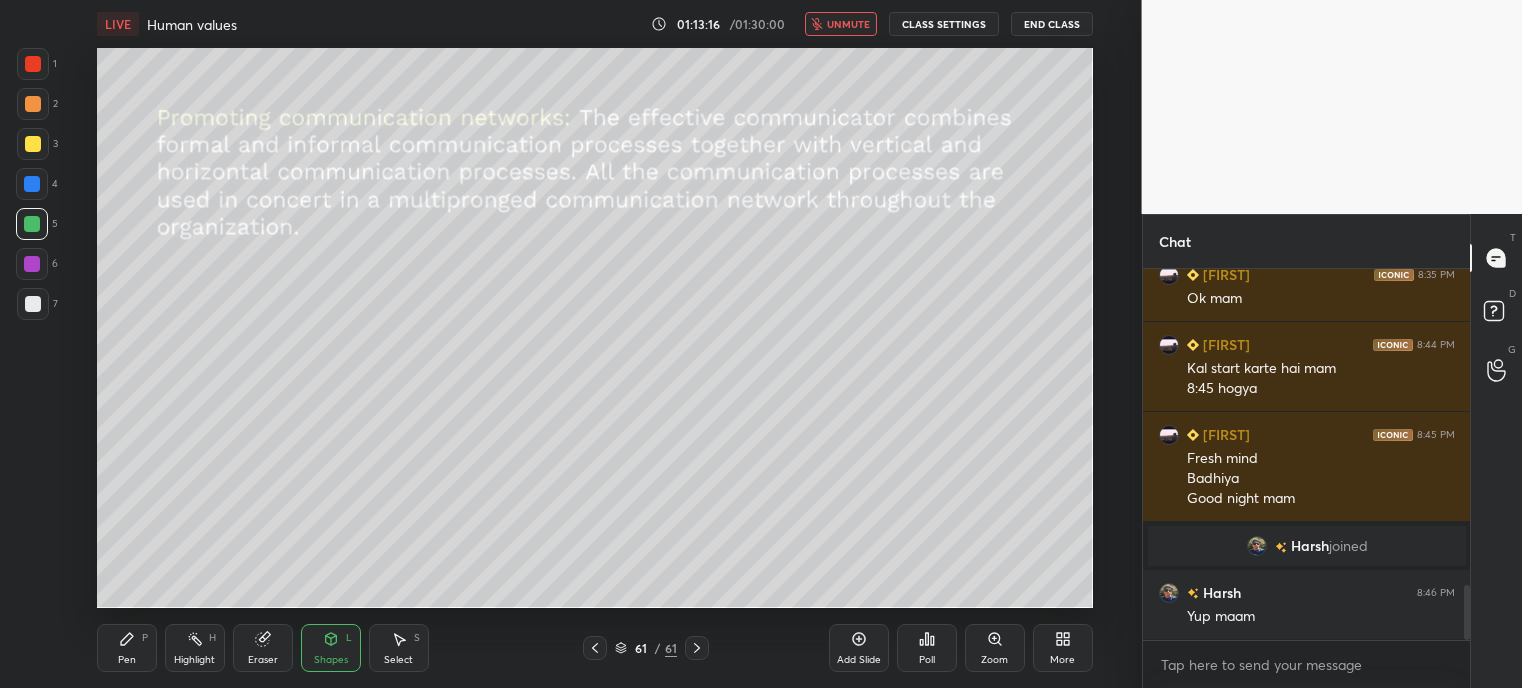 click on "End Class" at bounding box center (1052, 24) 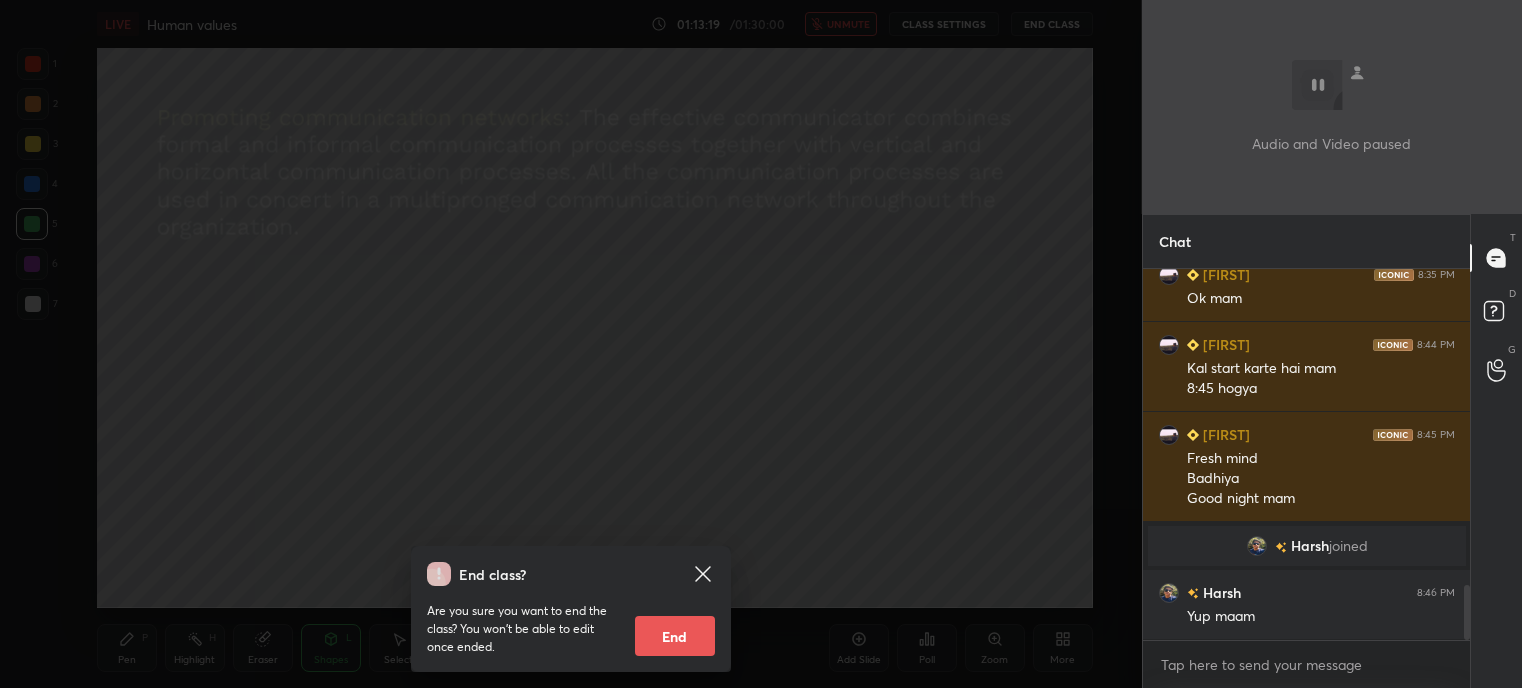 click on "End" at bounding box center [675, 636] 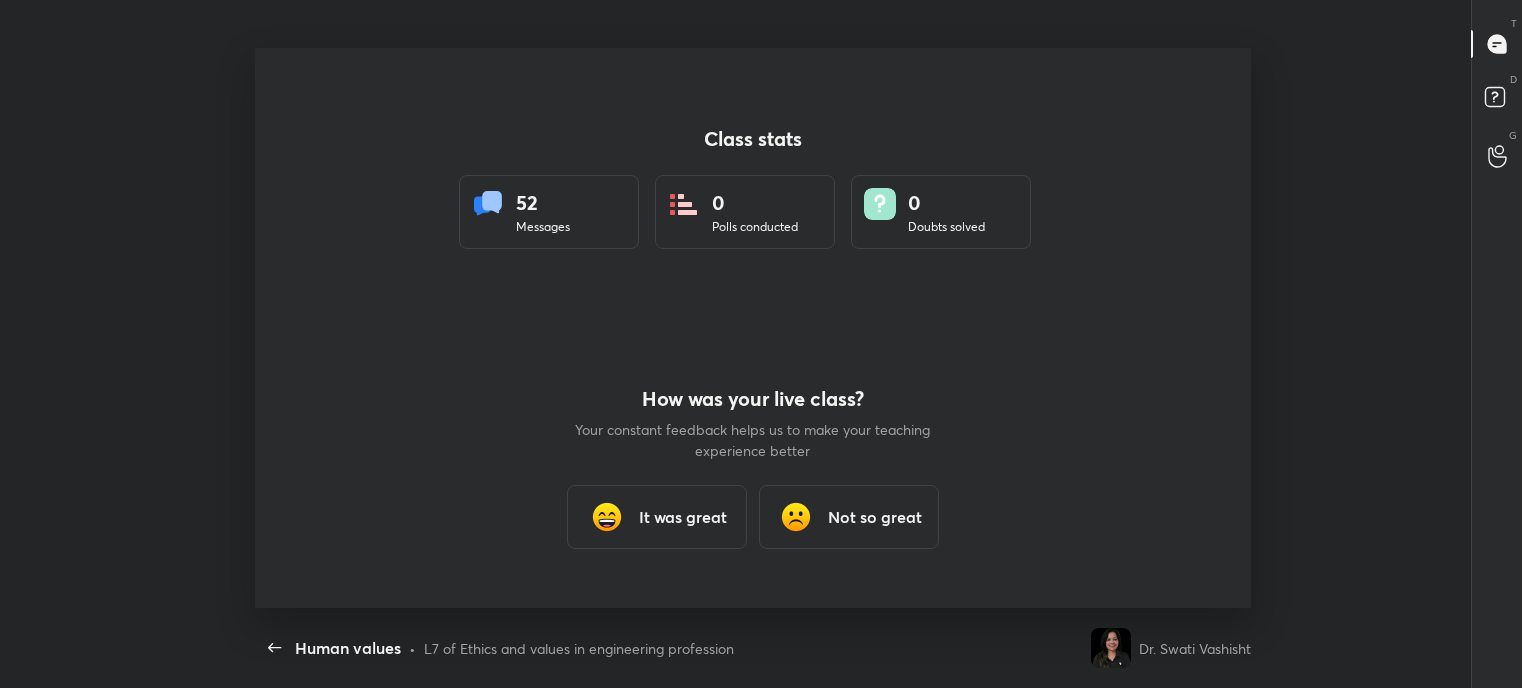 scroll, scrollTop: 0, scrollLeft: 0, axis: both 